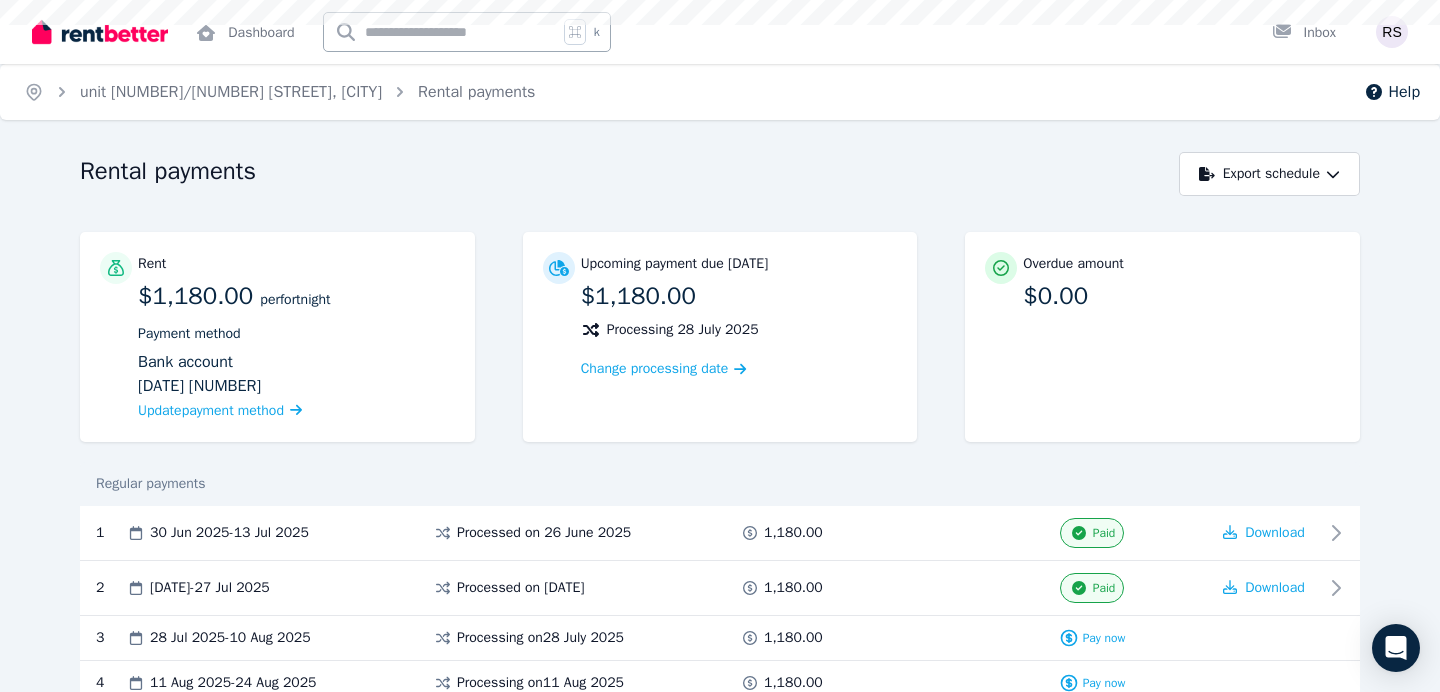 scroll, scrollTop: 0, scrollLeft: 0, axis: both 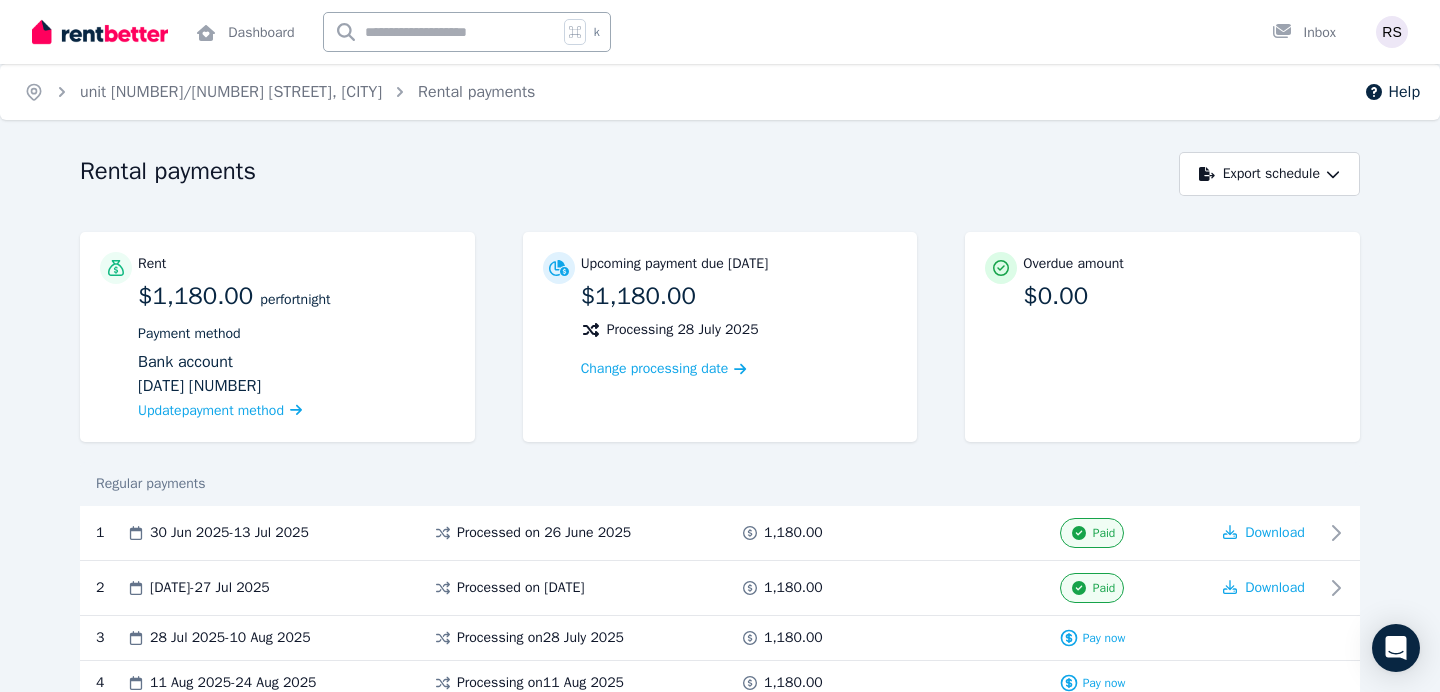 click at bounding box center (100, 32) 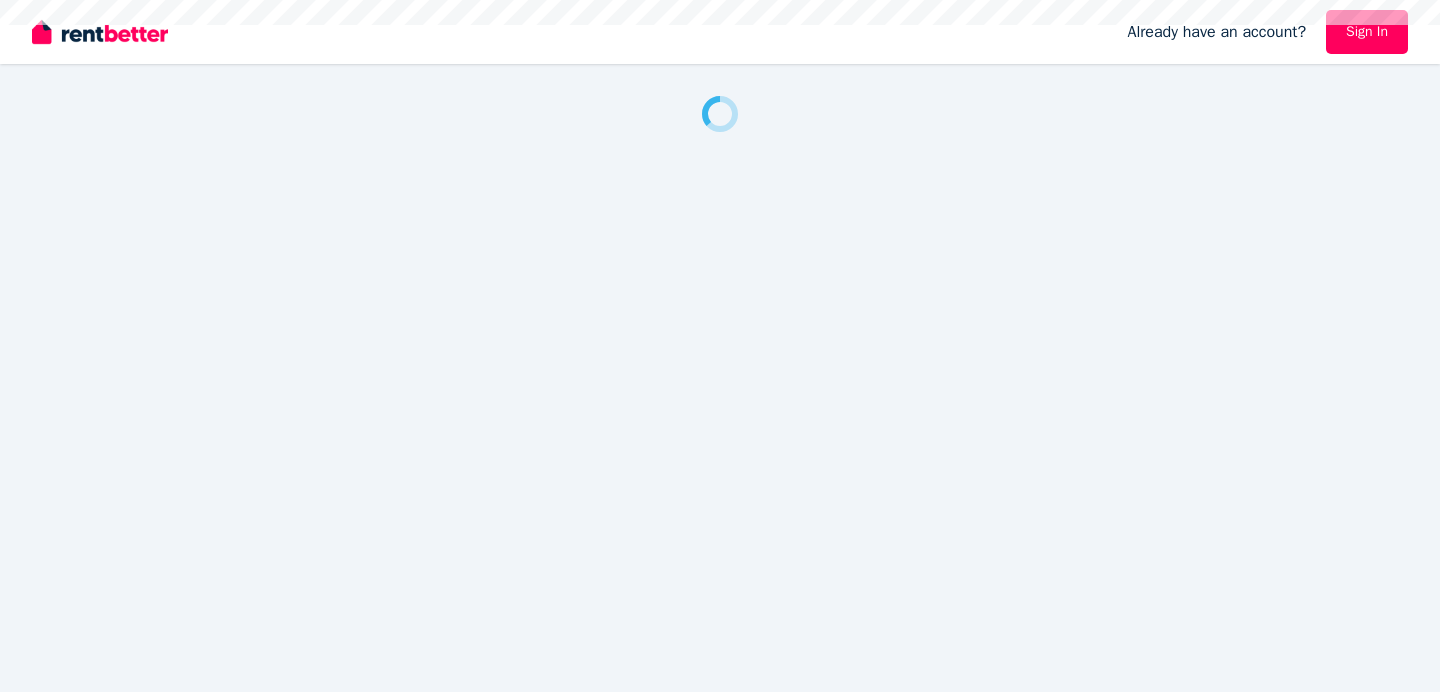 scroll, scrollTop: 0, scrollLeft: 0, axis: both 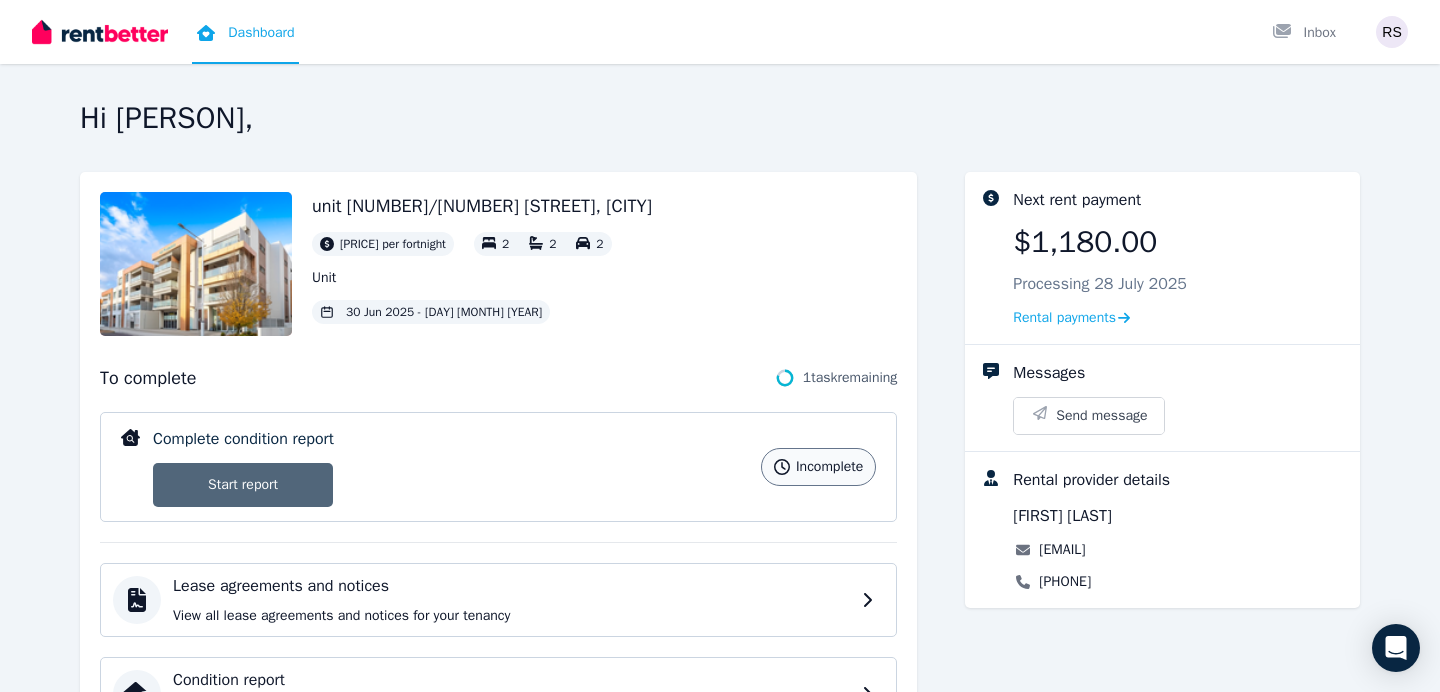click on "Start report" at bounding box center [243, 485] 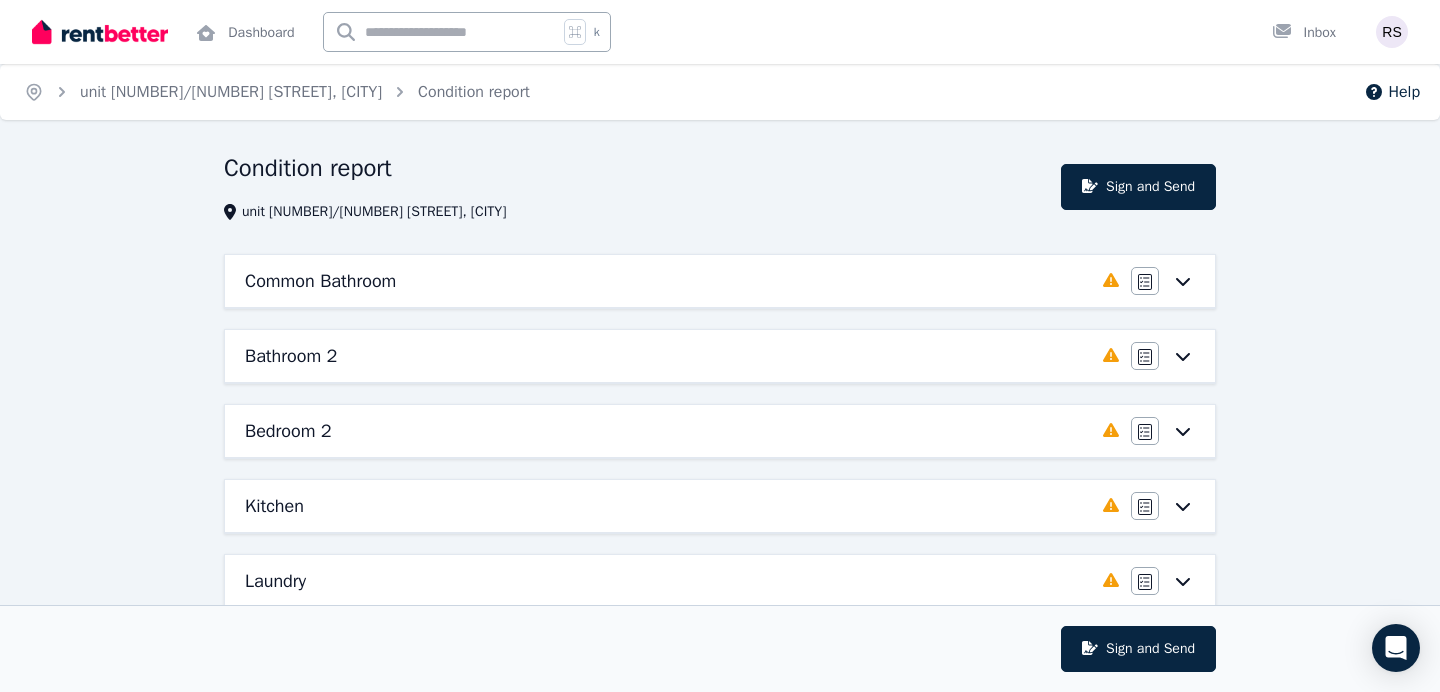 click on "Common Bathroom" at bounding box center [668, 281] 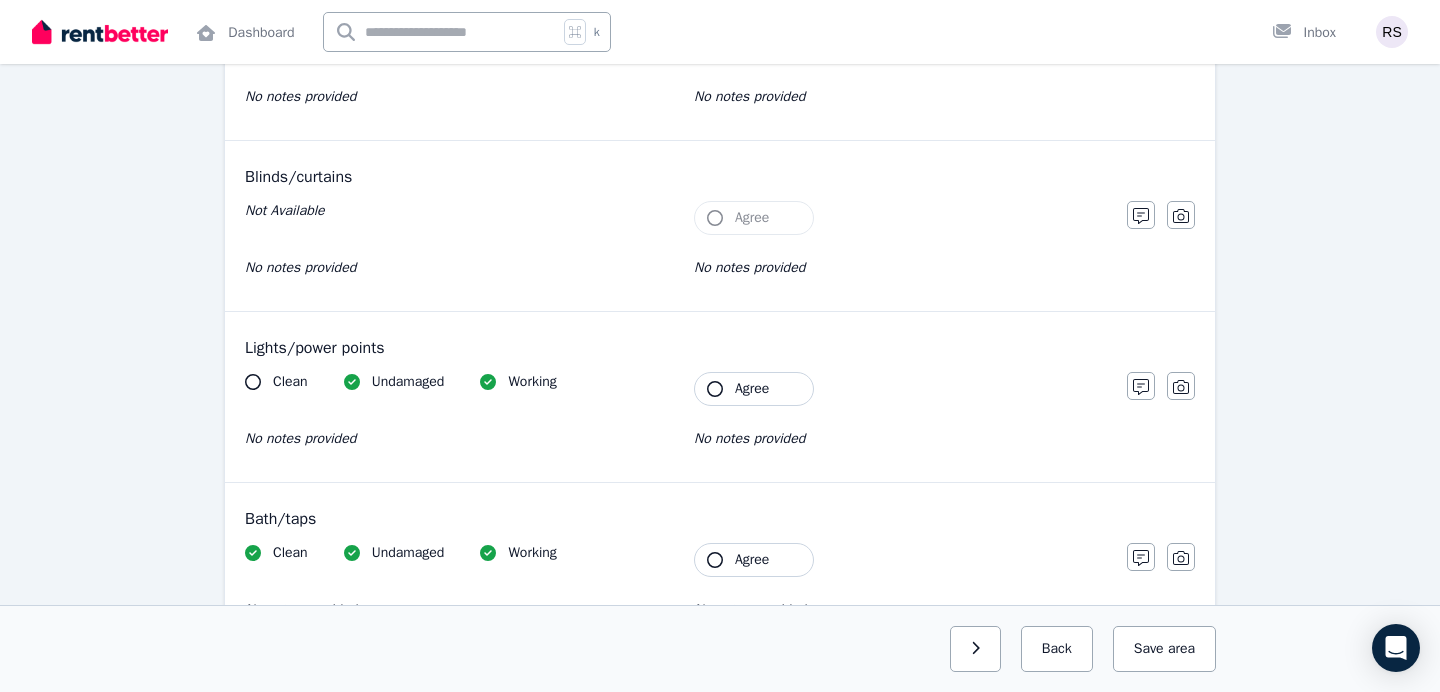 scroll, scrollTop: 1311, scrollLeft: 0, axis: vertical 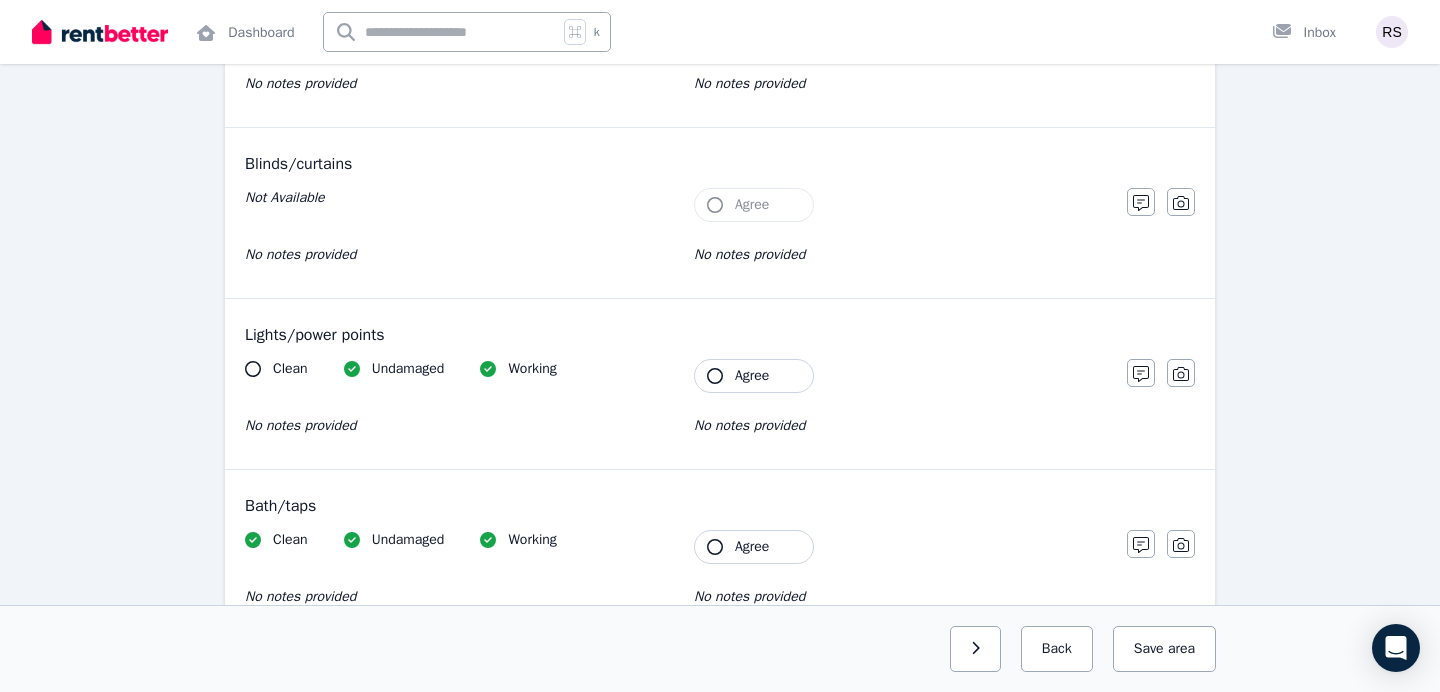 click 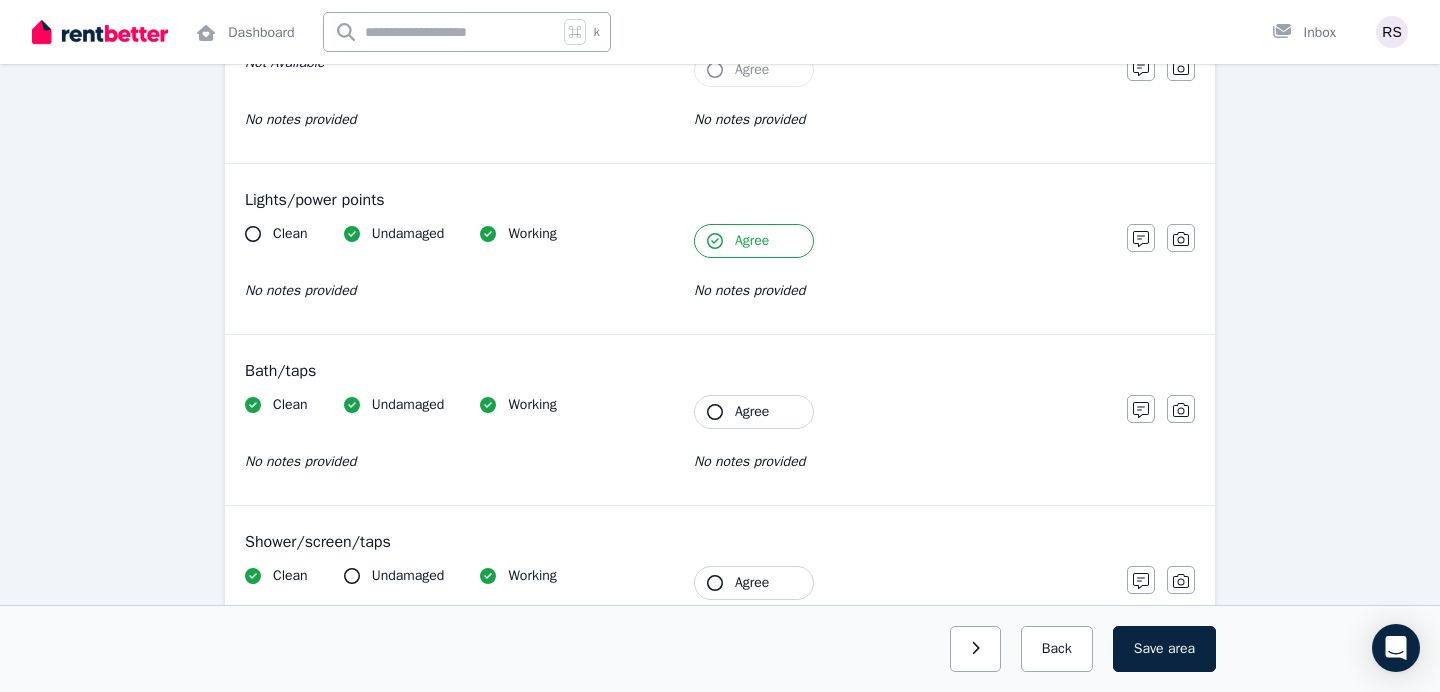 scroll, scrollTop: 1447, scrollLeft: 0, axis: vertical 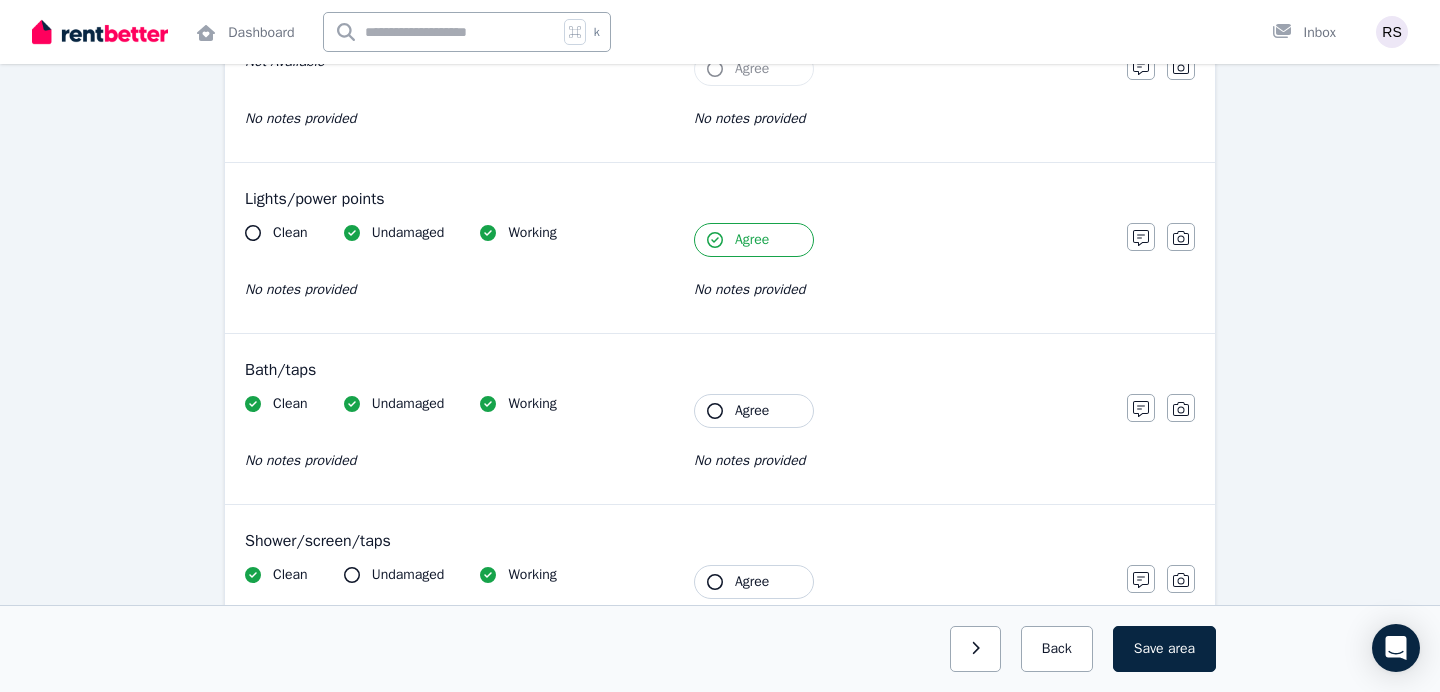 click 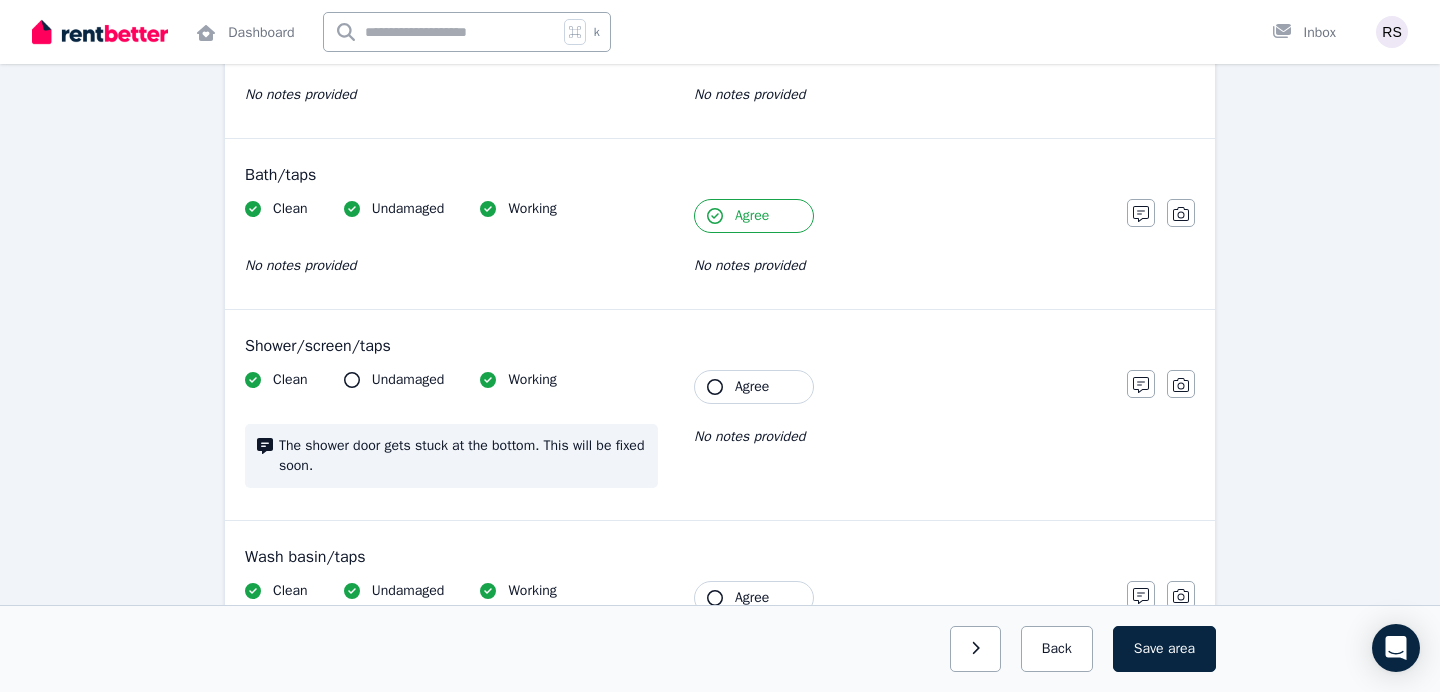 scroll, scrollTop: 1643, scrollLeft: 0, axis: vertical 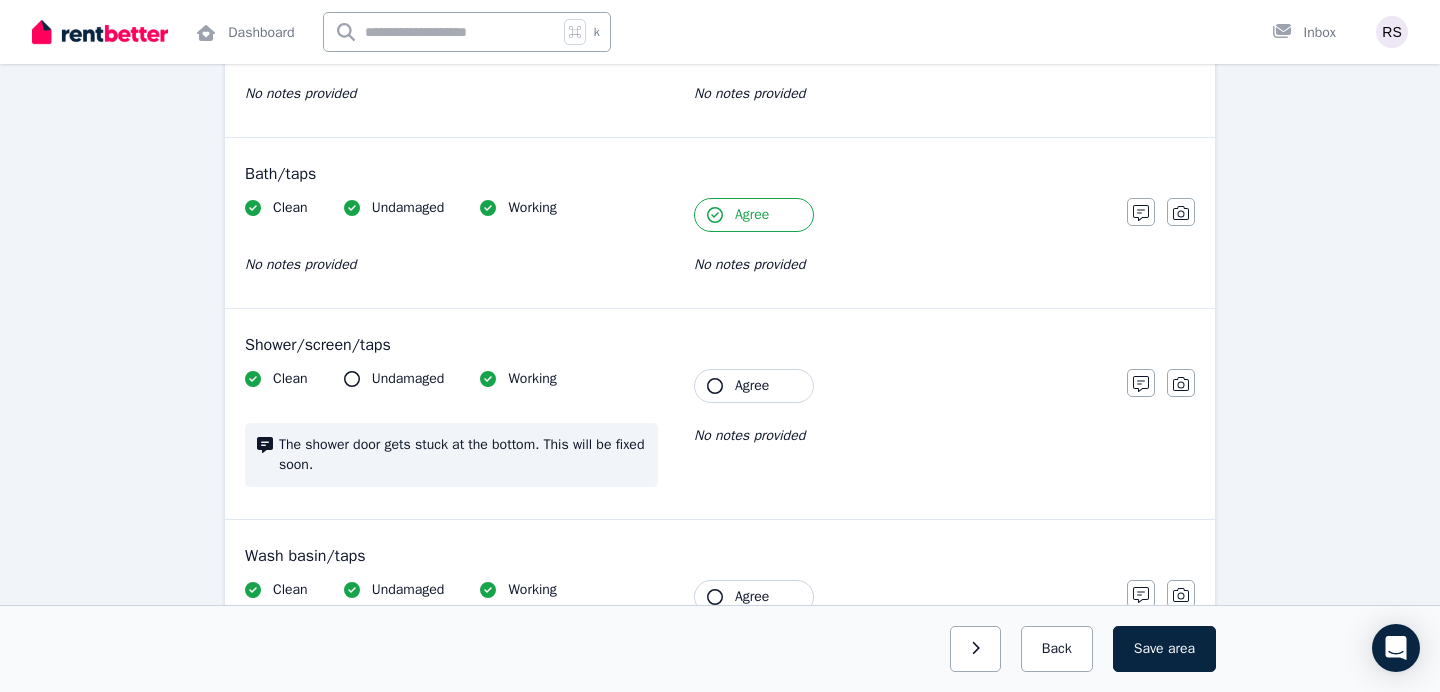 click 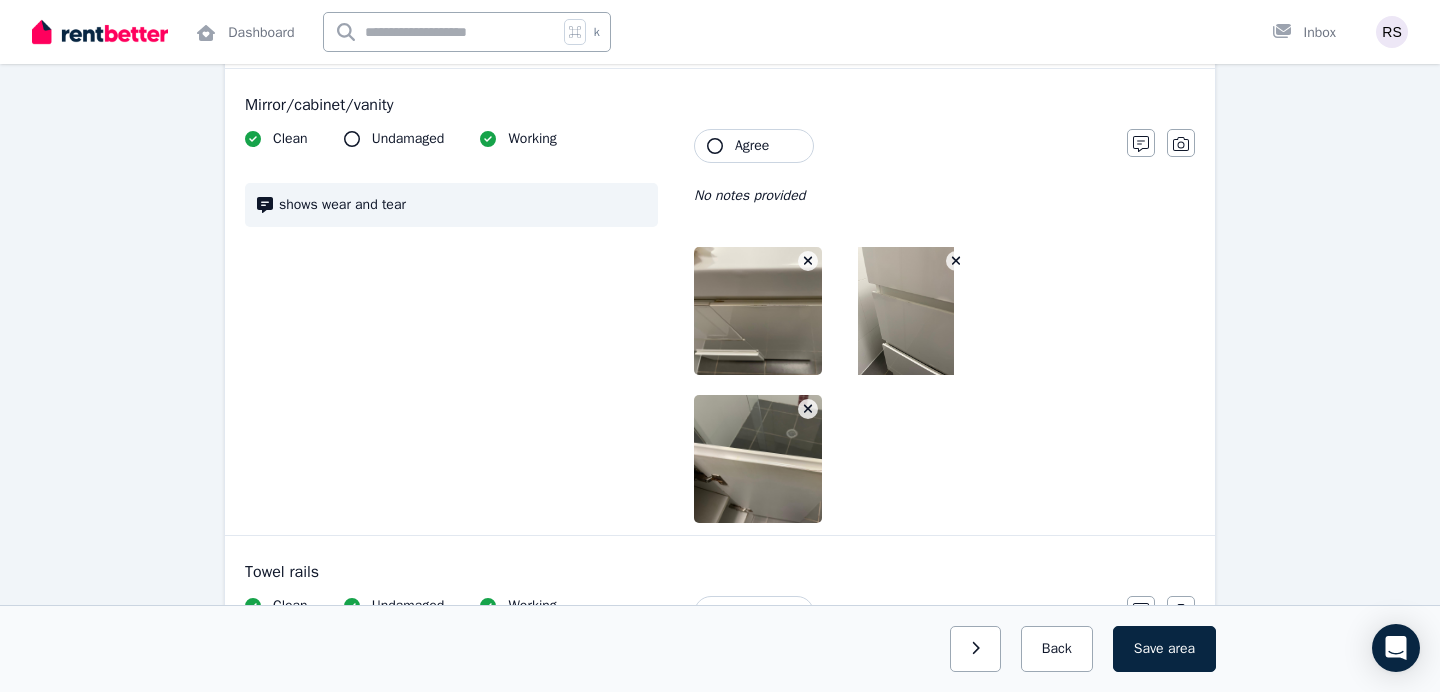 scroll, scrollTop: 2271, scrollLeft: 0, axis: vertical 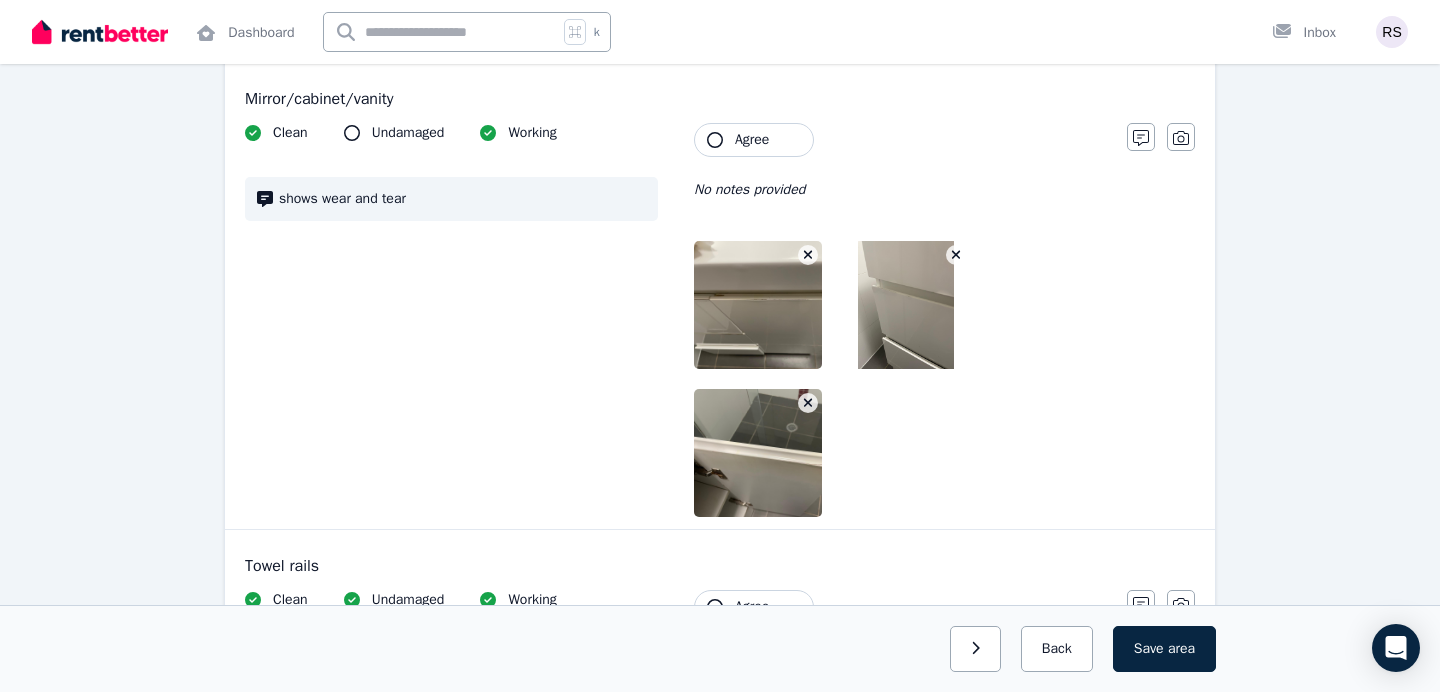 click 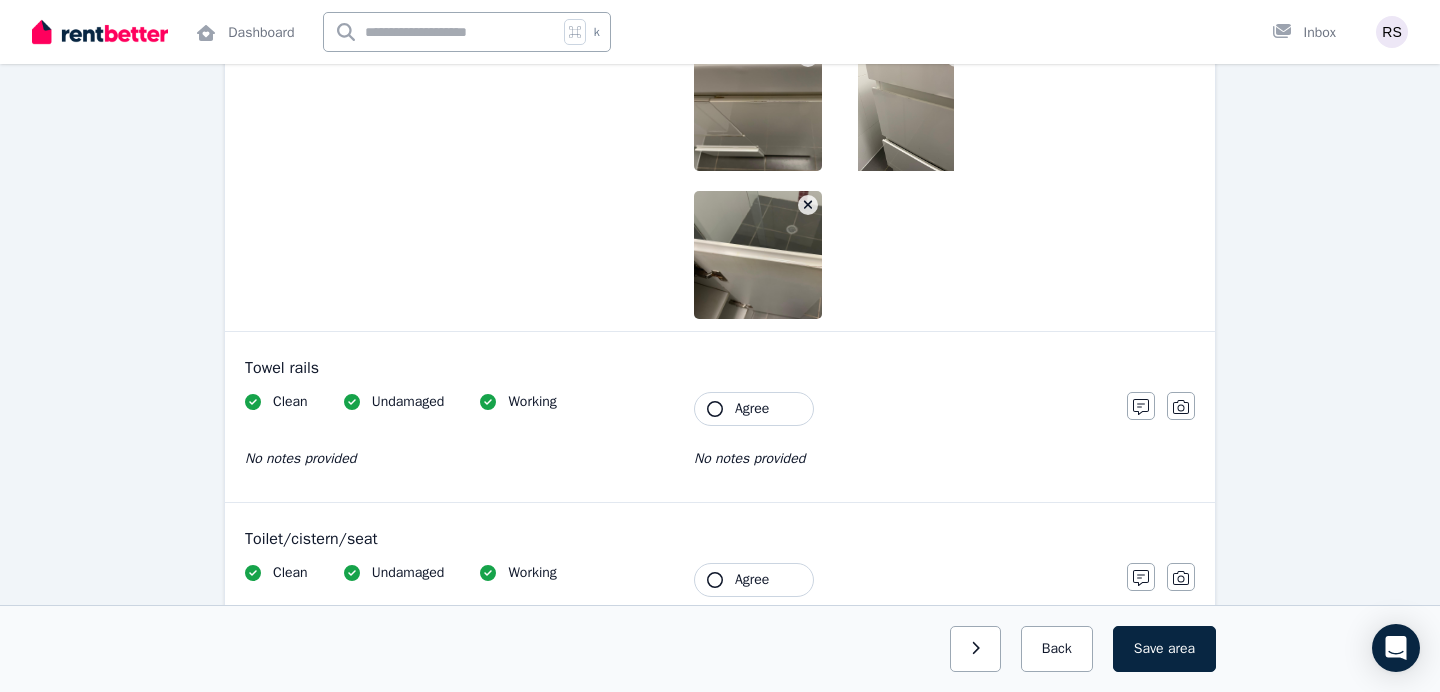 scroll, scrollTop: 2475, scrollLeft: 0, axis: vertical 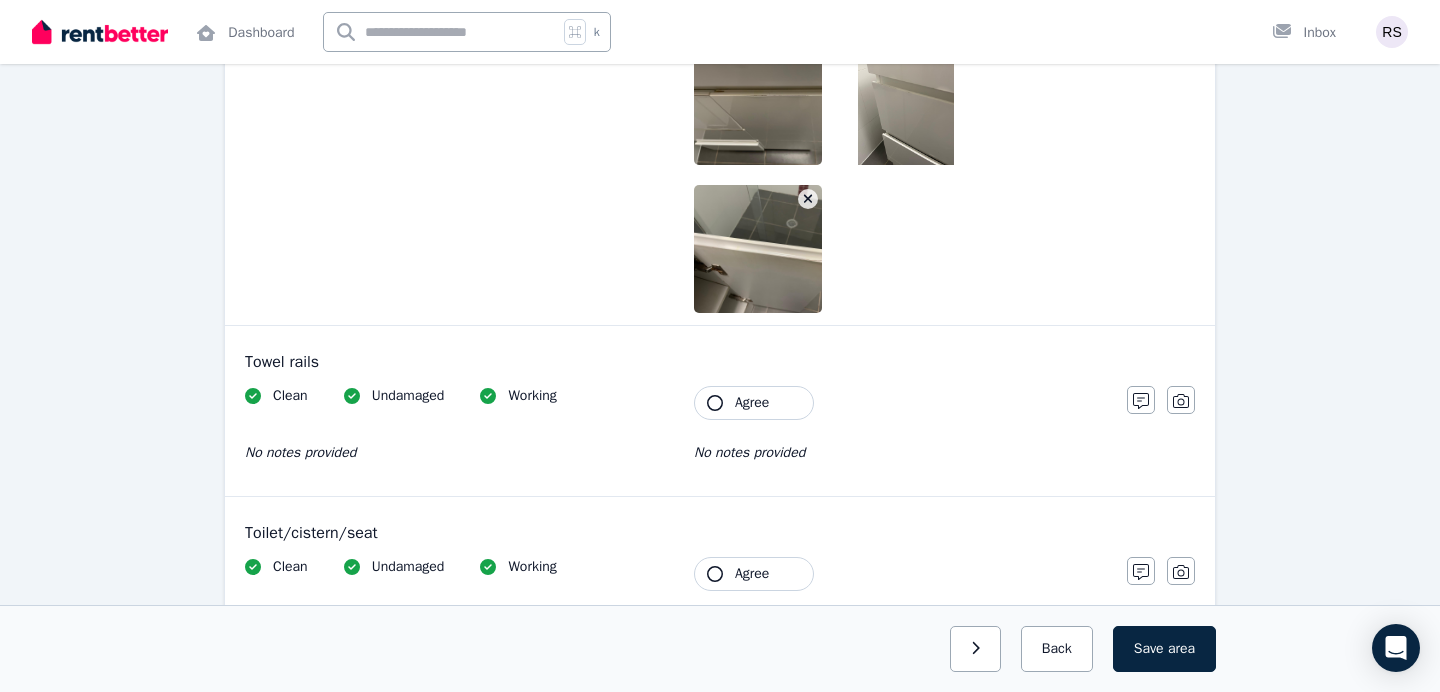 click 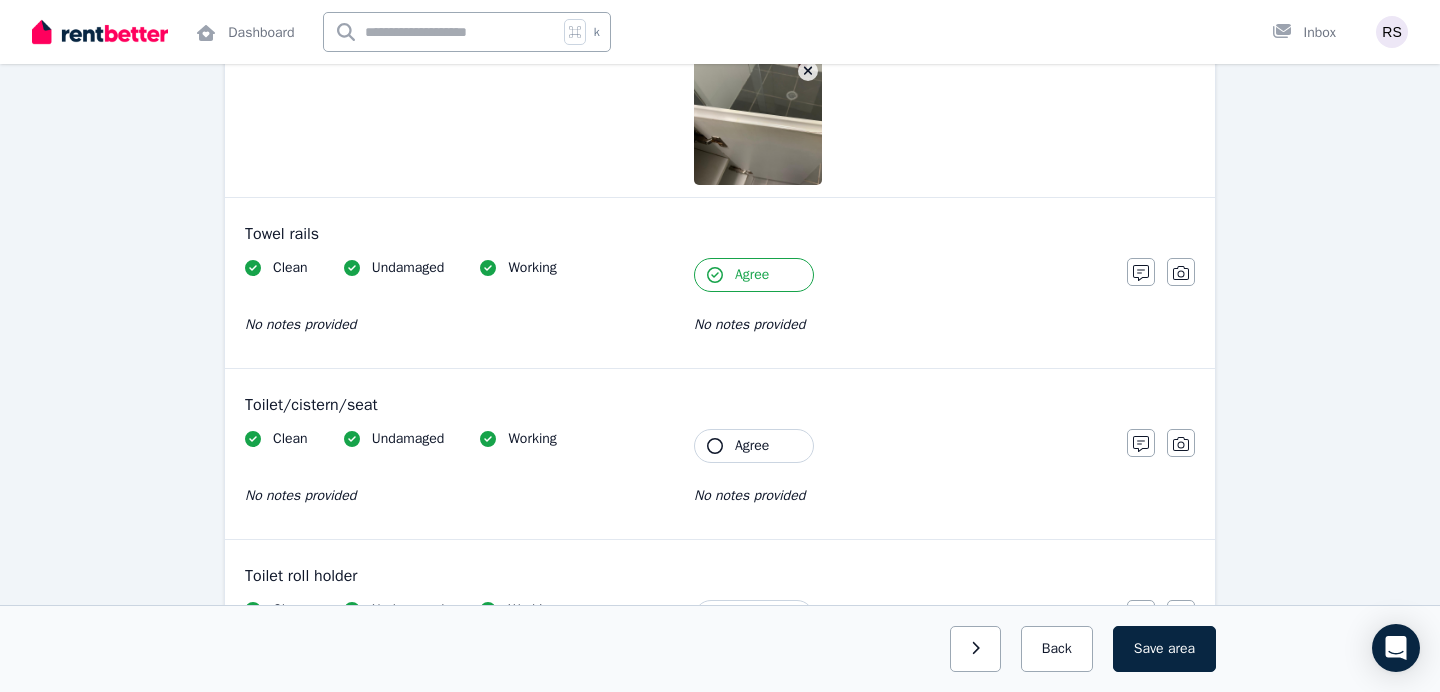 scroll, scrollTop: 2608, scrollLeft: 0, axis: vertical 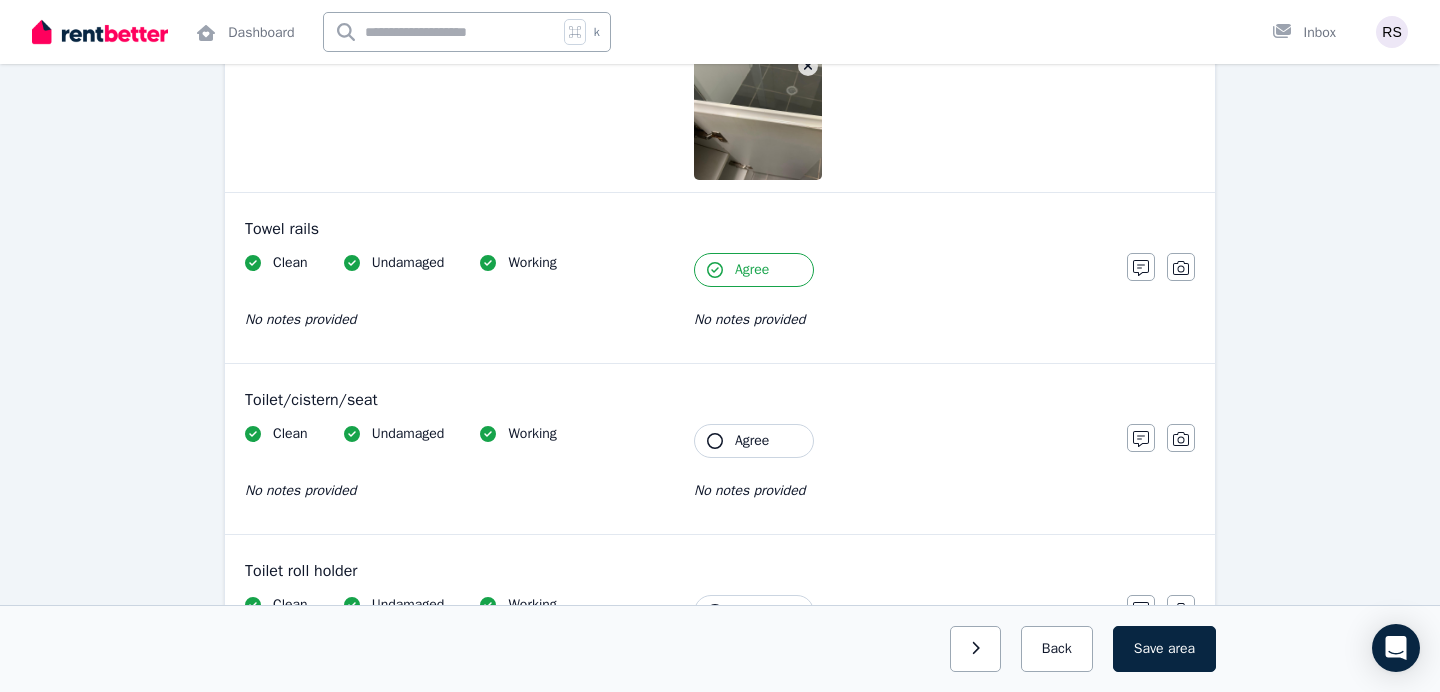 click 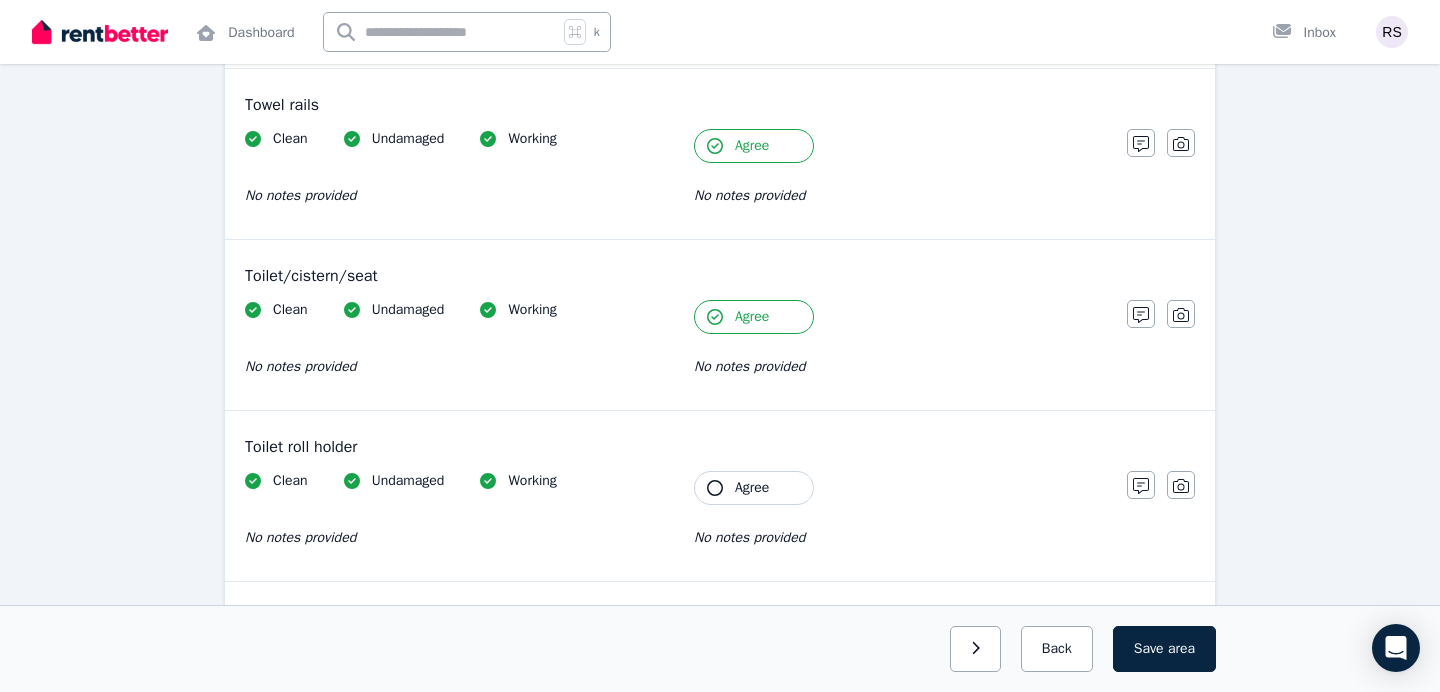 scroll, scrollTop: 2784, scrollLeft: 0, axis: vertical 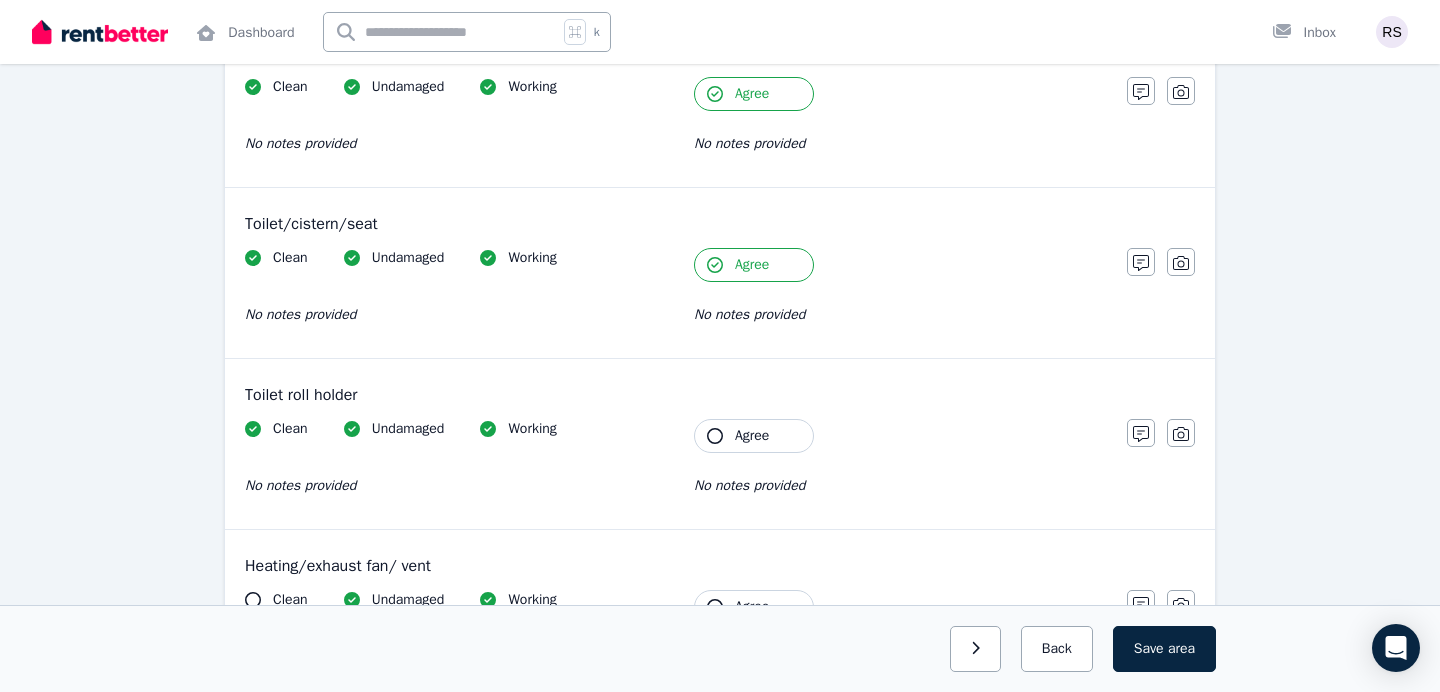 click 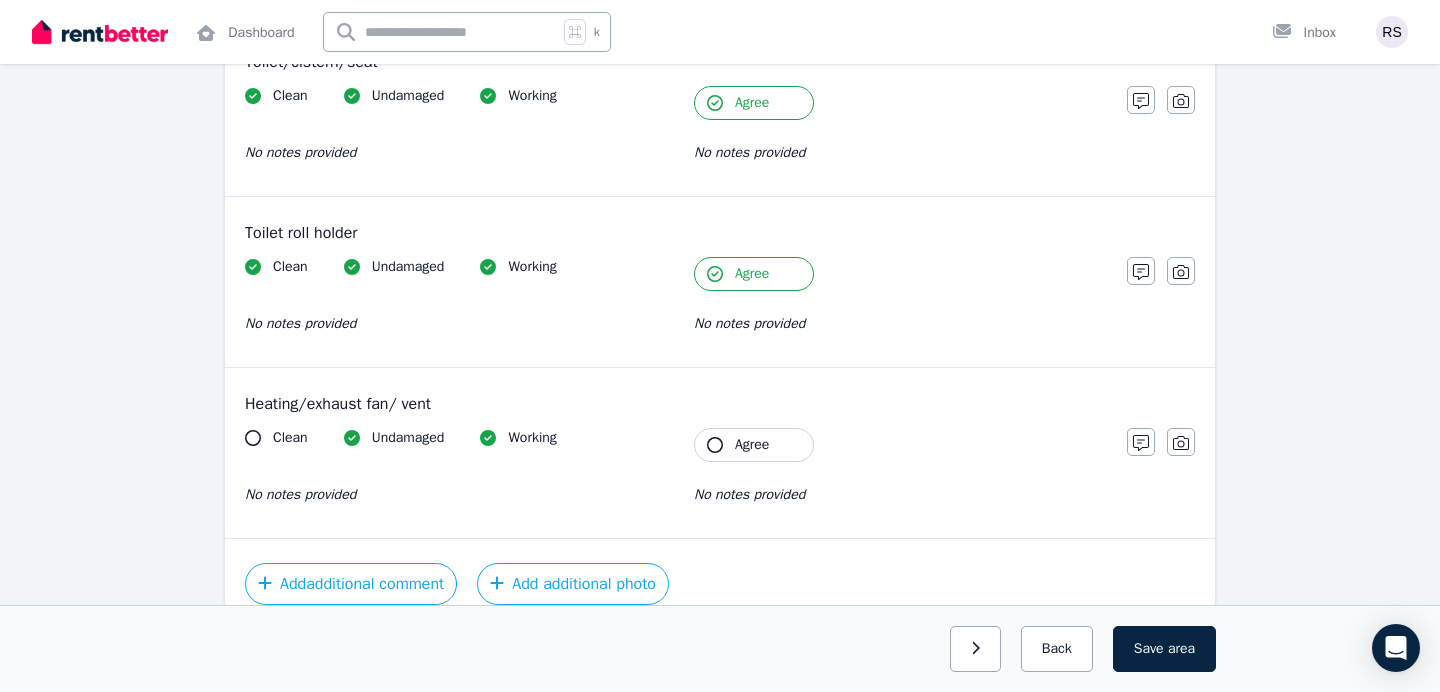scroll, scrollTop: 2956, scrollLeft: 0, axis: vertical 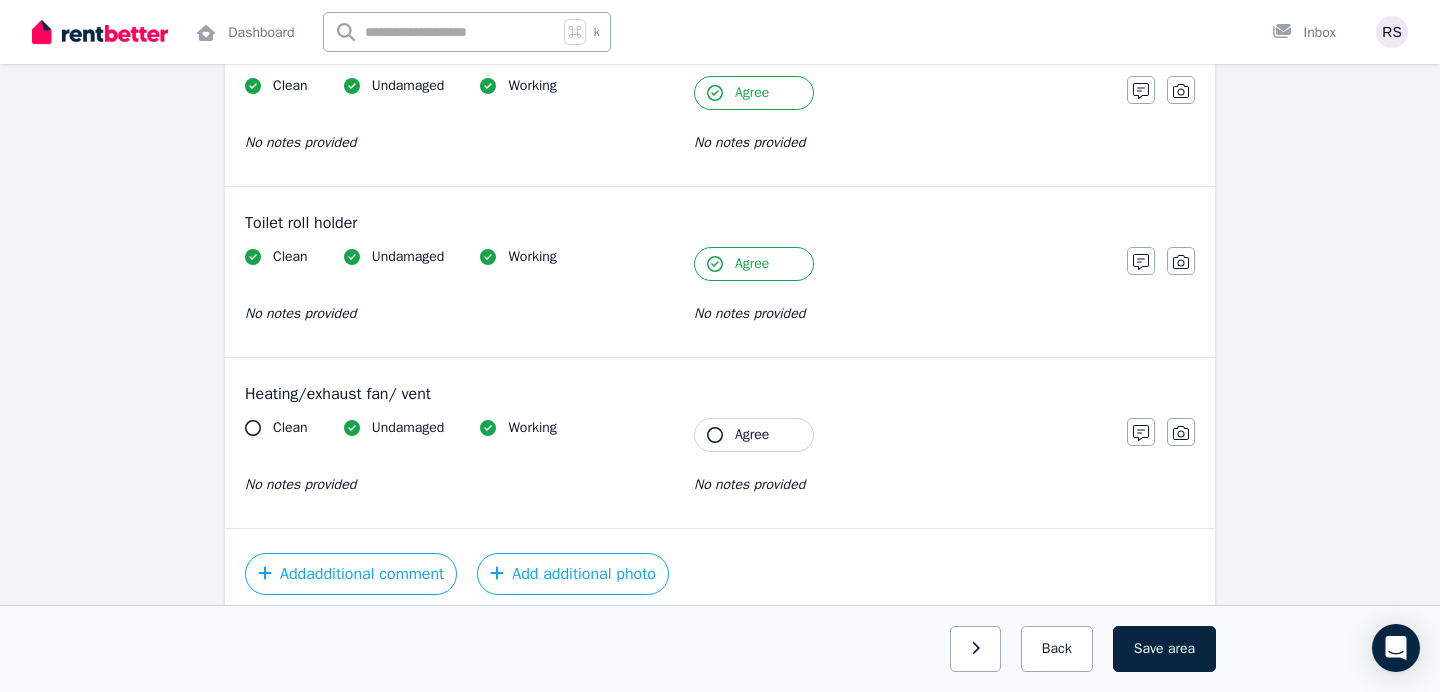 click 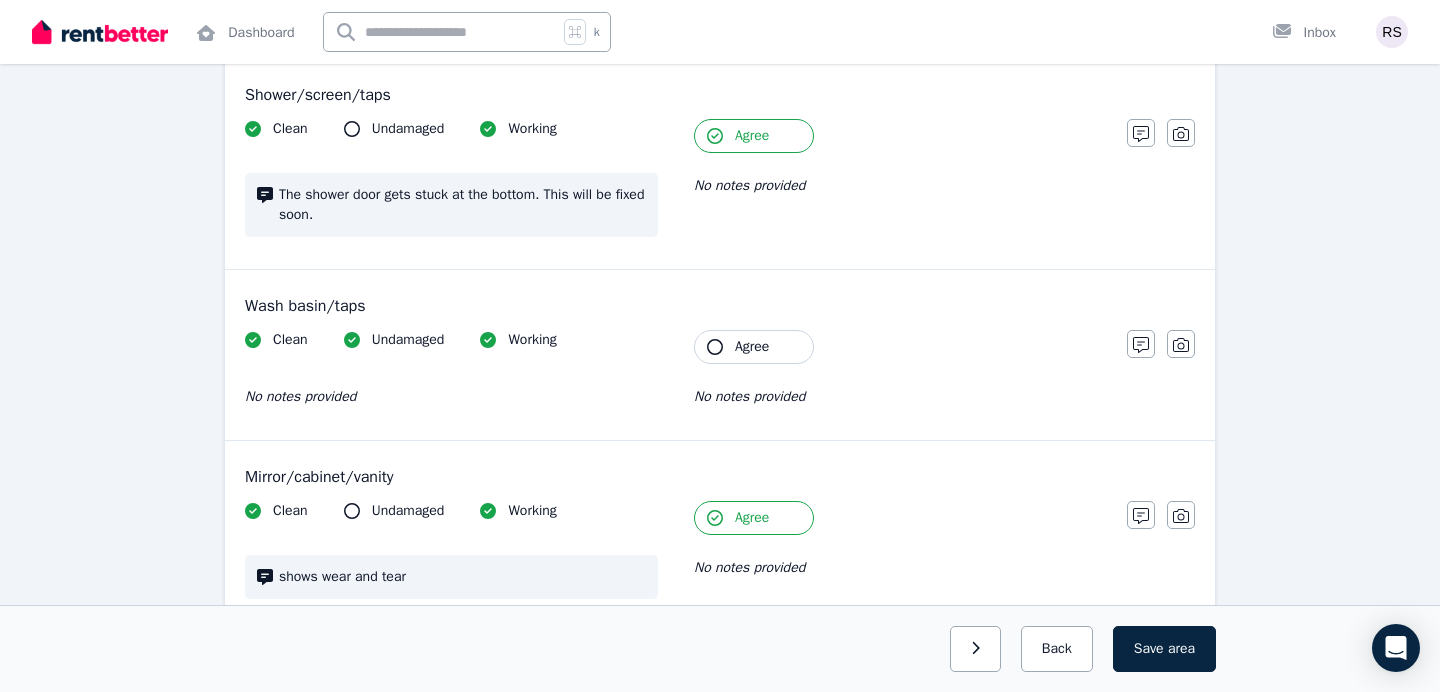 scroll, scrollTop: 1916, scrollLeft: 0, axis: vertical 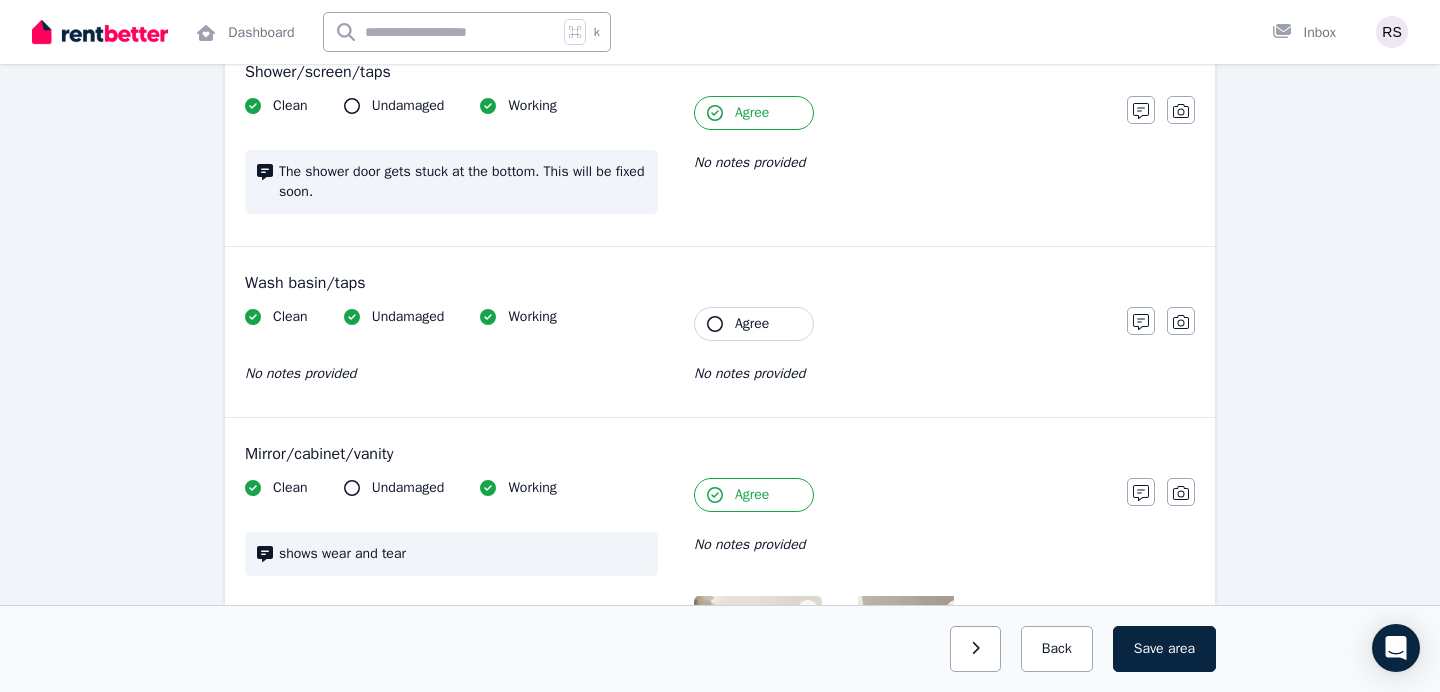 click 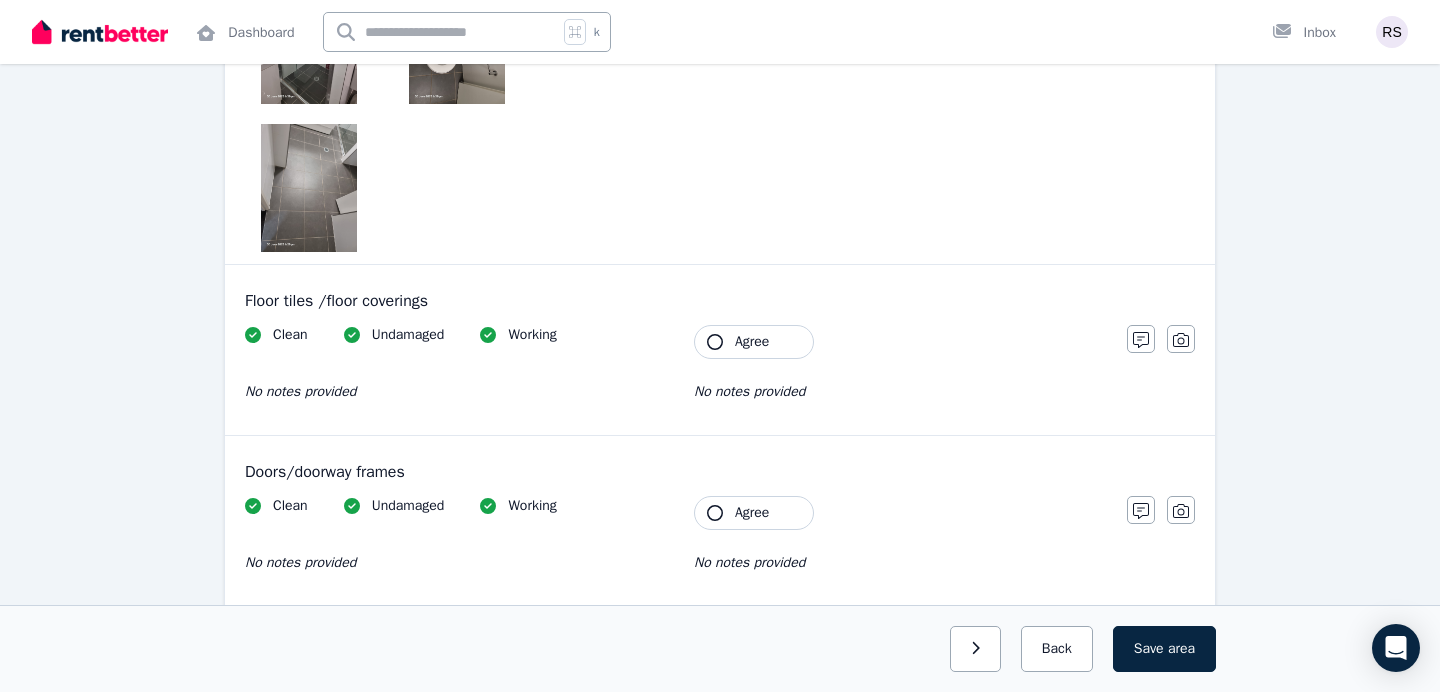 scroll, scrollTop: 492, scrollLeft: 0, axis: vertical 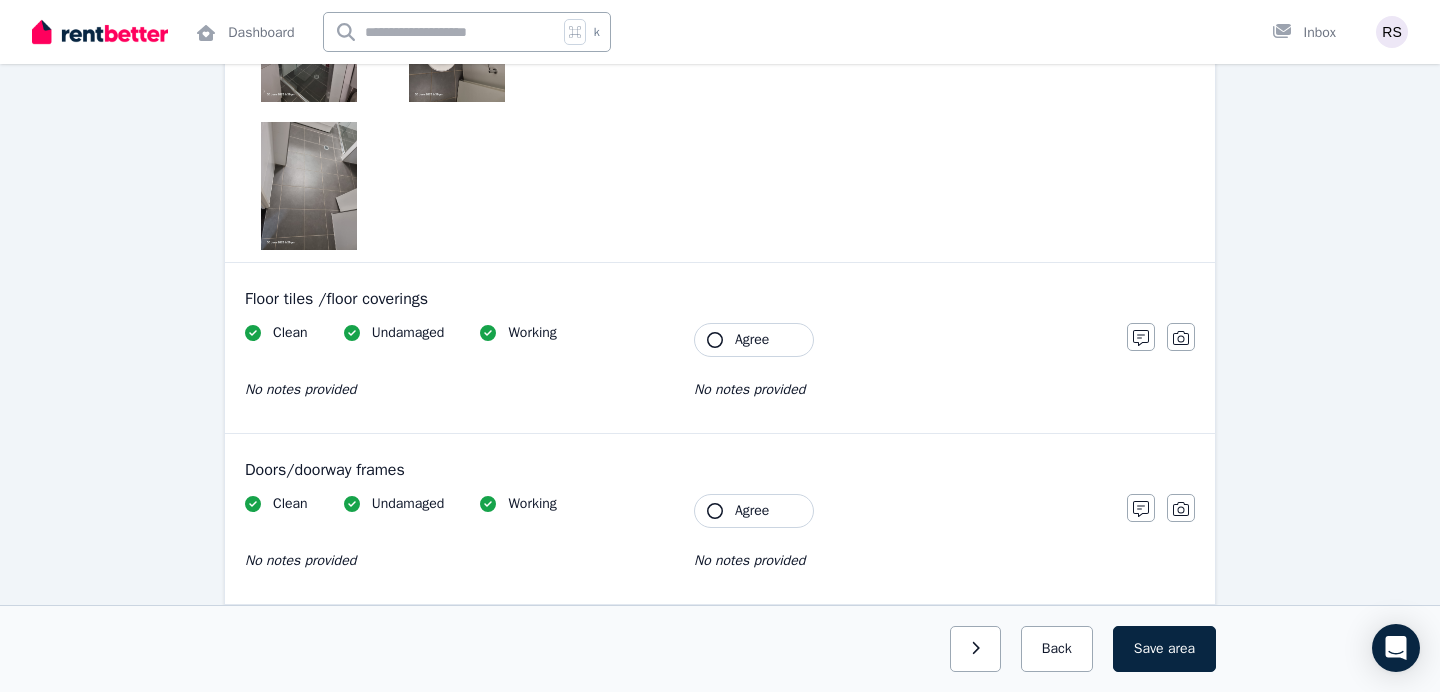 click 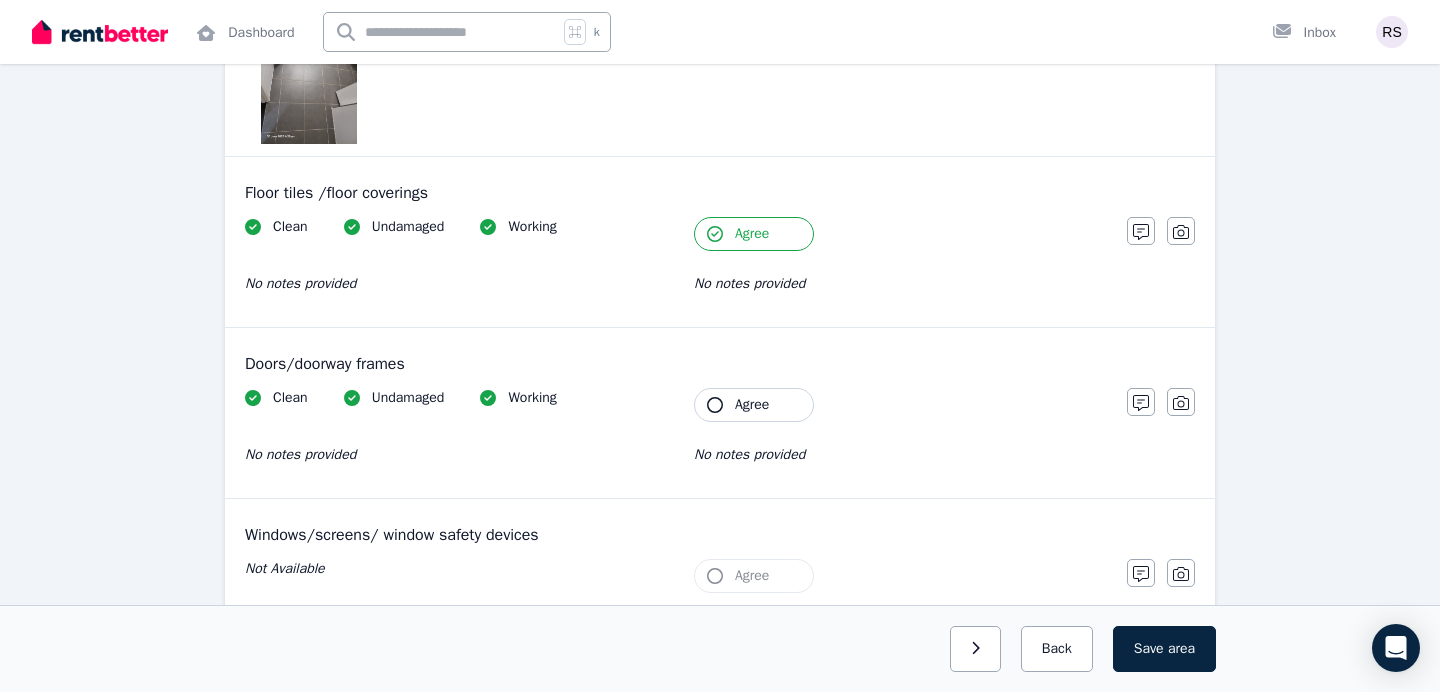 scroll, scrollTop: 599, scrollLeft: 0, axis: vertical 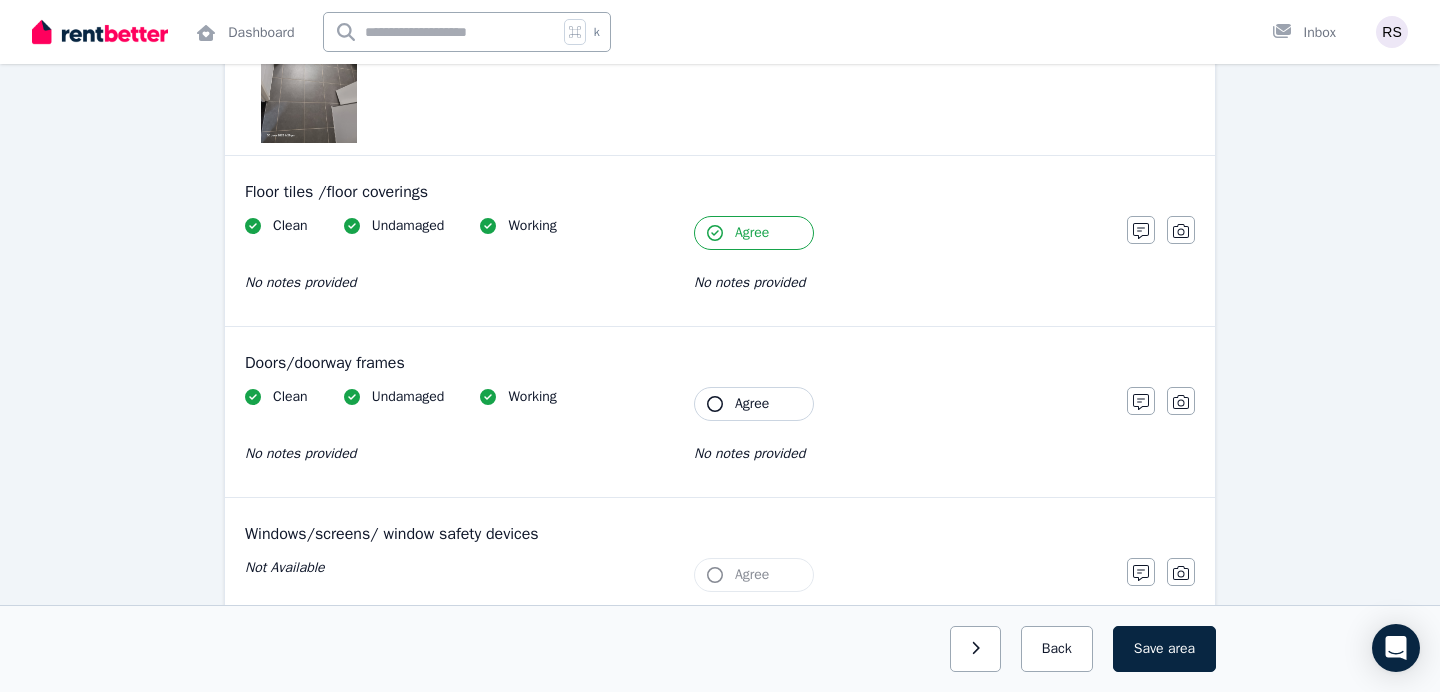 click 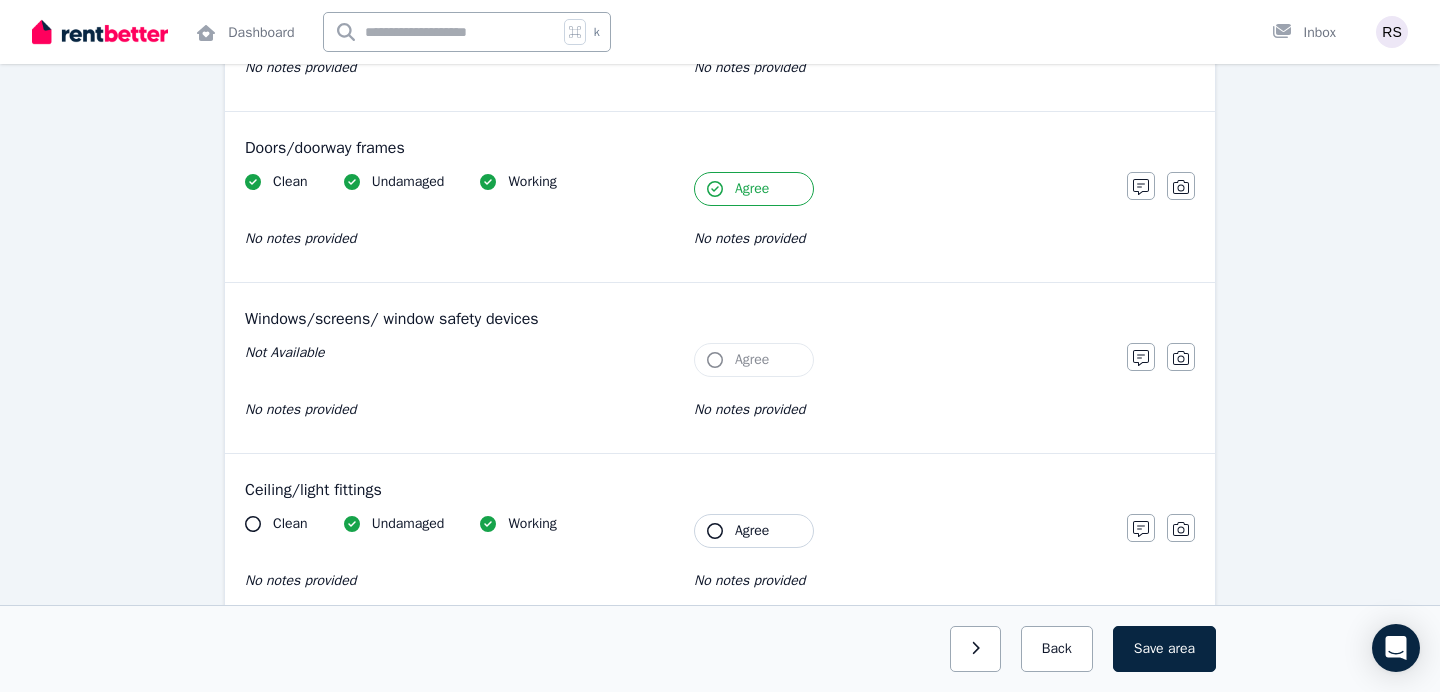 scroll, scrollTop: 812, scrollLeft: 0, axis: vertical 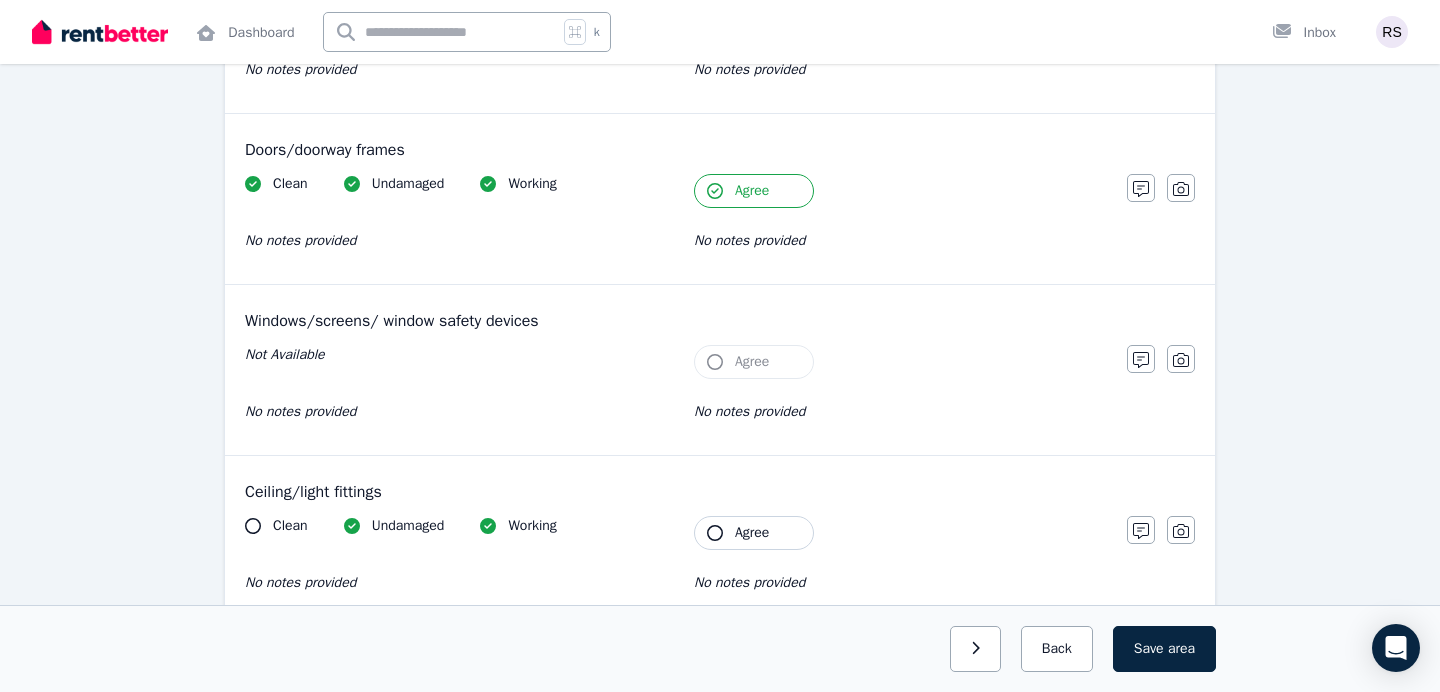 click on "Clean Undamaged Working No notes provided Tenant Agree No notes provided" at bounding box center (676, 223) 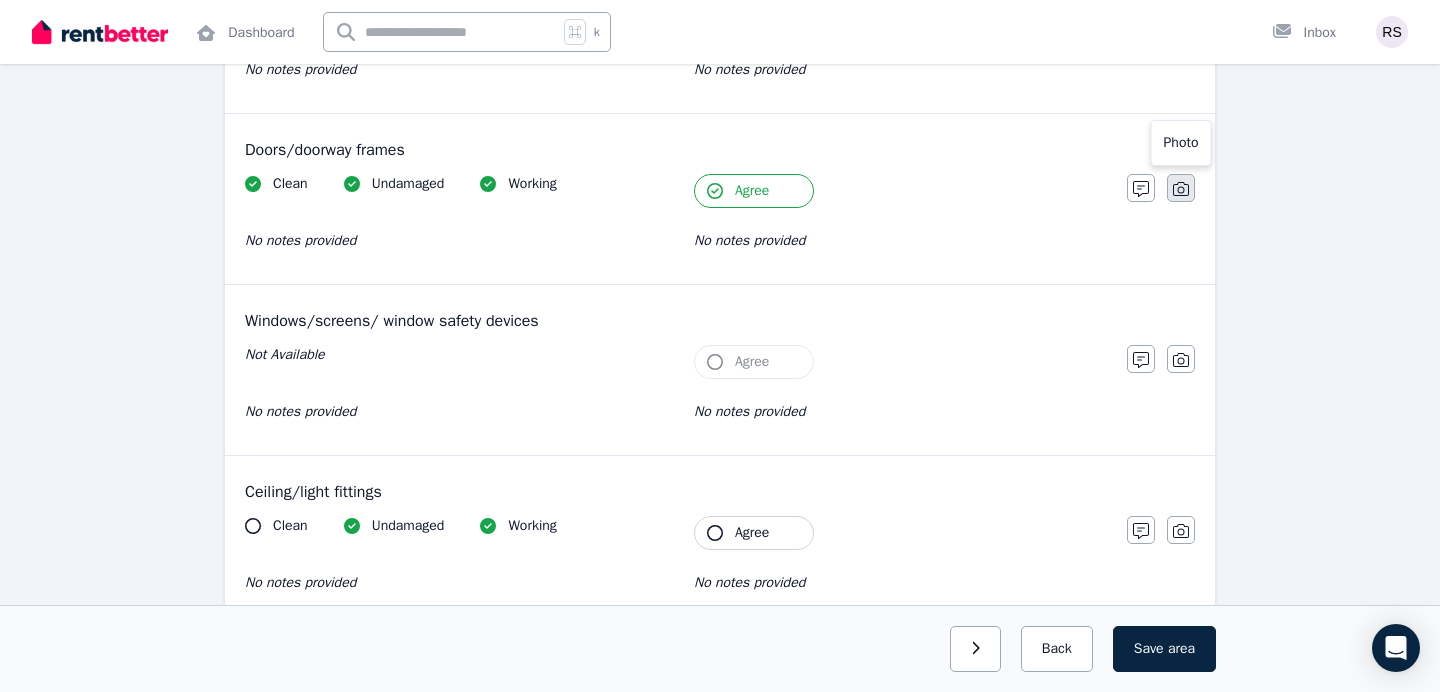 click 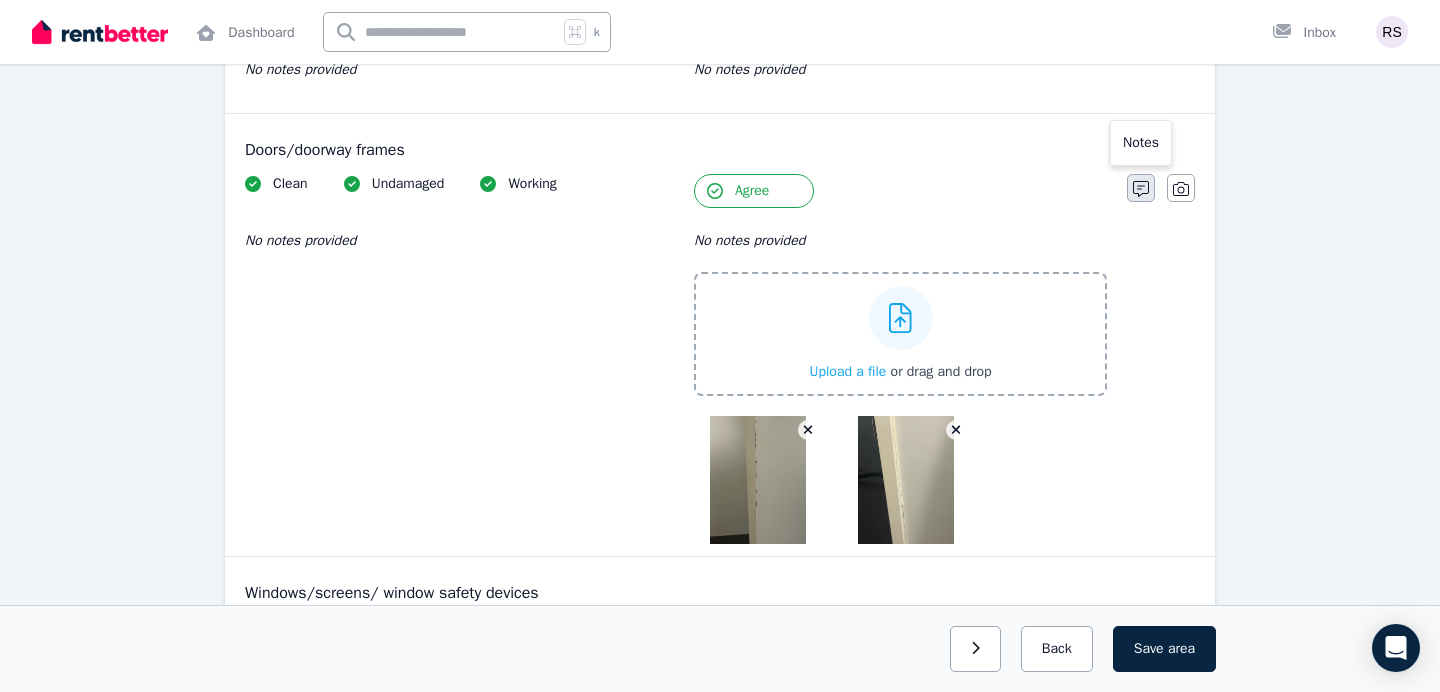 click 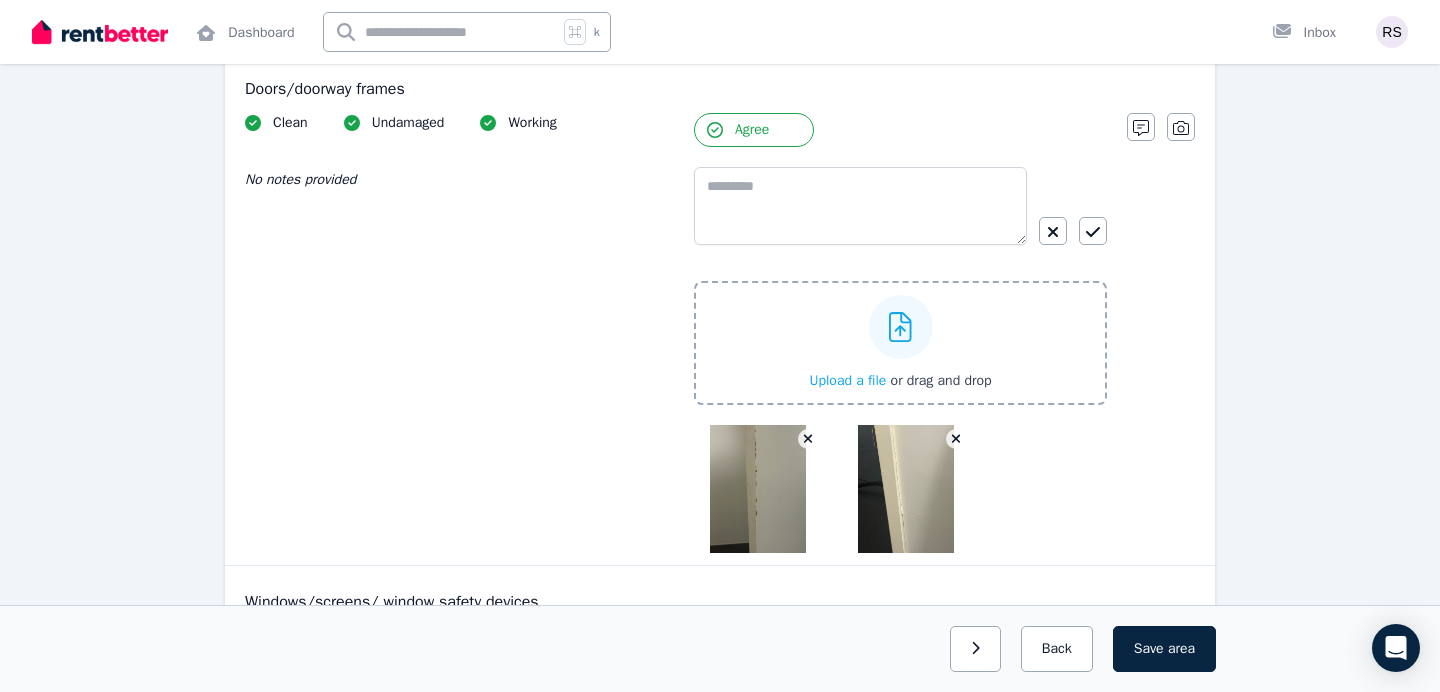scroll, scrollTop: 838, scrollLeft: 0, axis: vertical 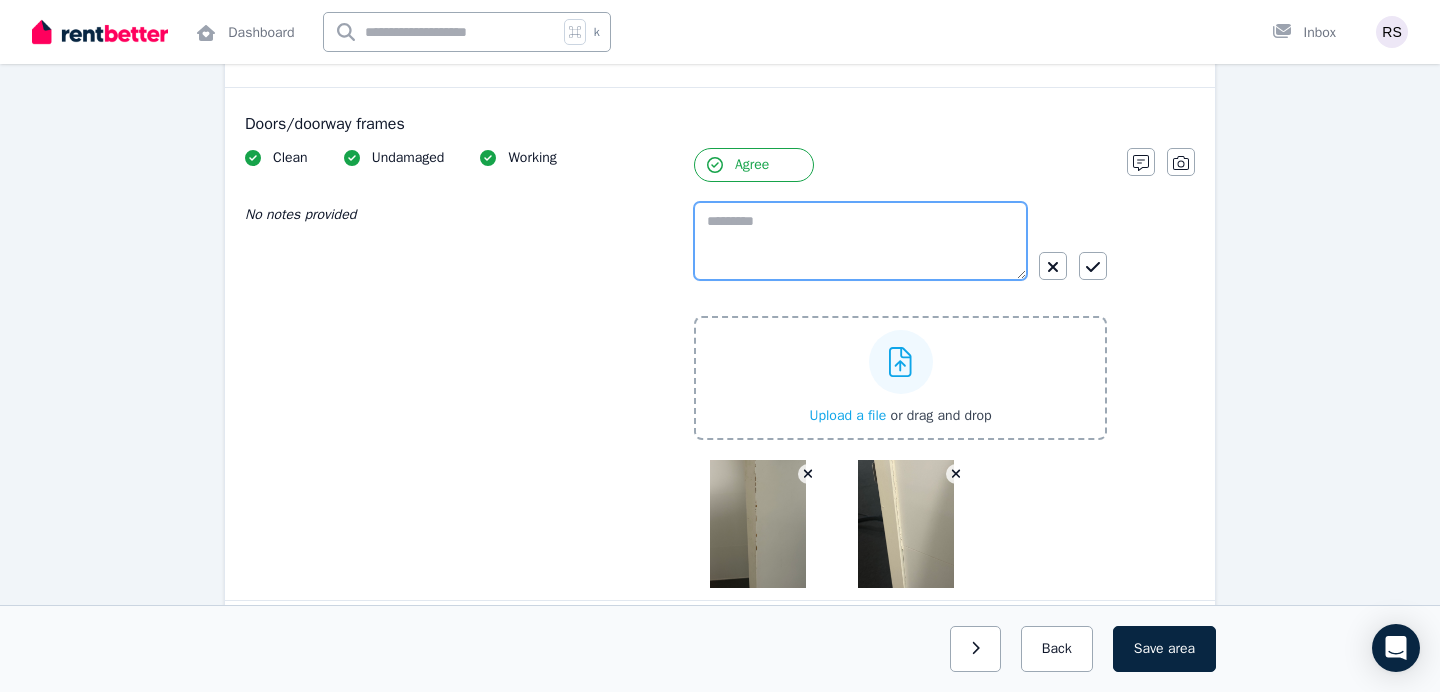 click at bounding box center [860, 241] 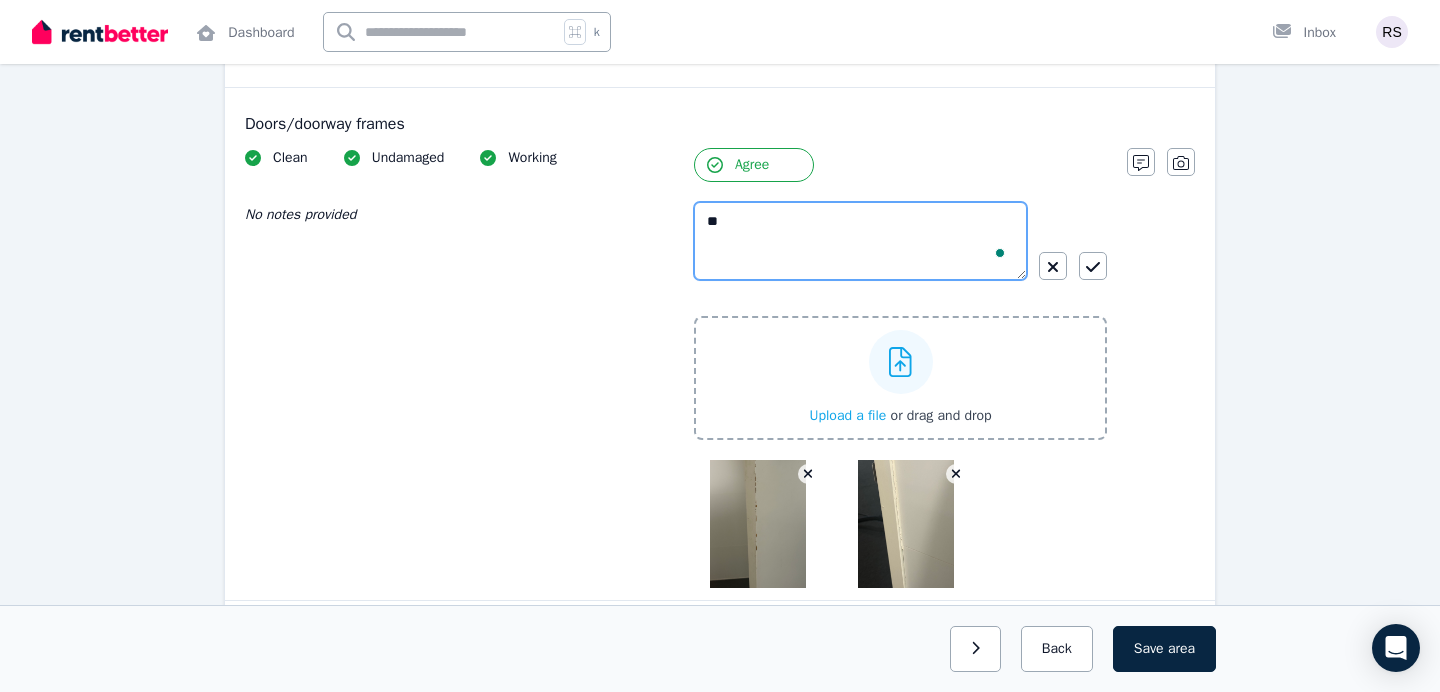 type on "*" 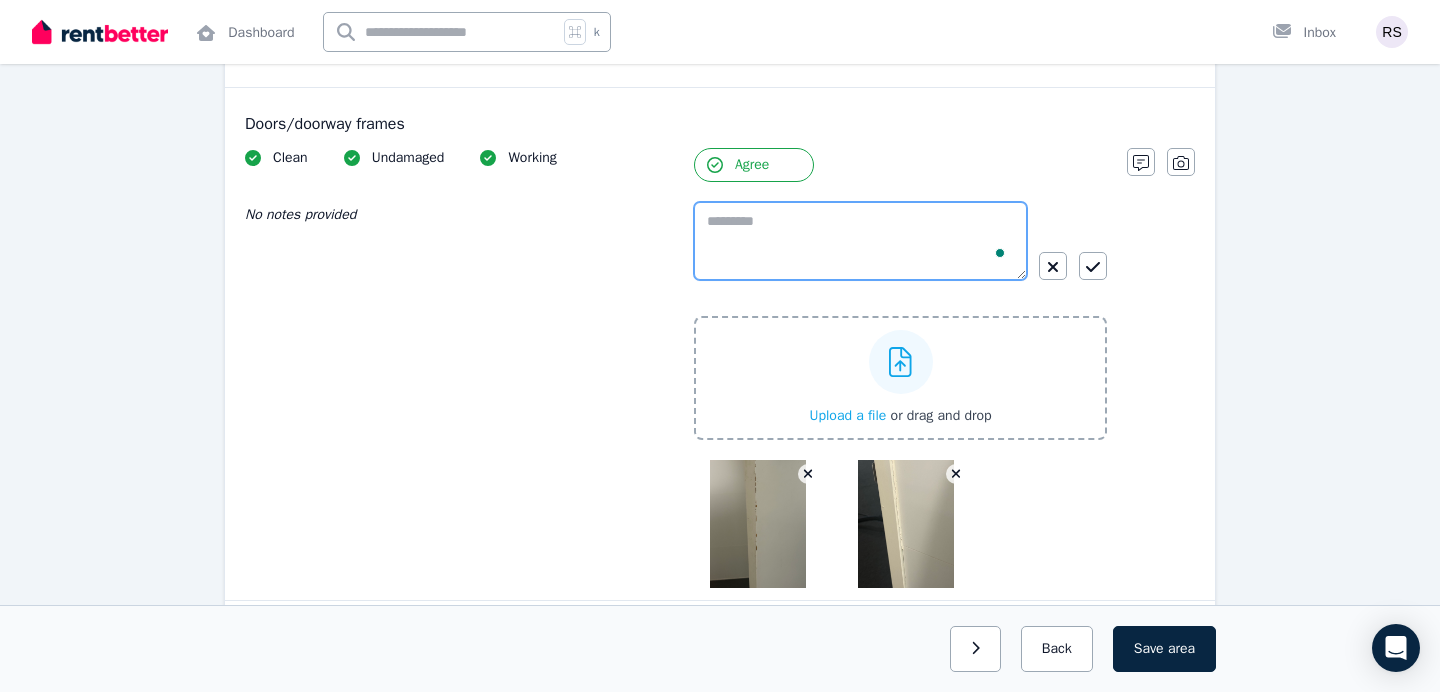 type on "*" 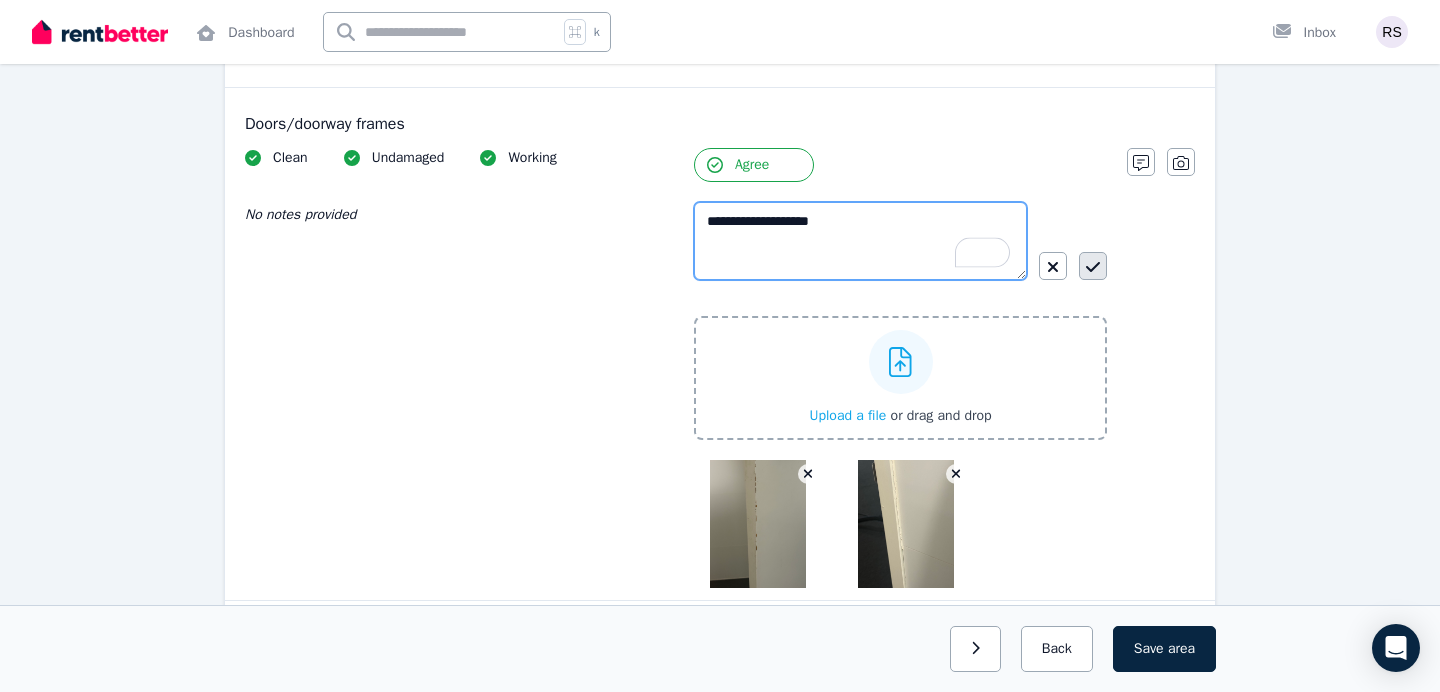 type on "**********" 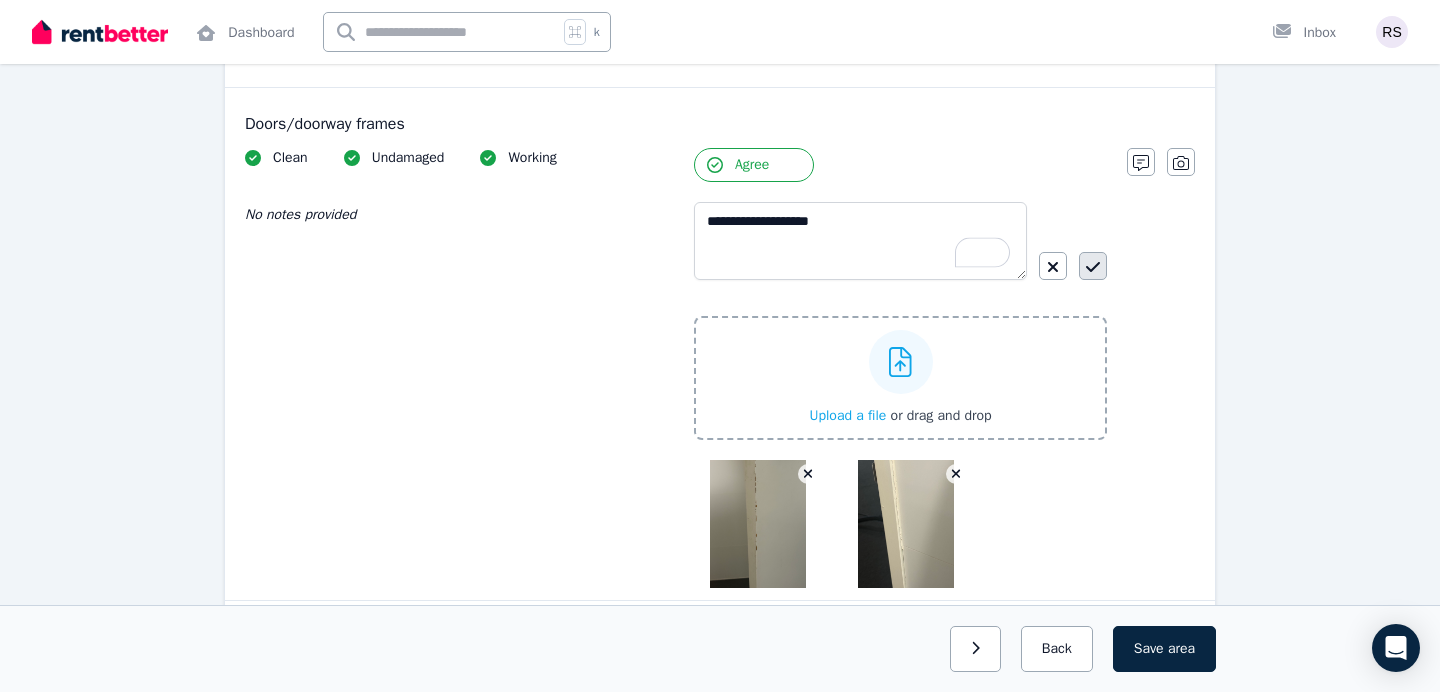 click 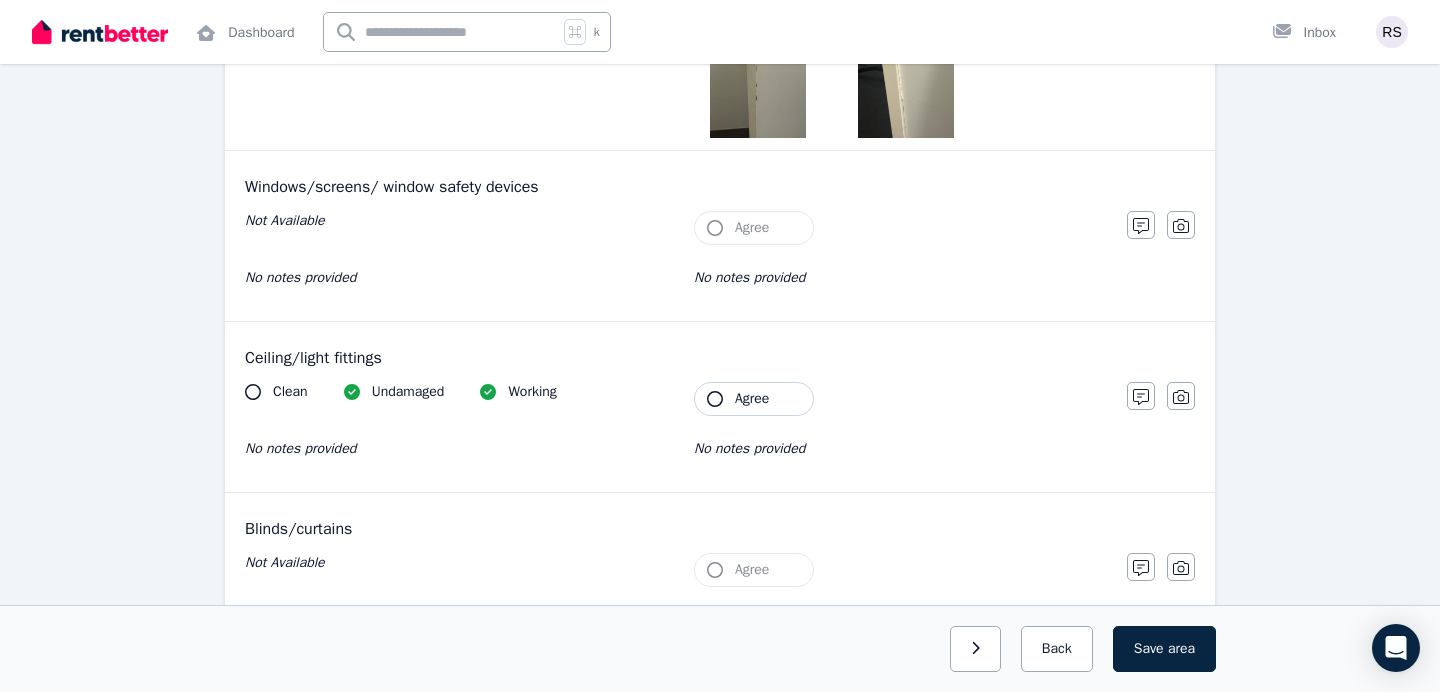scroll, scrollTop: 1240, scrollLeft: 0, axis: vertical 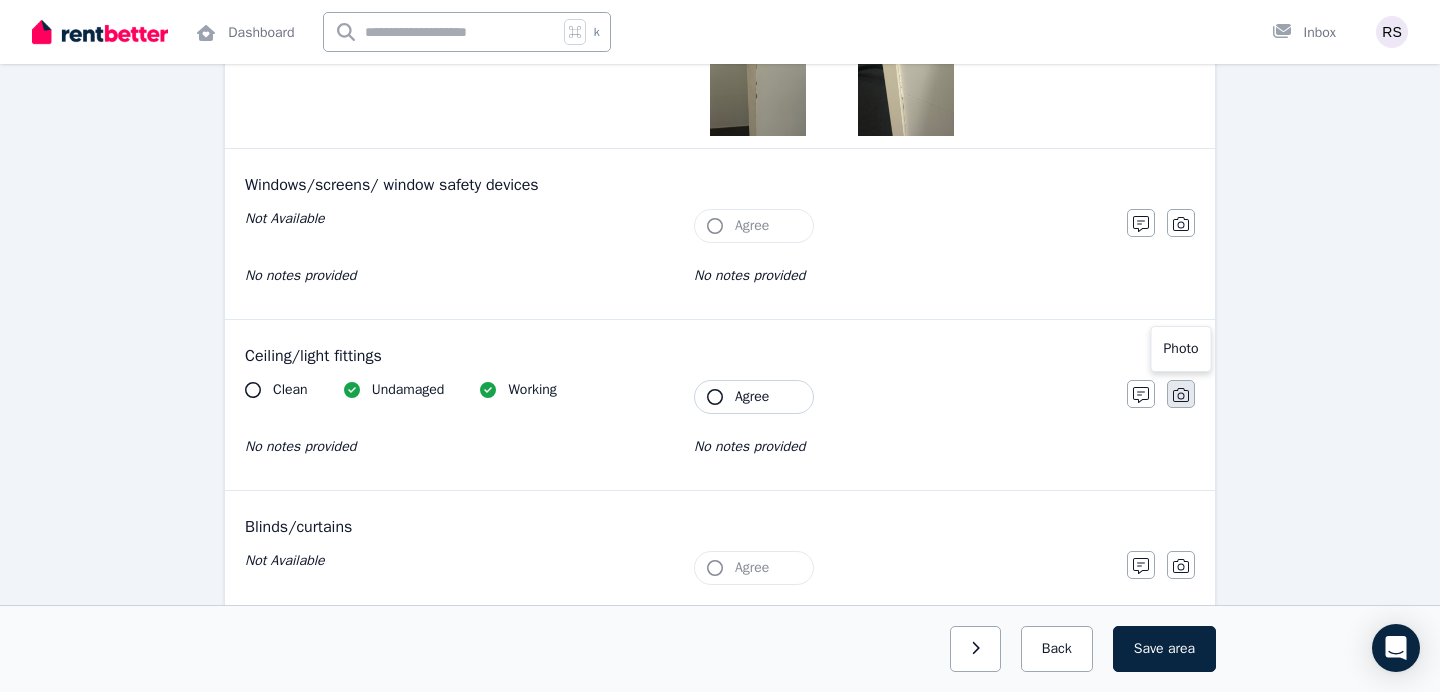 click 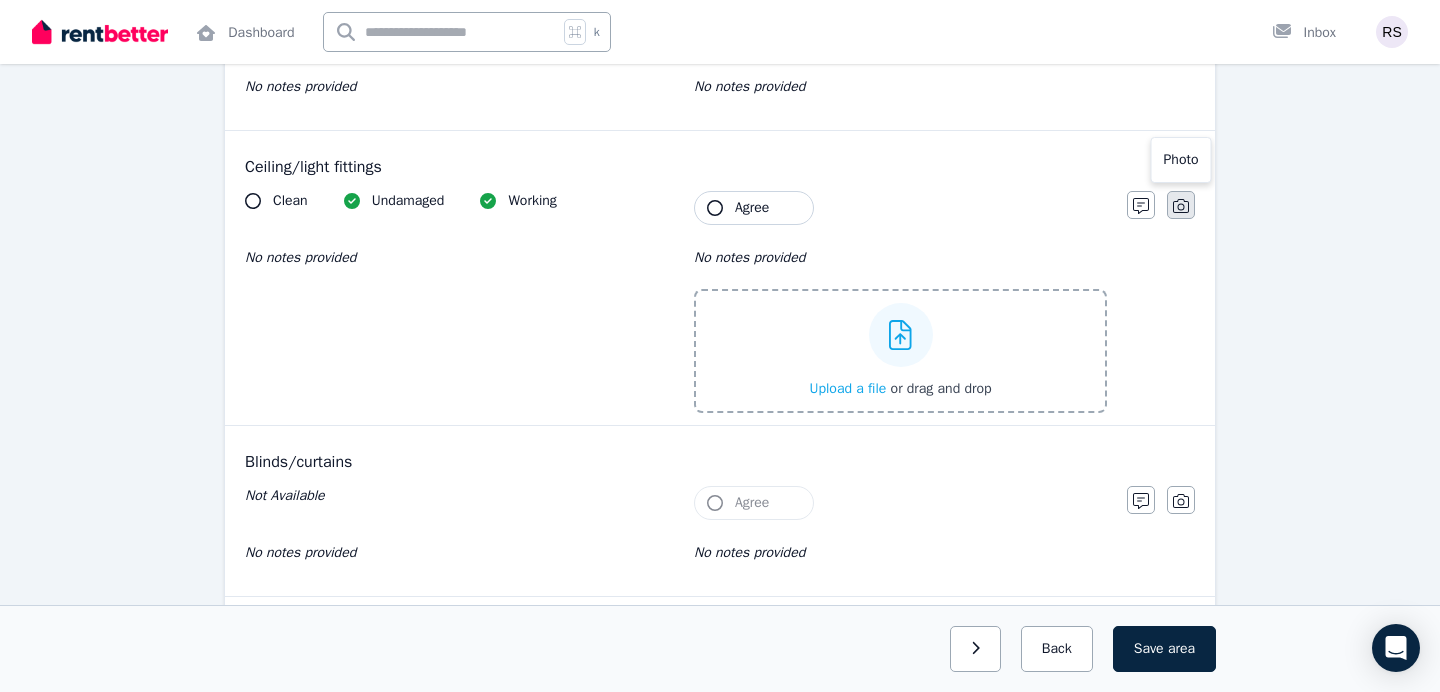 scroll, scrollTop: 1431, scrollLeft: 0, axis: vertical 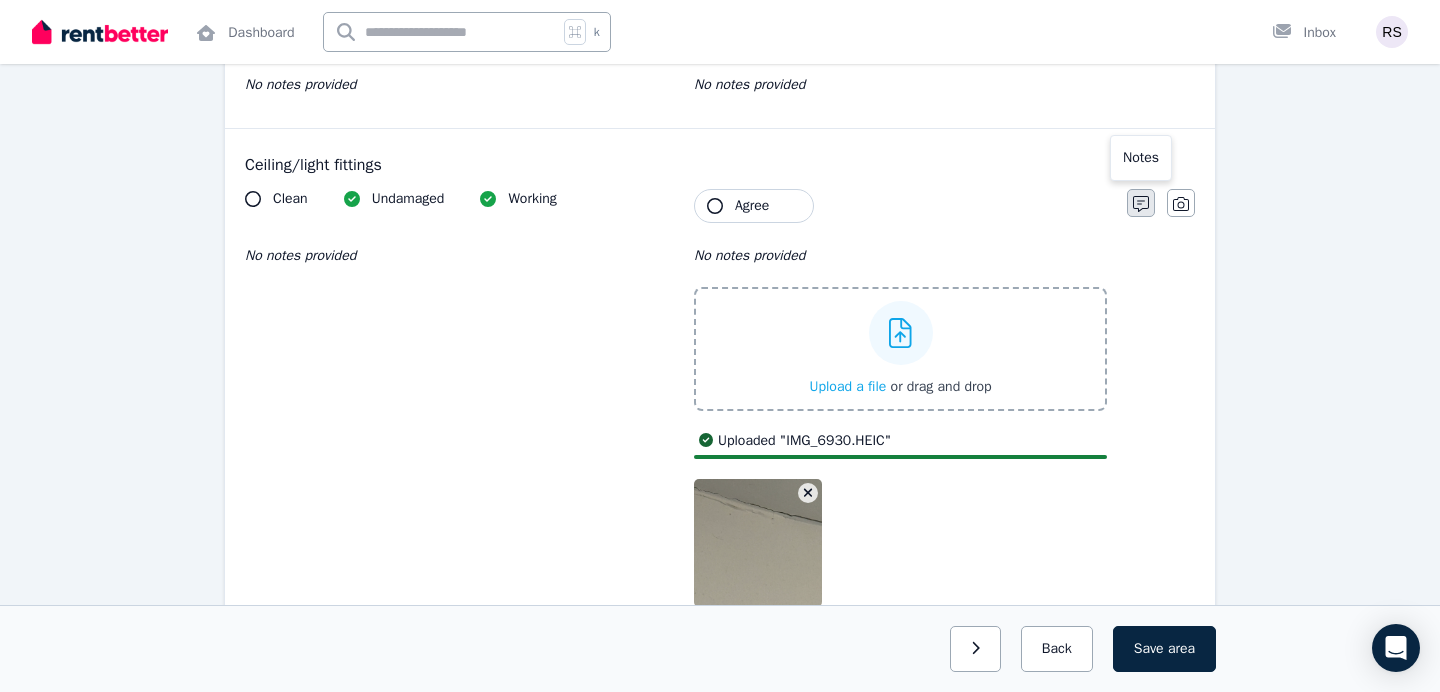 click 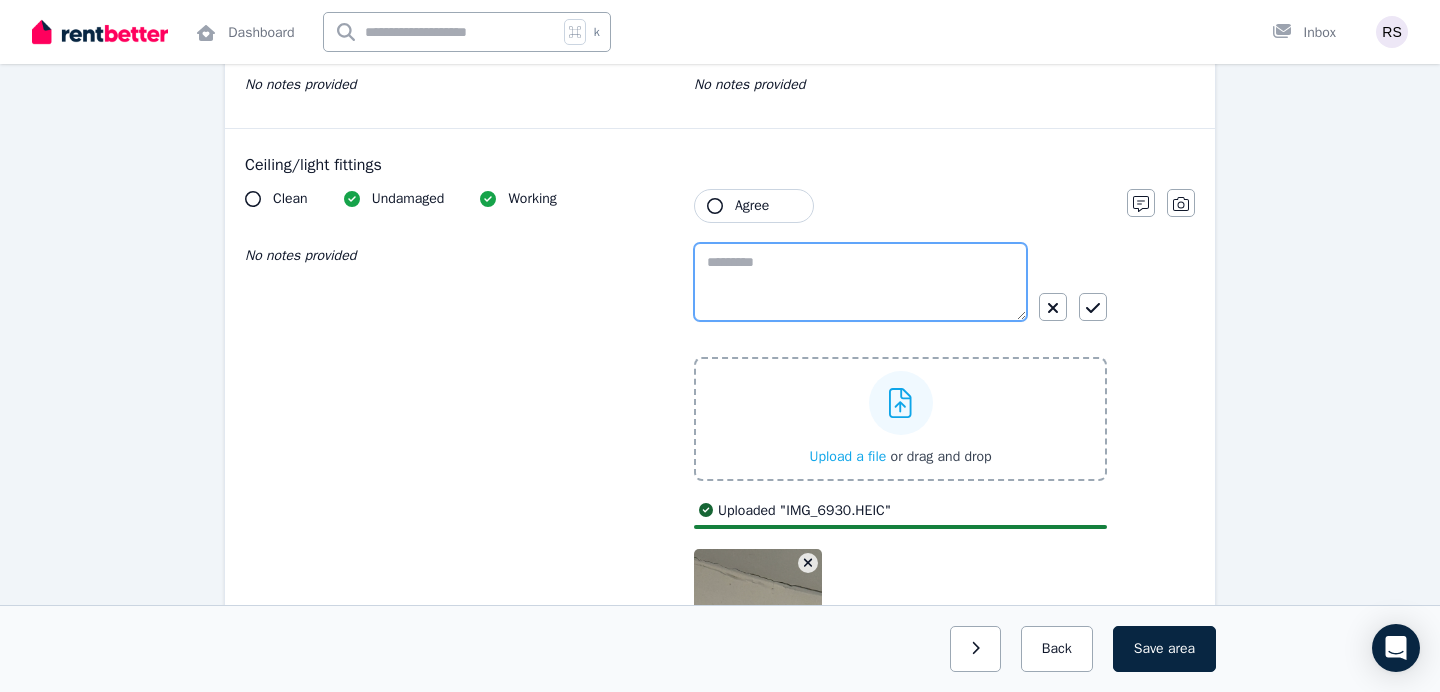 click at bounding box center [860, 282] 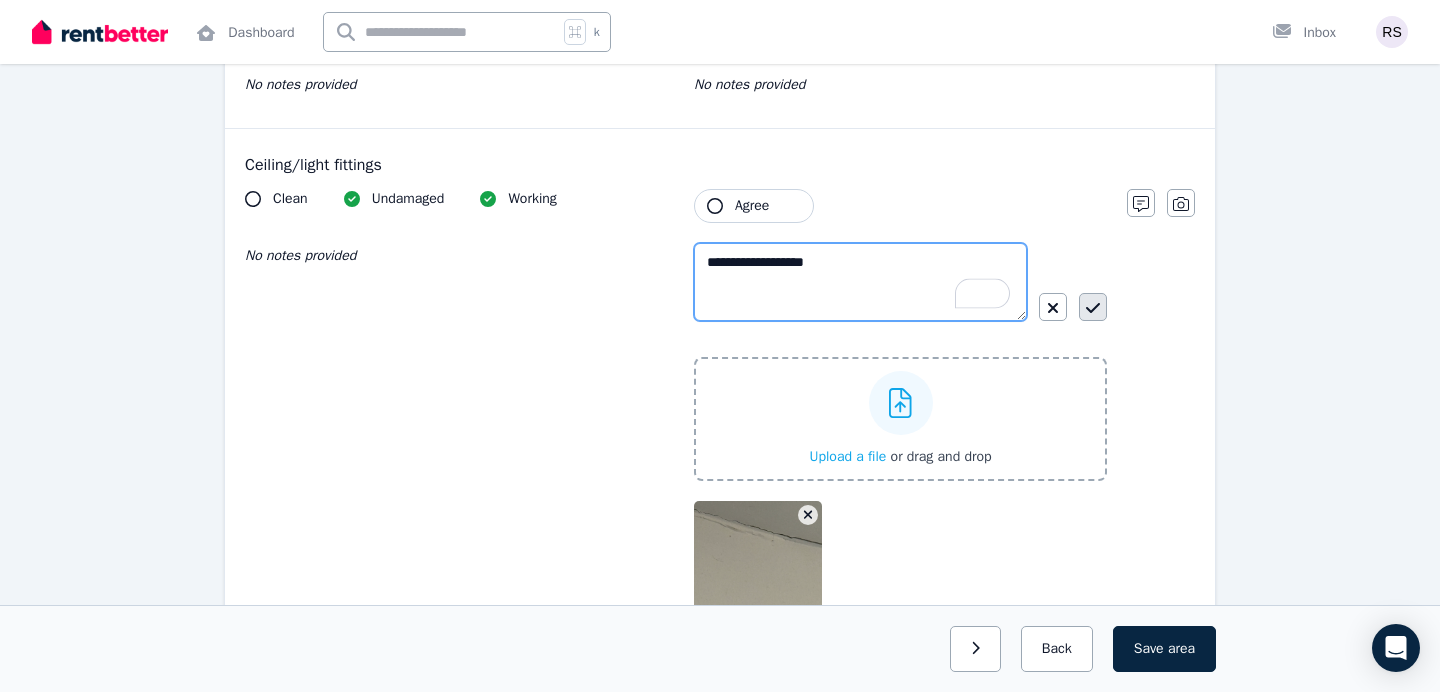 type on "**********" 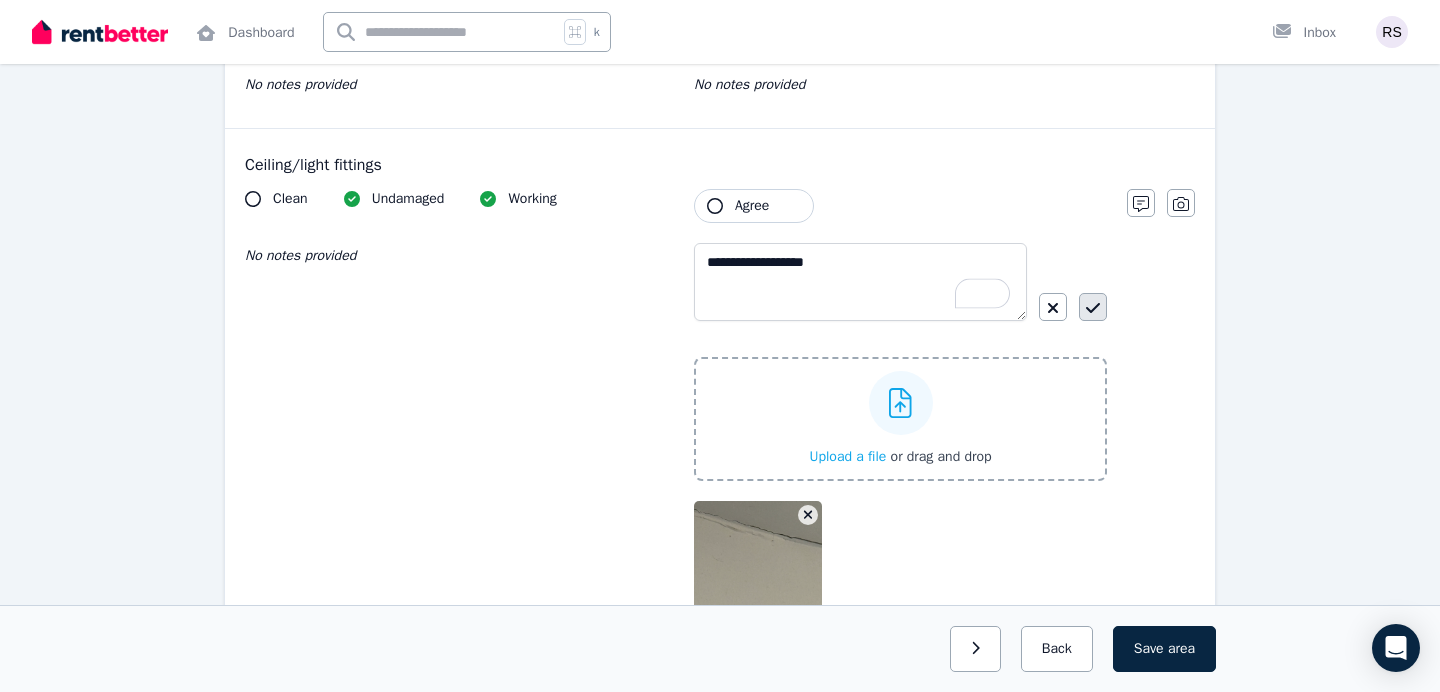 click 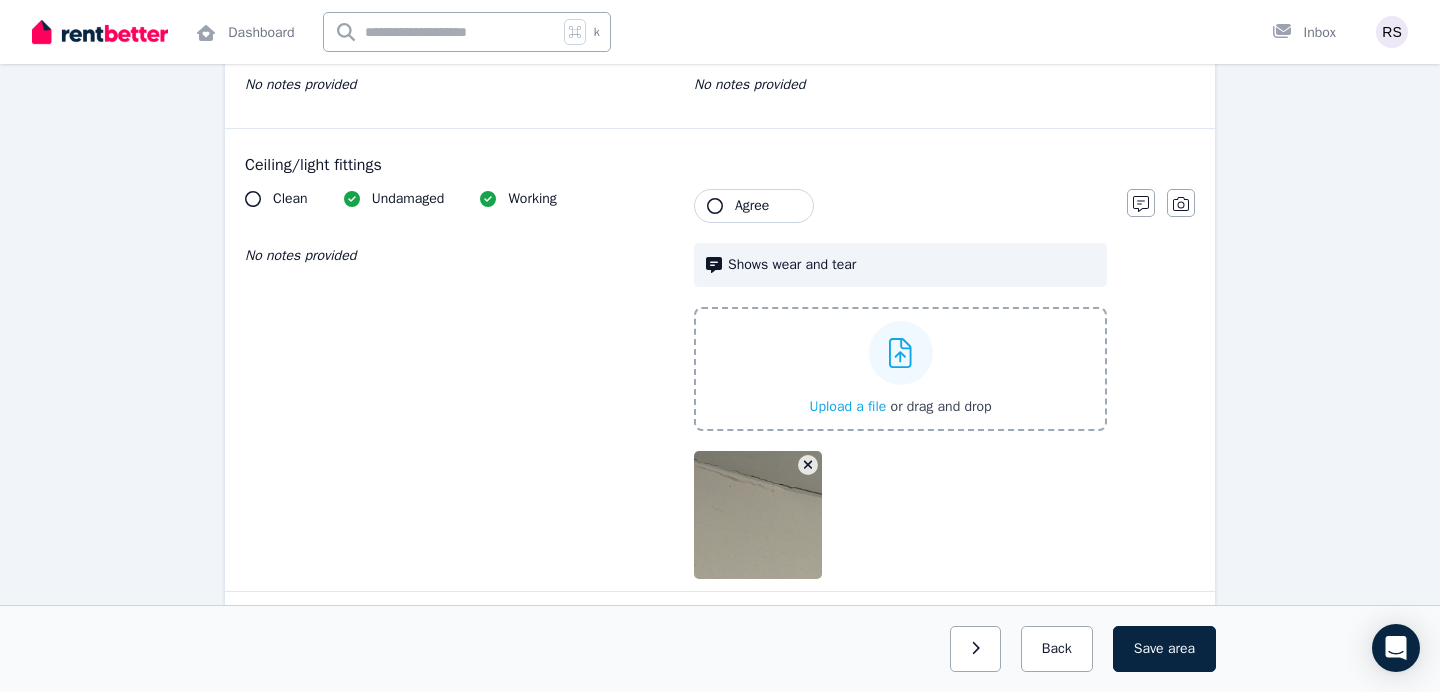 click 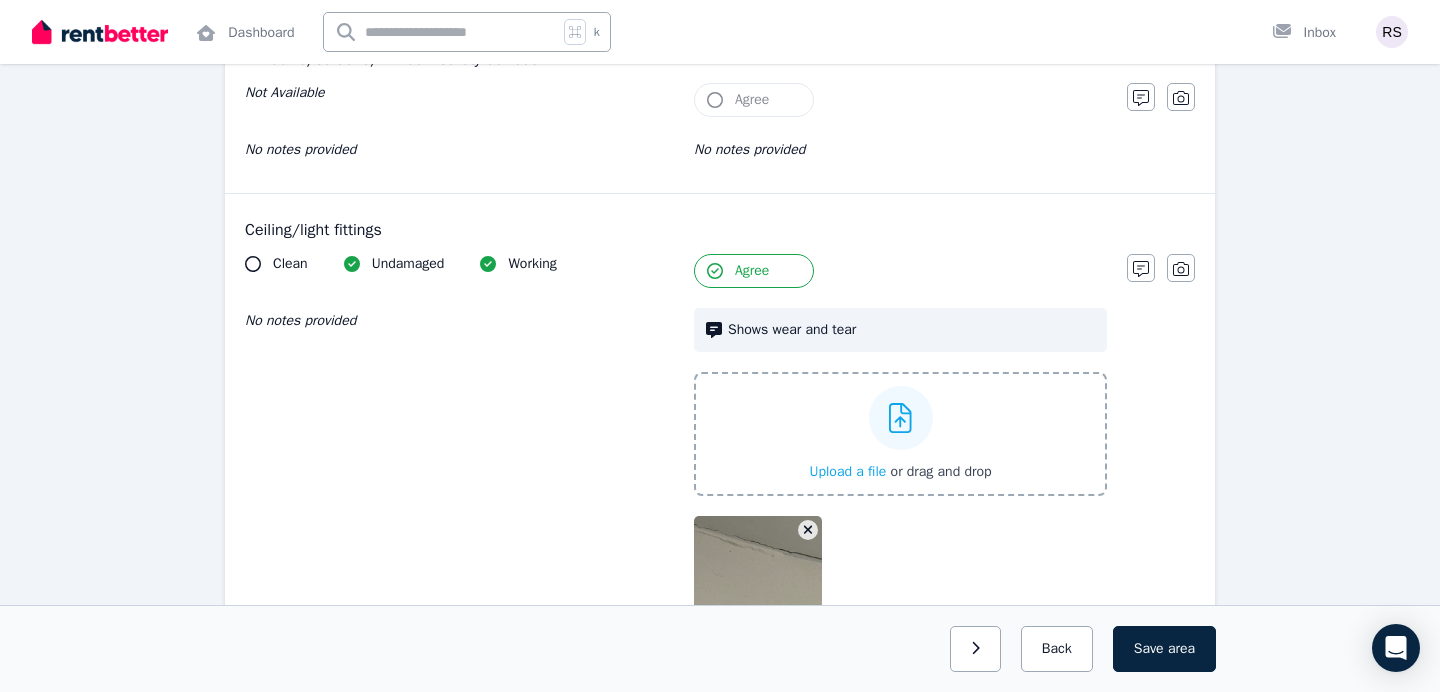 scroll, scrollTop: 1331, scrollLeft: 0, axis: vertical 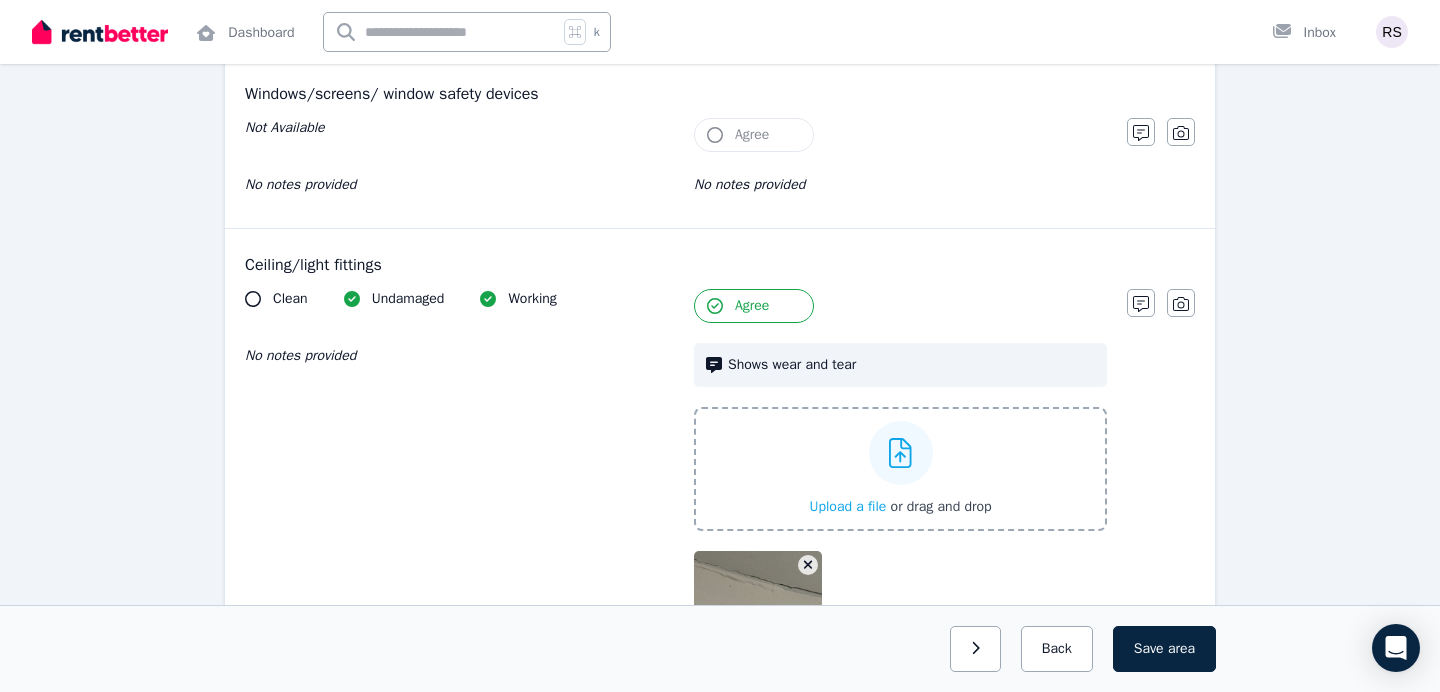 click on "Agree" at bounding box center (754, 306) 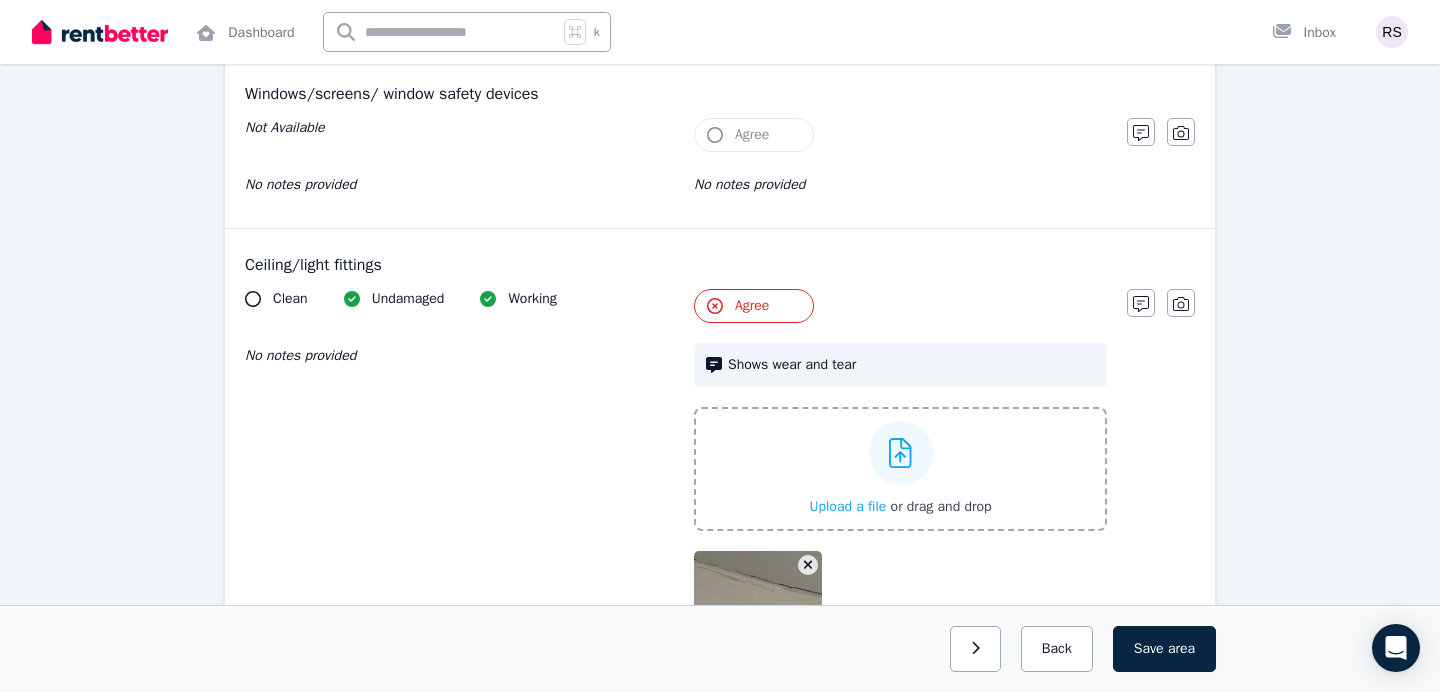 click on "Agree" at bounding box center (752, 306) 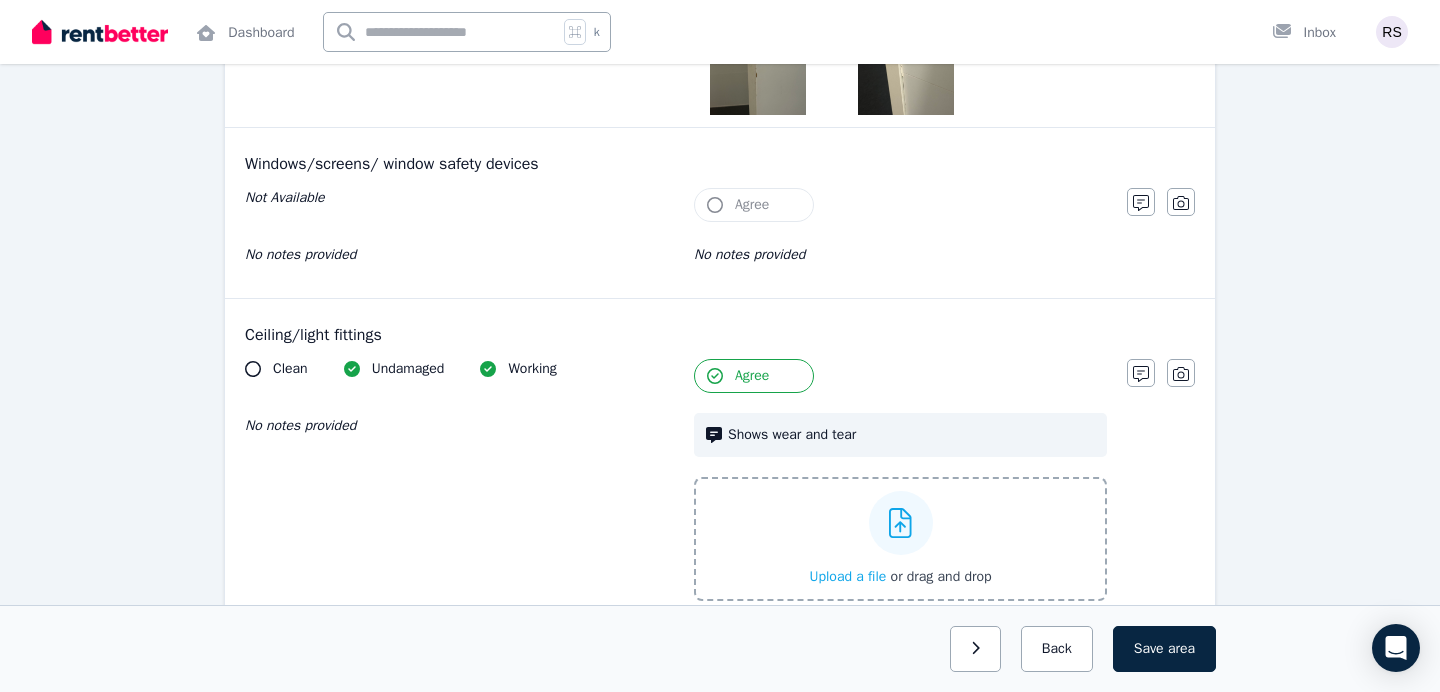 scroll, scrollTop: 1280, scrollLeft: 0, axis: vertical 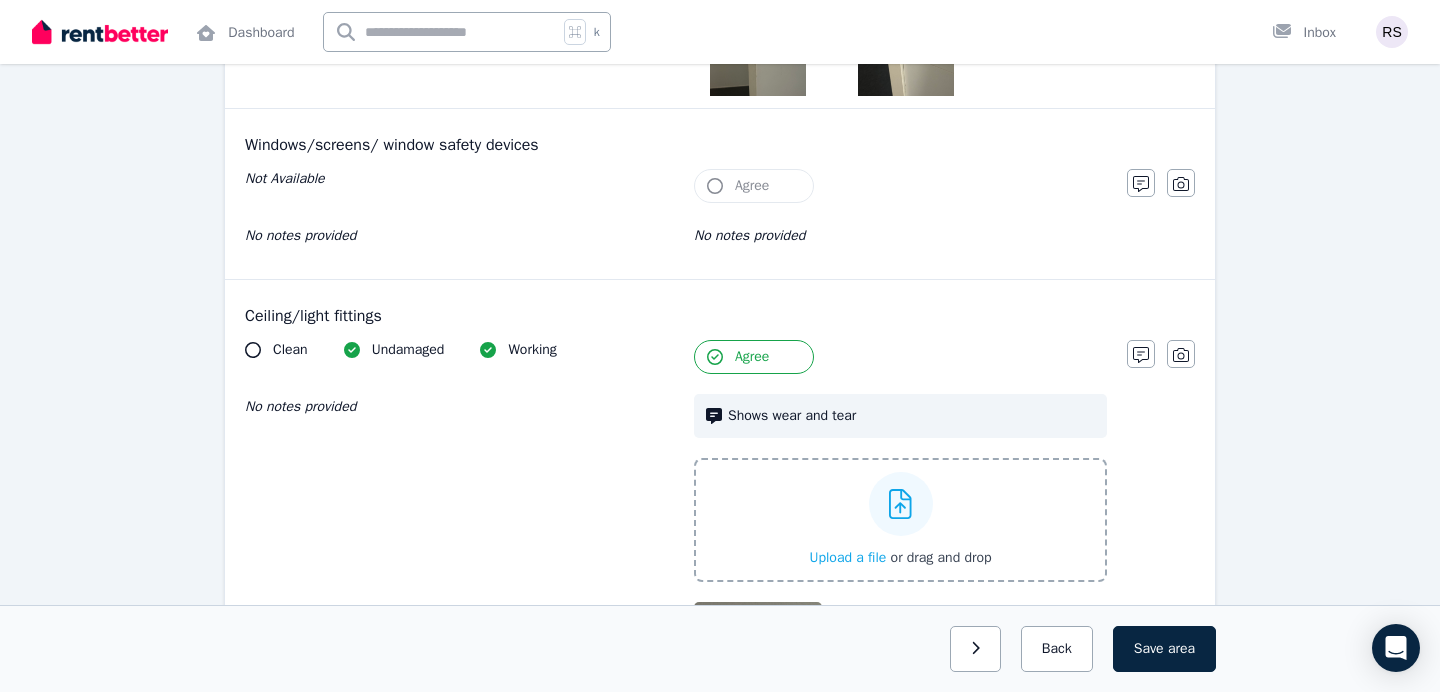click 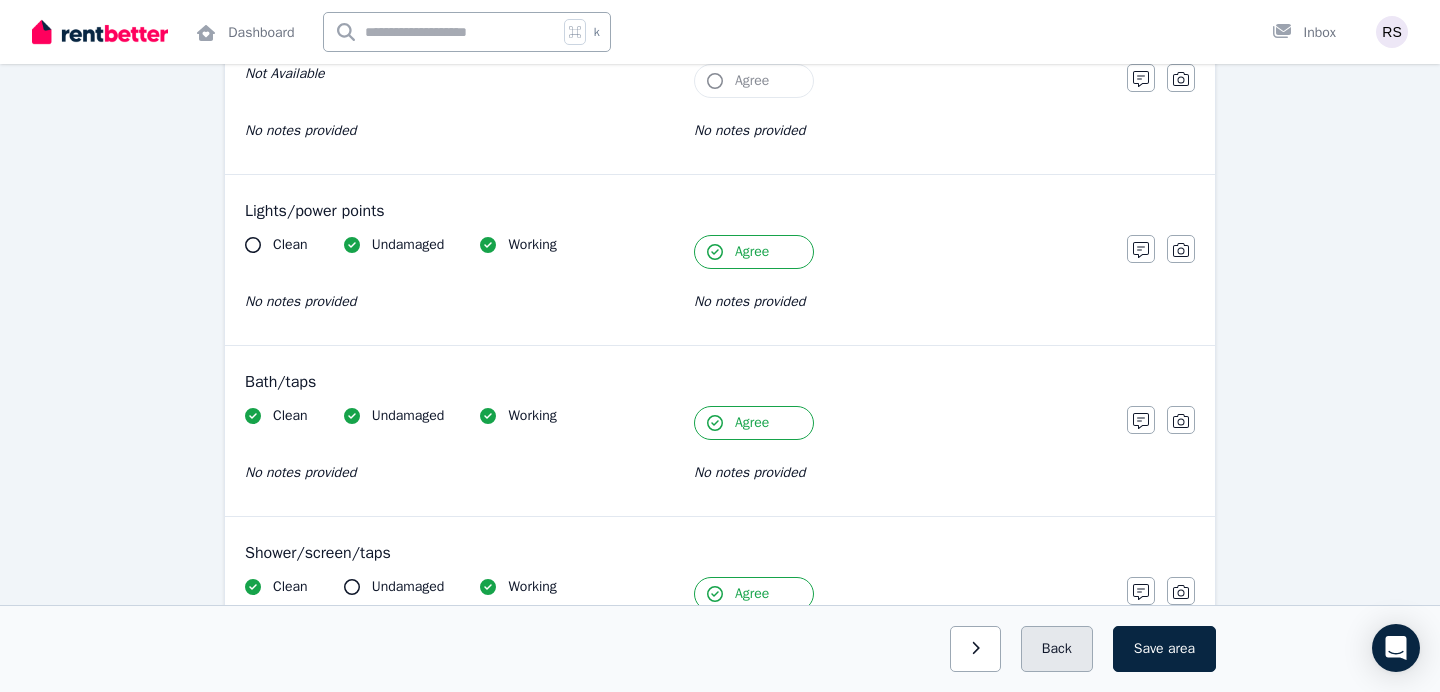 click on "Back" at bounding box center [1057, 649] 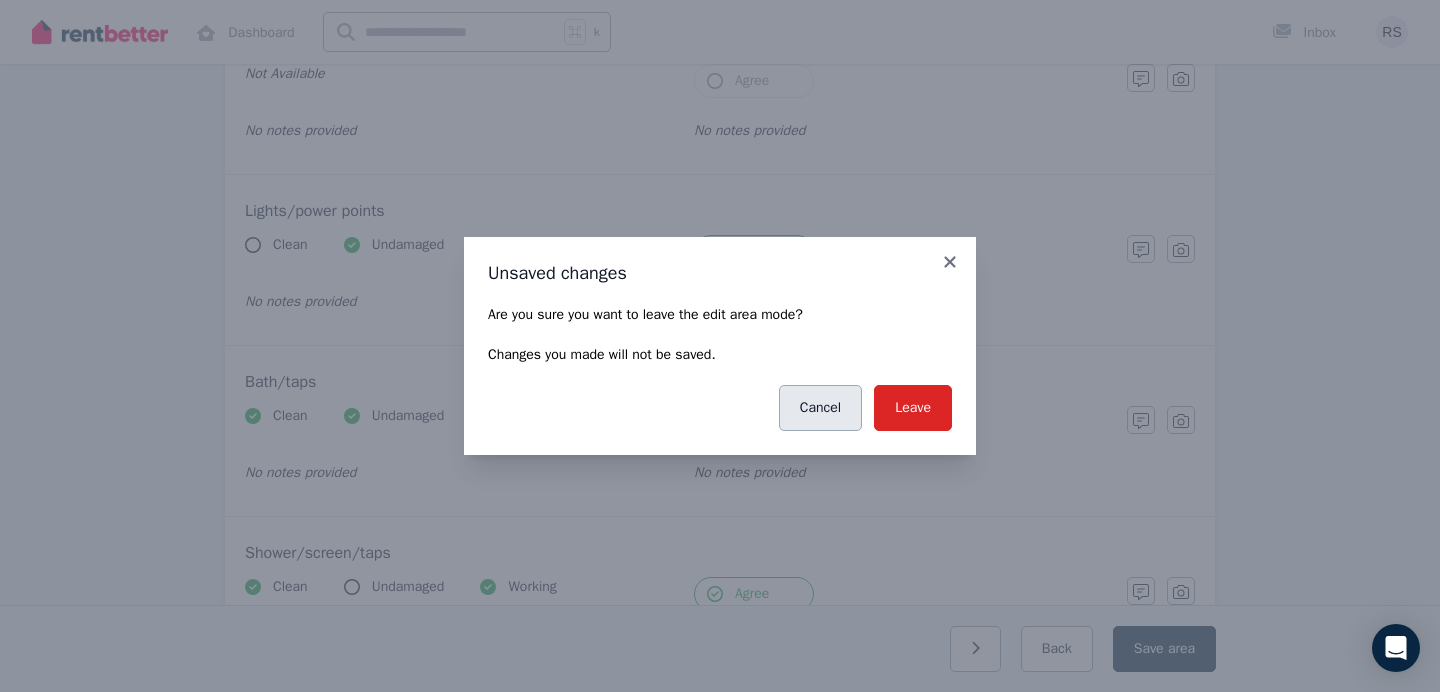 click on "Cancel" at bounding box center [820, 408] 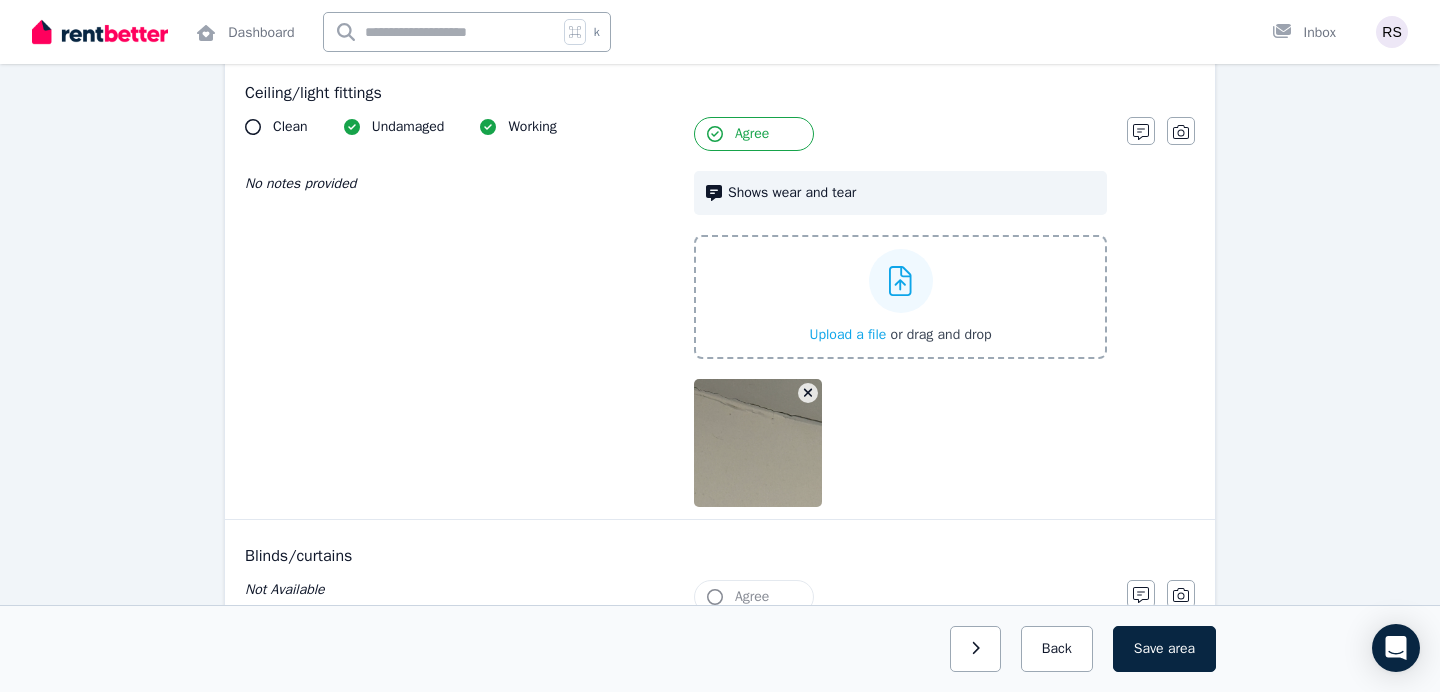 scroll, scrollTop: 1504, scrollLeft: 0, axis: vertical 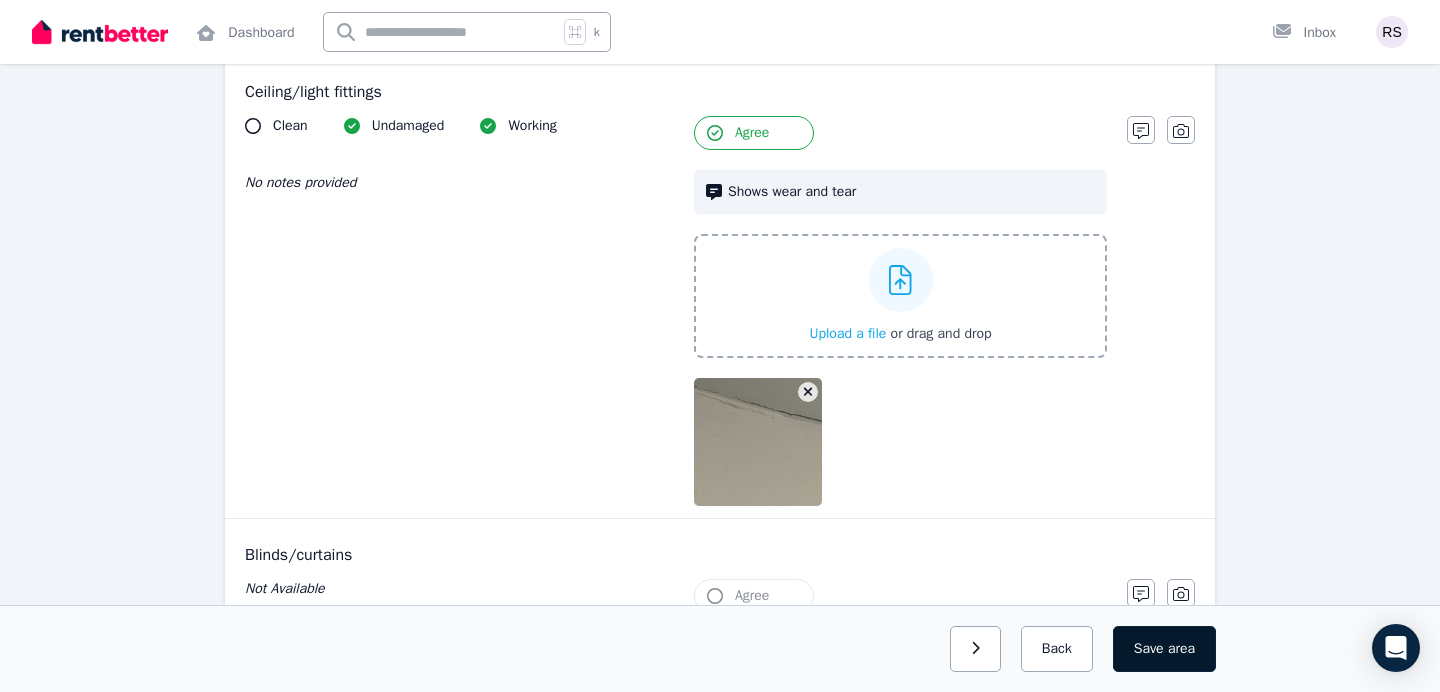 click on "Save   area" at bounding box center [1164, 649] 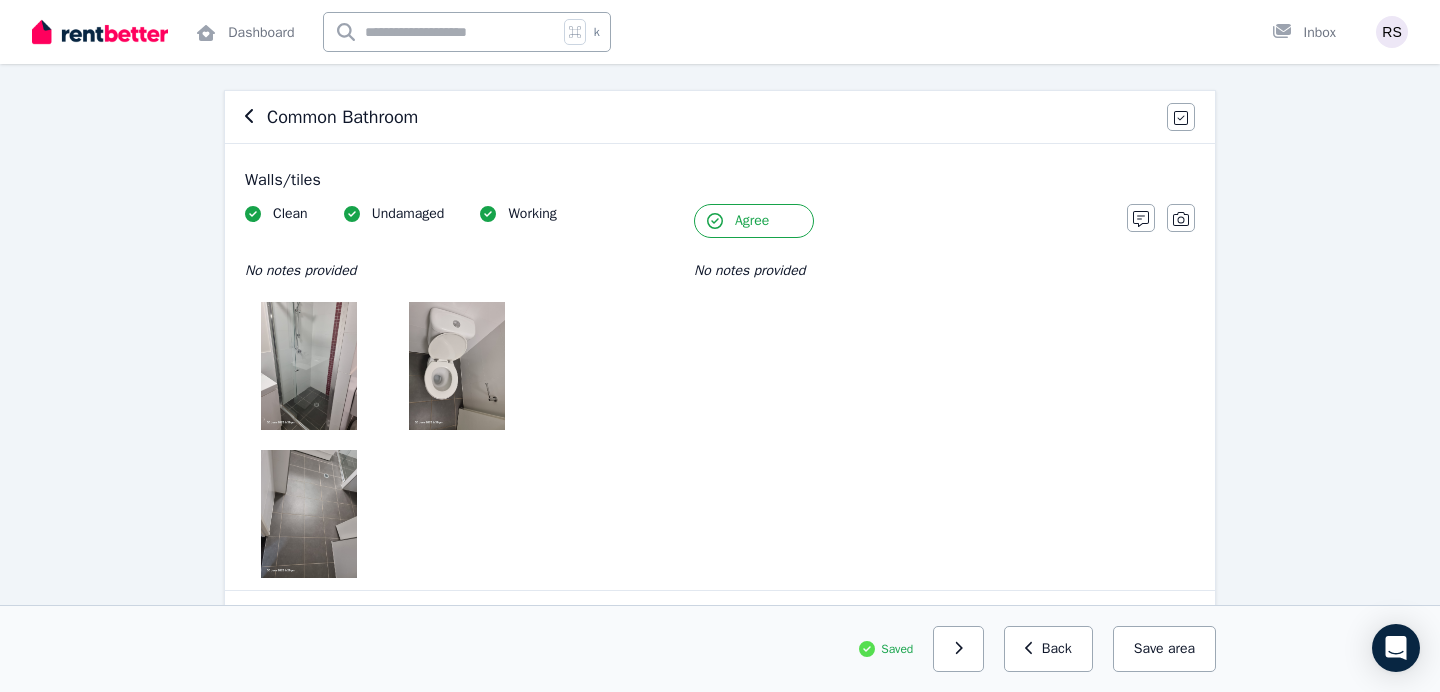 scroll, scrollTop: 0, scrollLeft: 0, axis: both 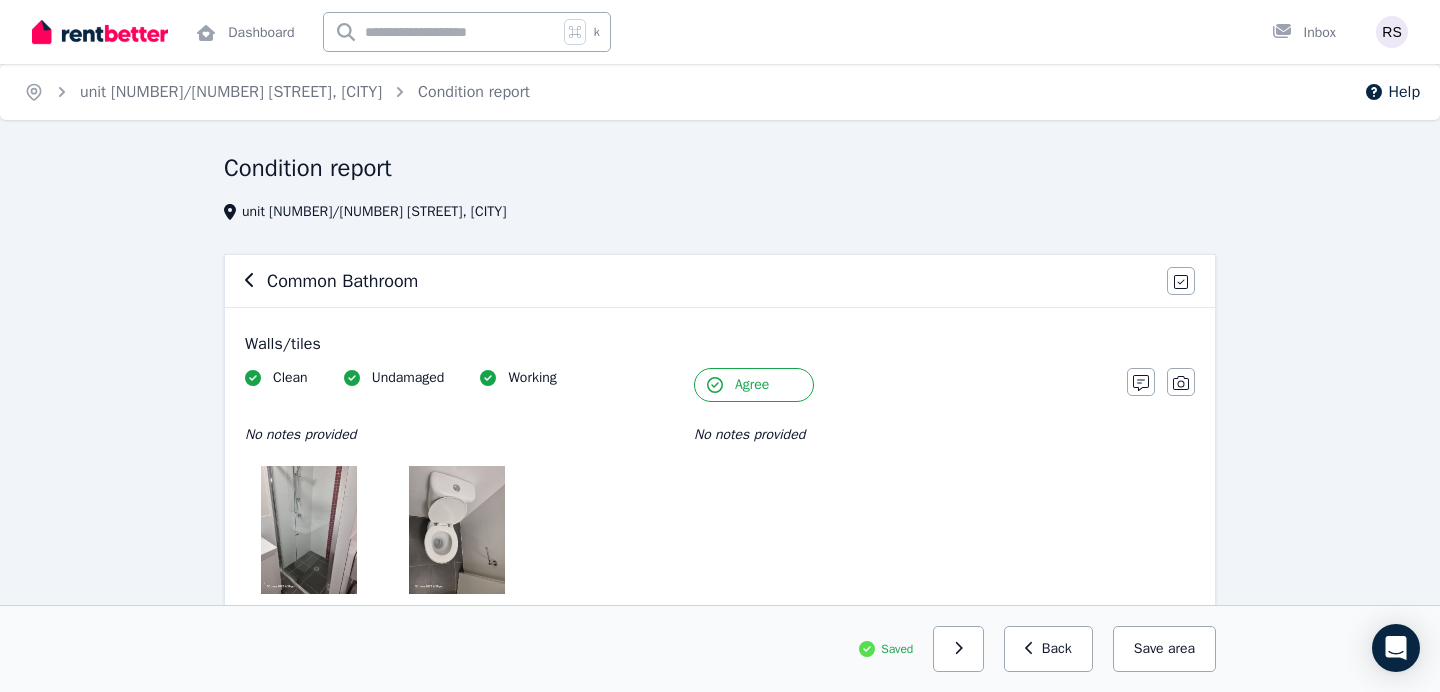 click 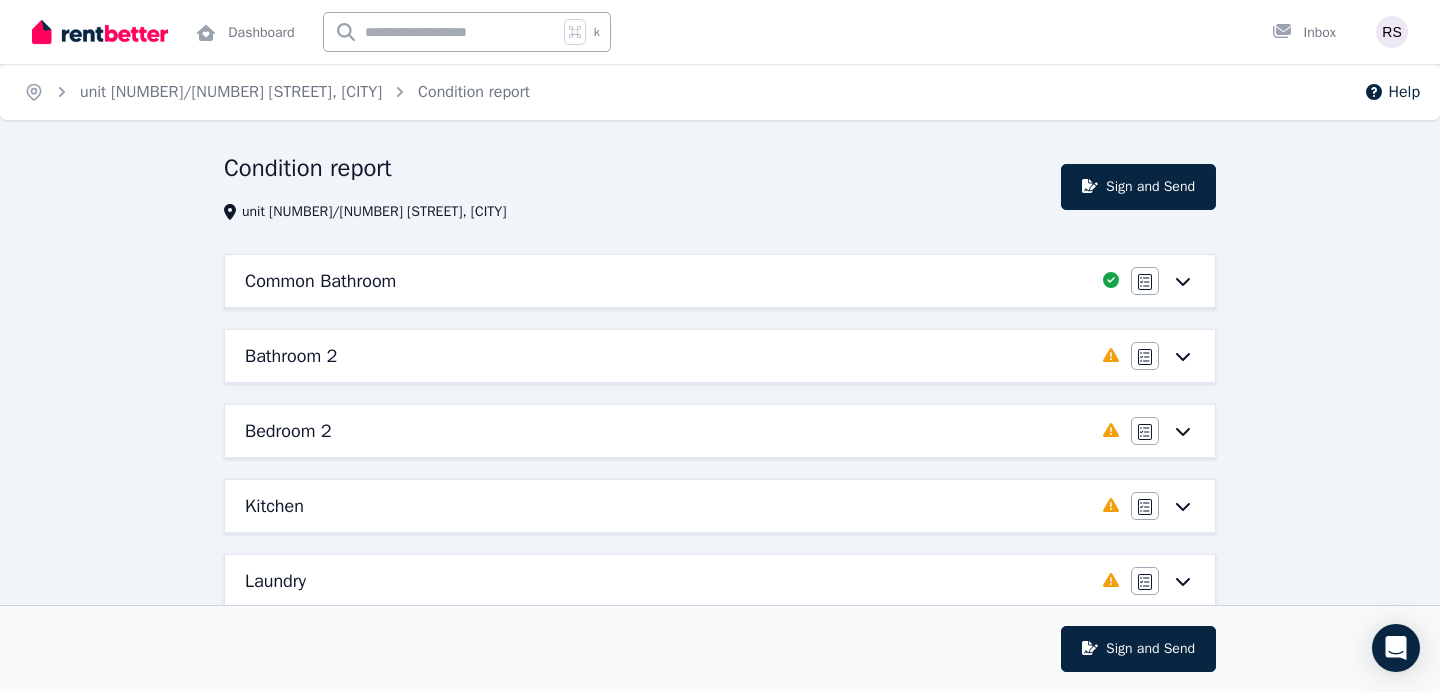 click on "Bathroom 2" at bounding box center (668, 356) 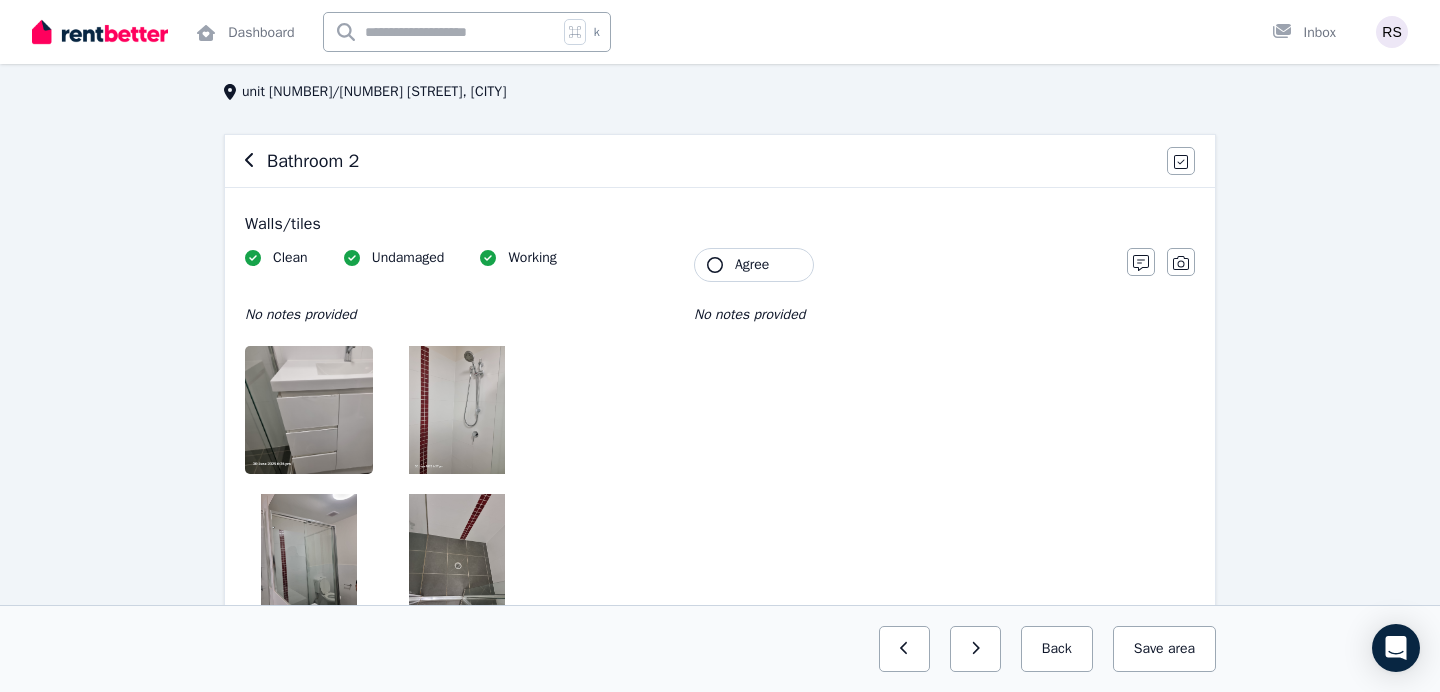 scroll, scrollTop: 0, scrollLeft: 0, axis: both 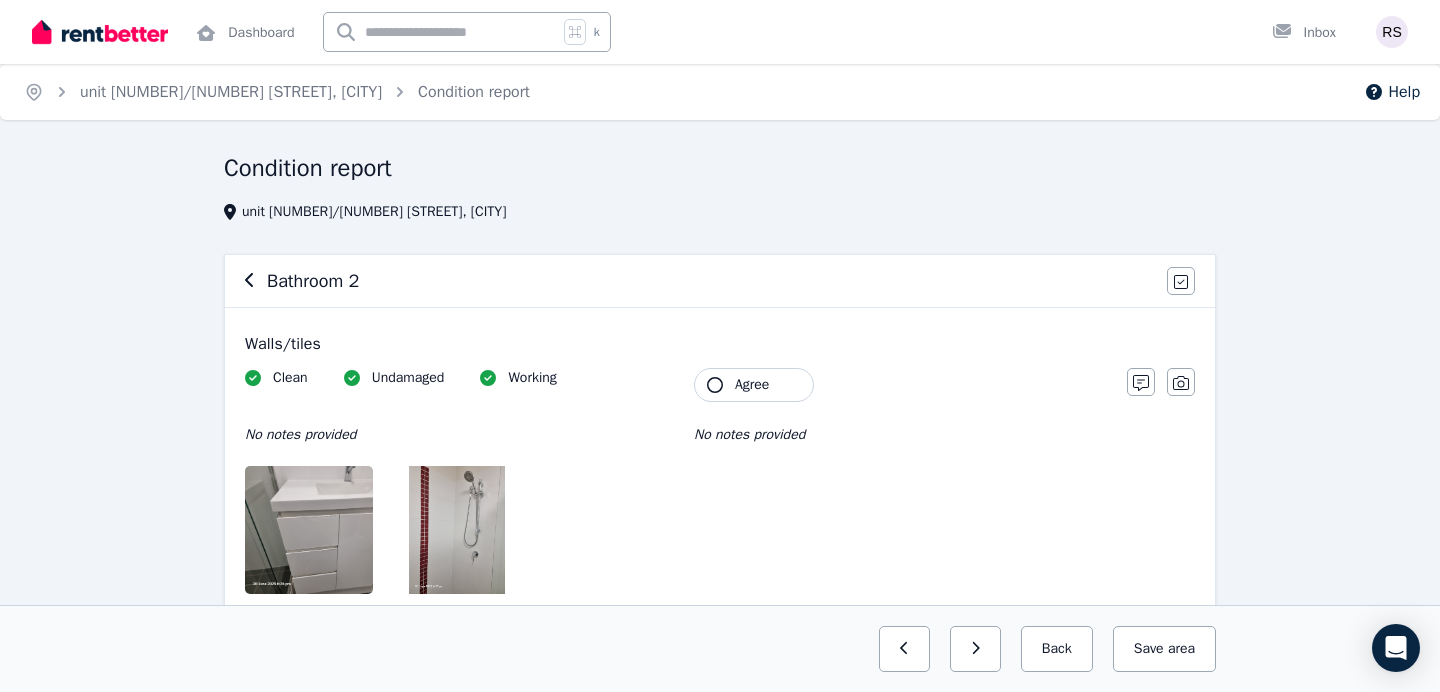 click 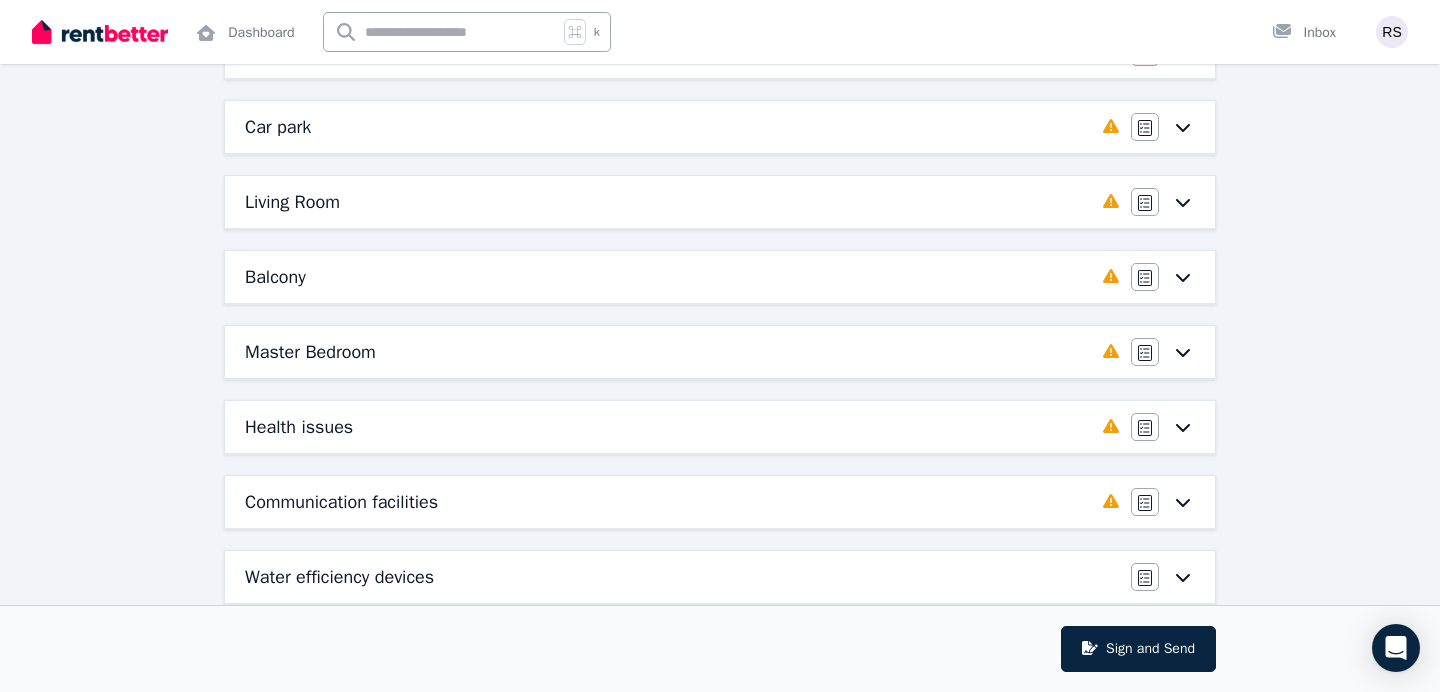 scroll, scrollTop: 565, scrollLeft: 0, axis: vertical 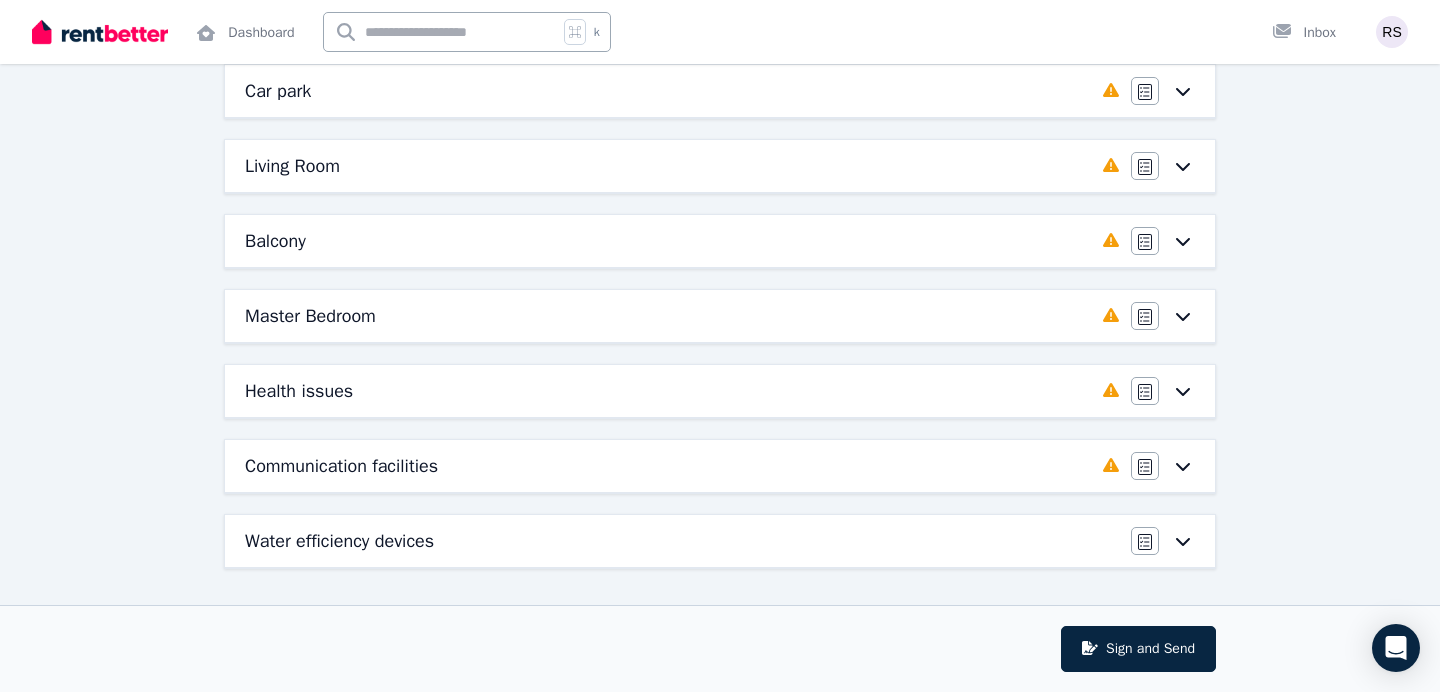 click on "Balcony" at bounding box center [668, 241] 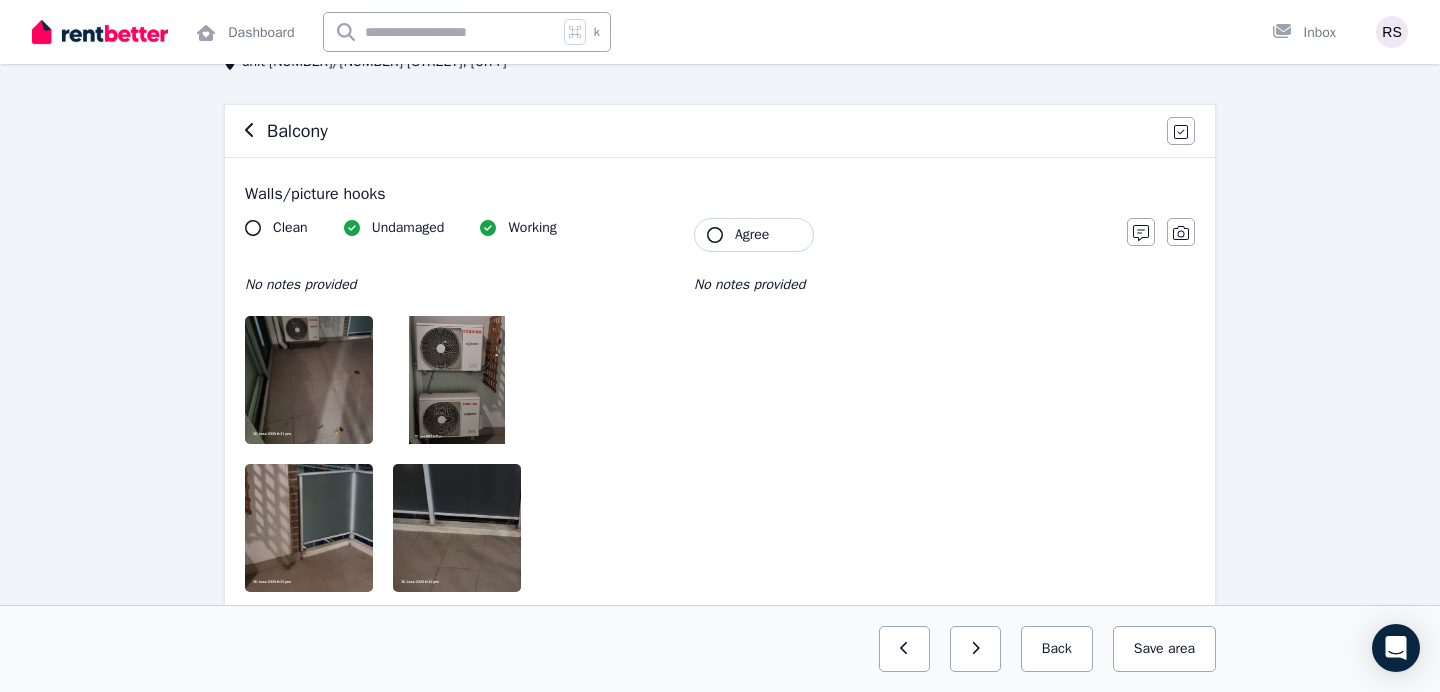 scroll, scrollTop: 169, scrollLeft: 0, axis: vertical 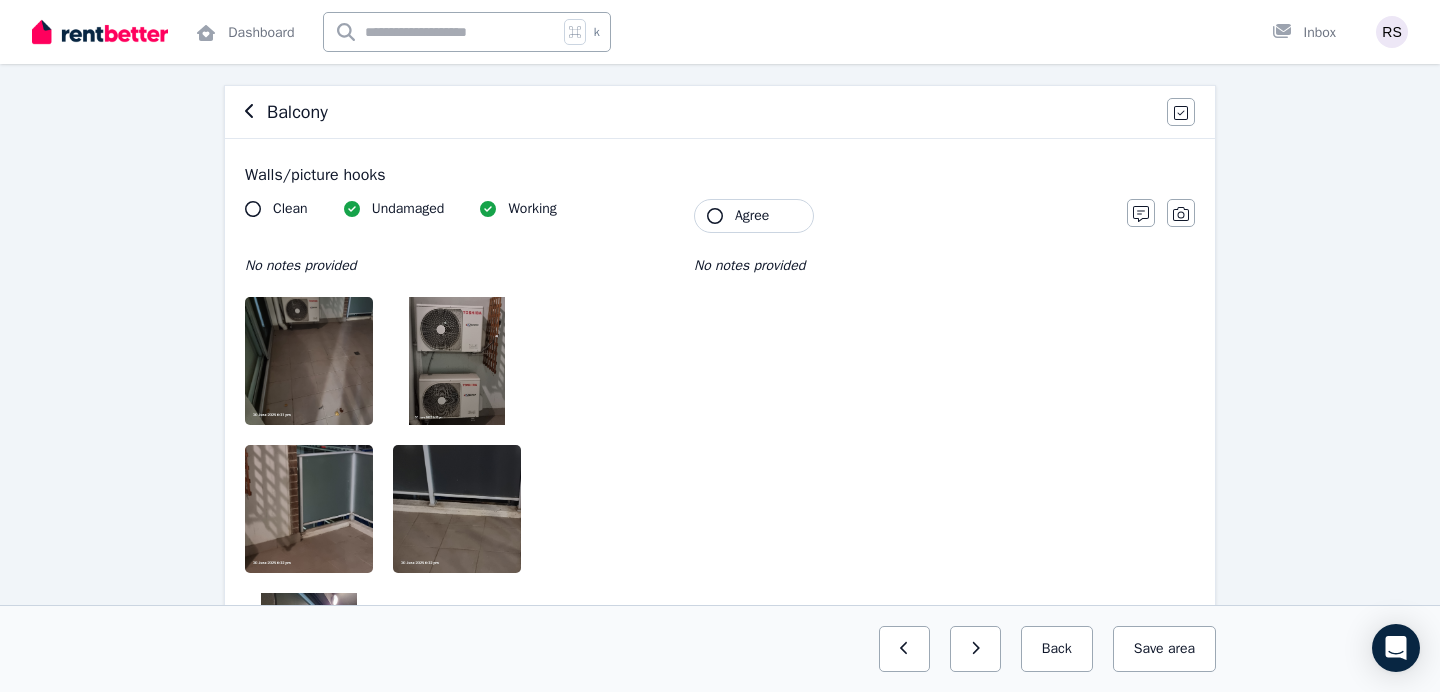 click at bounding box center (330, 361) 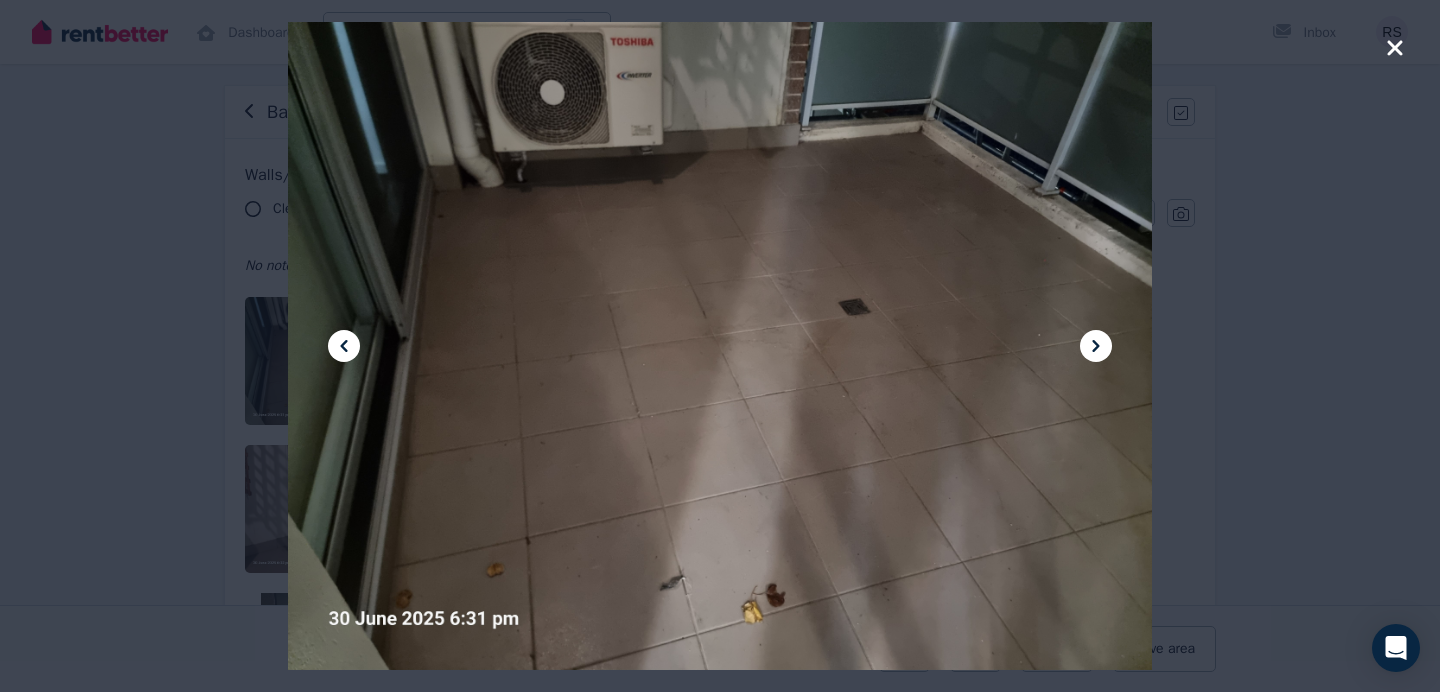 click 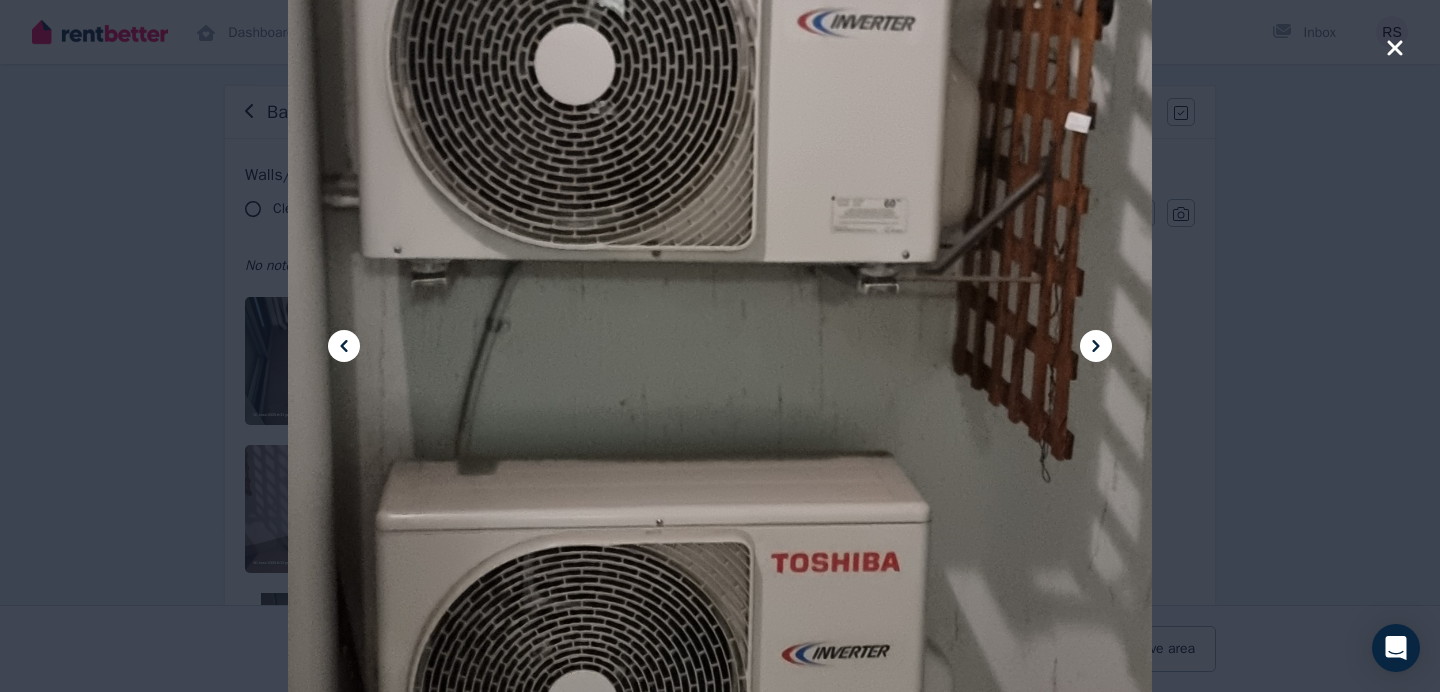 click 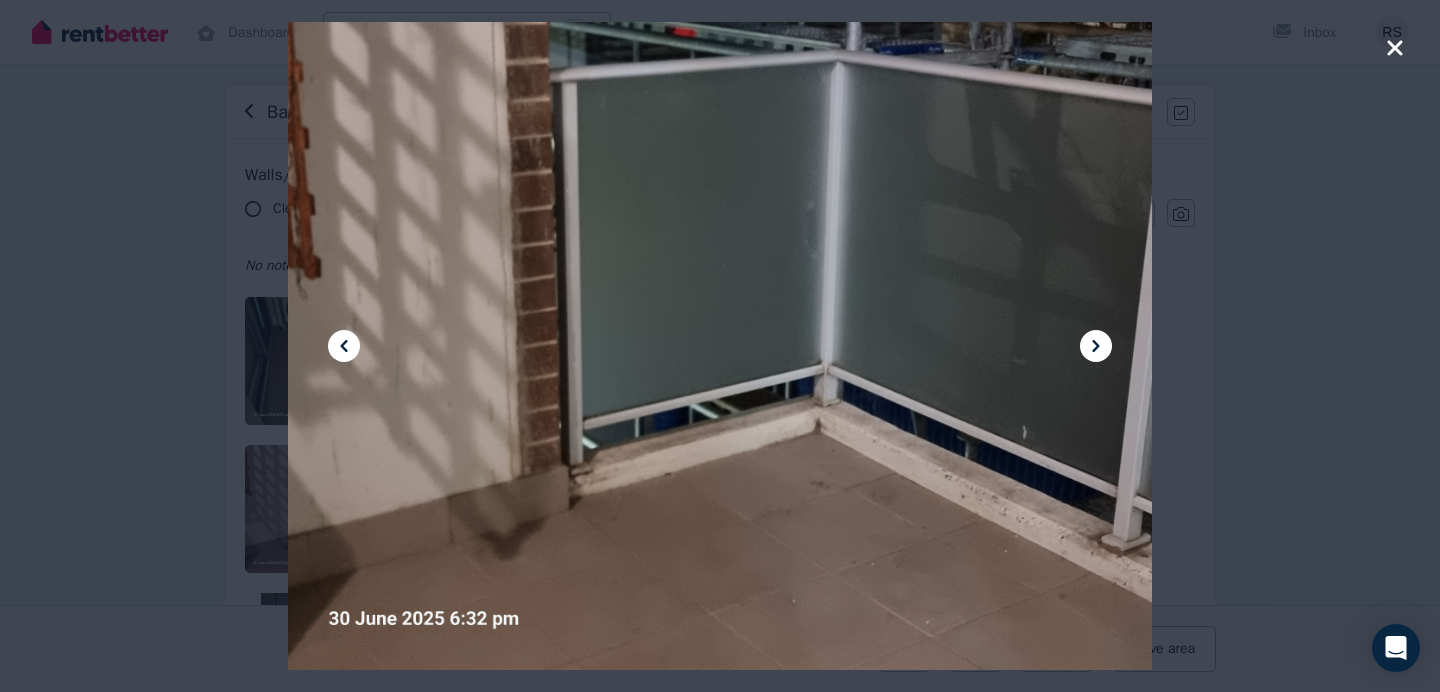 click 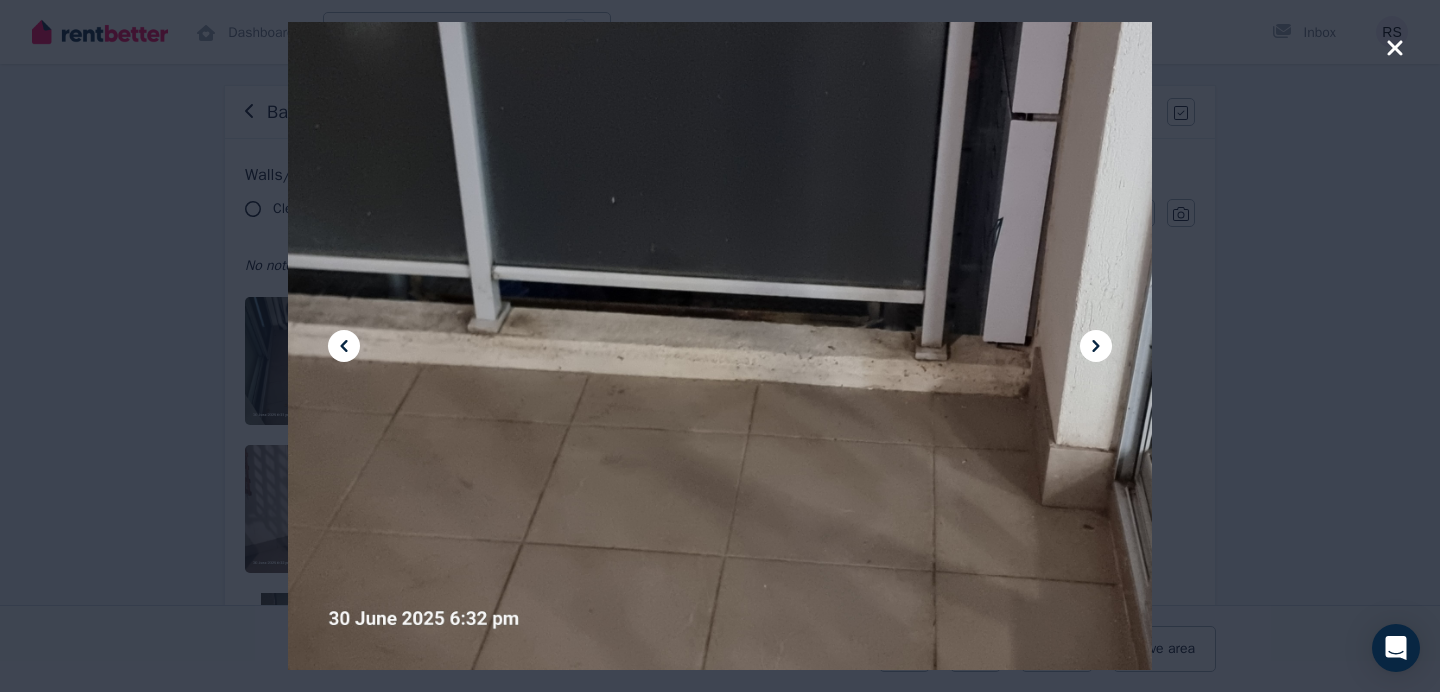 click 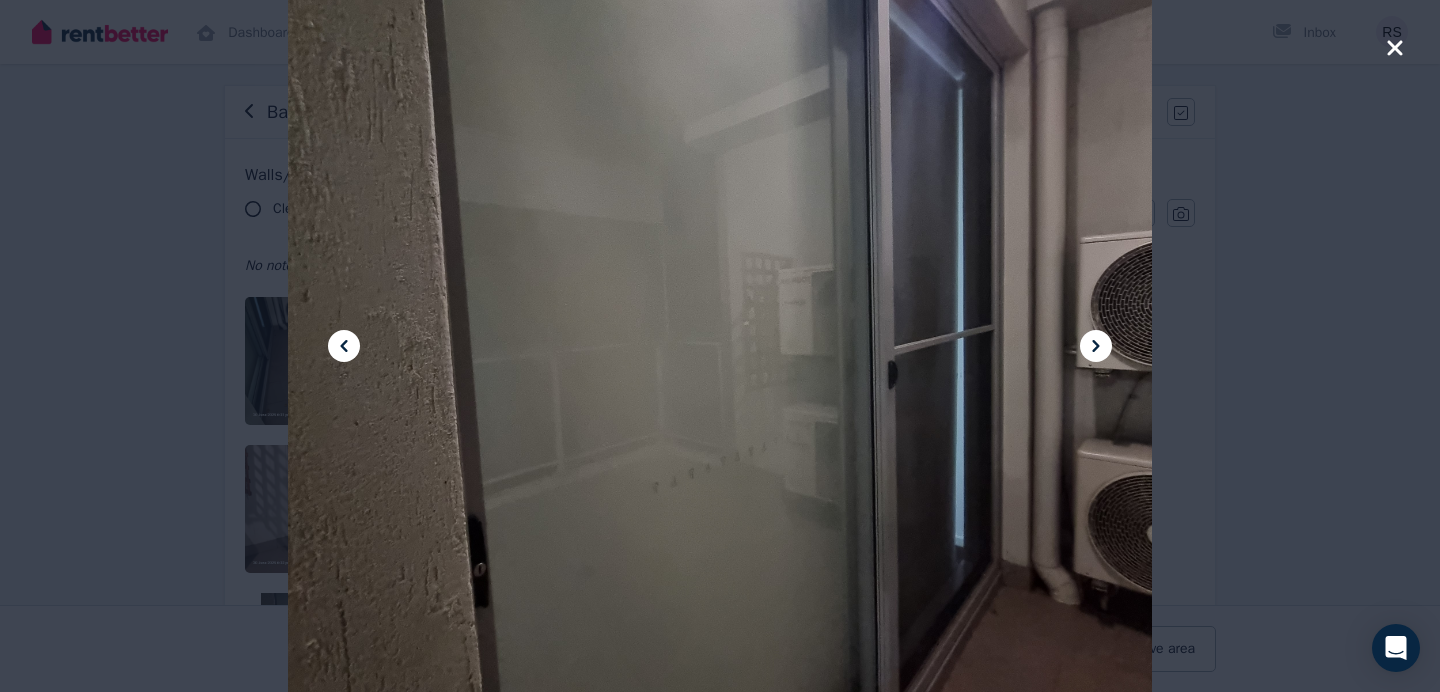 click 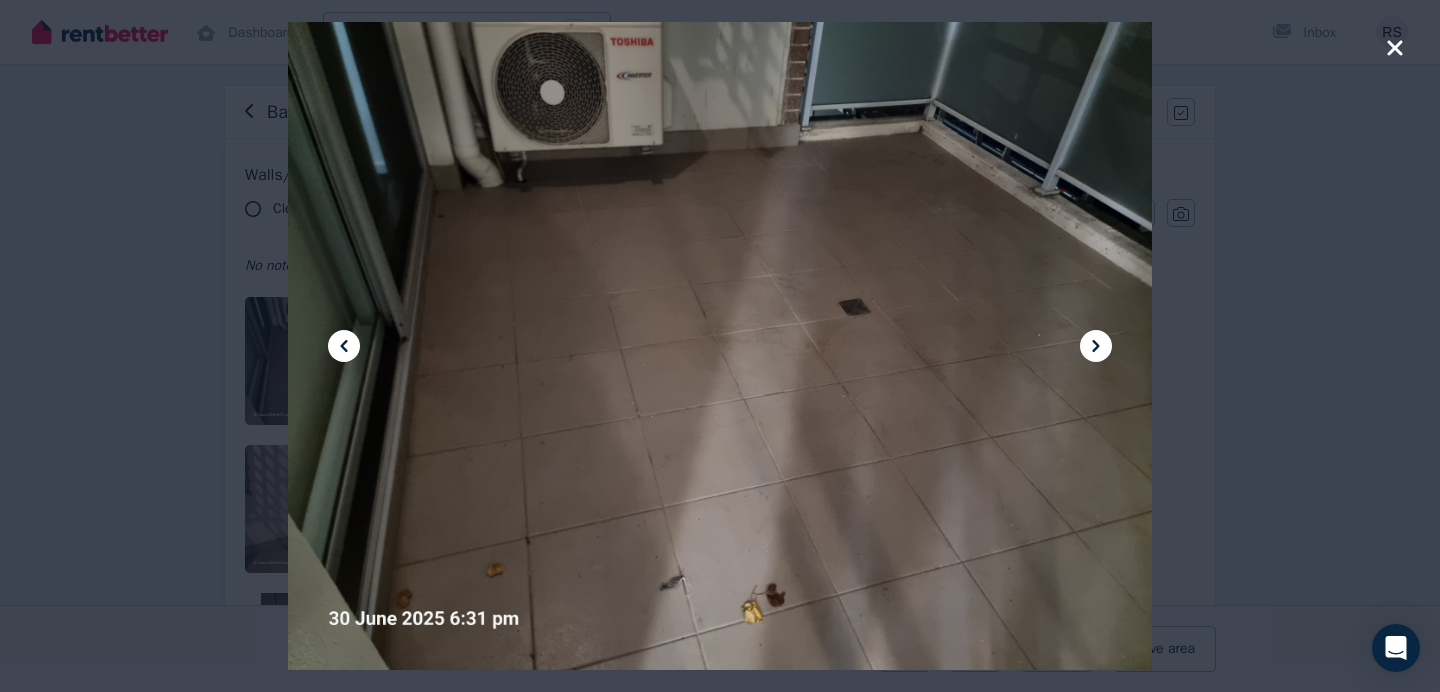 click 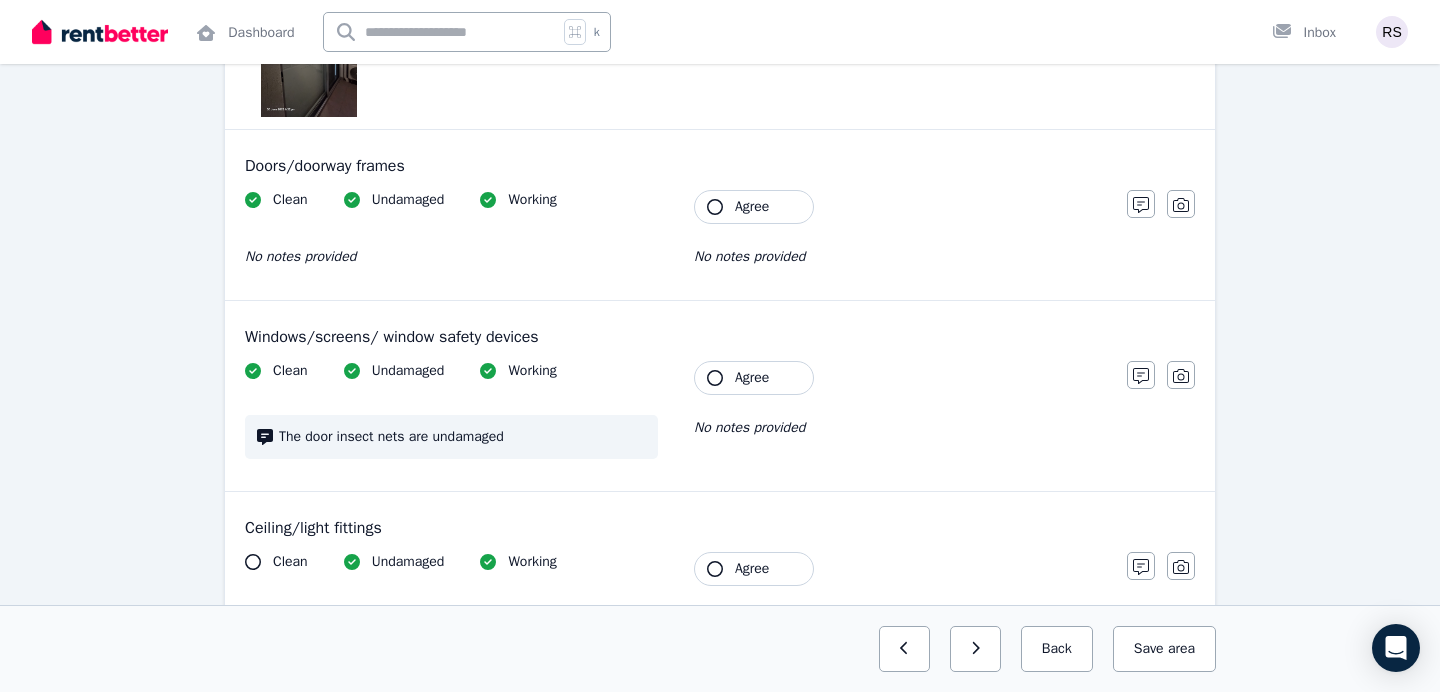 scroll, scrollTop: 775, scrollLeft: 0, axis: vertical 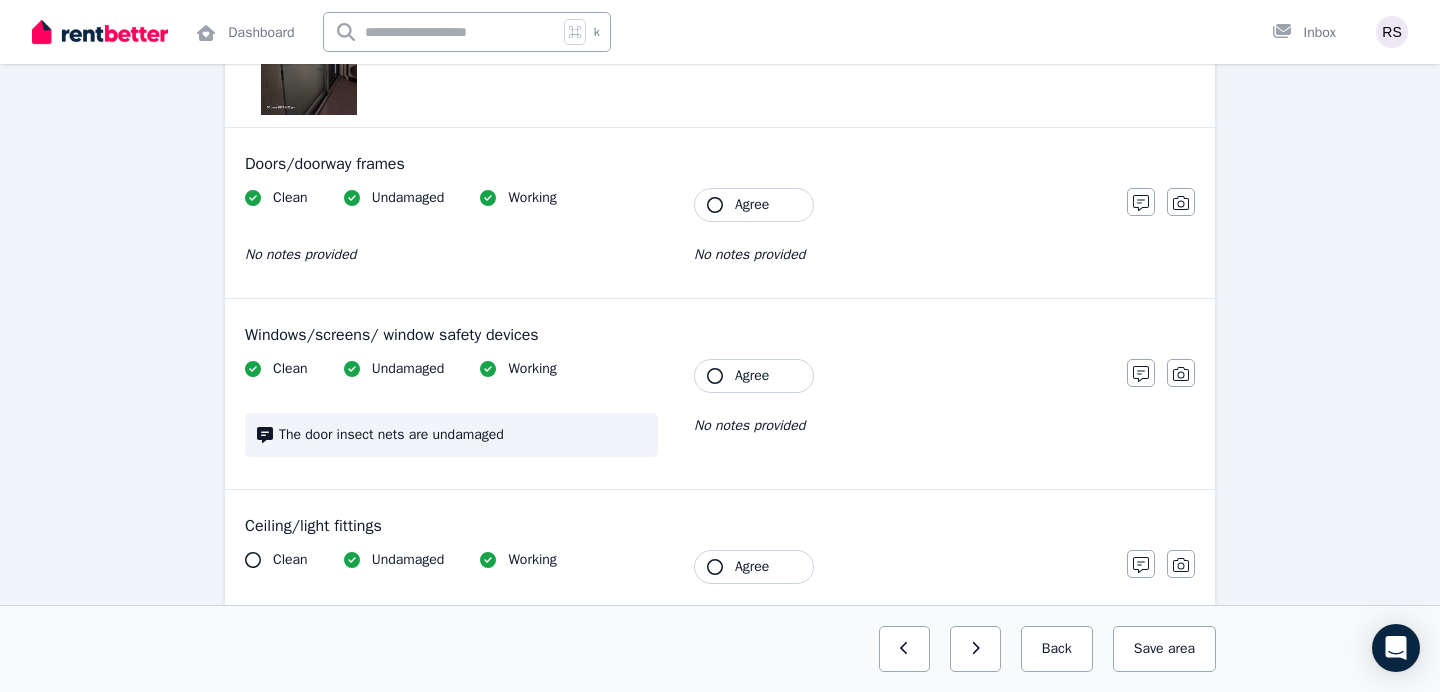 click 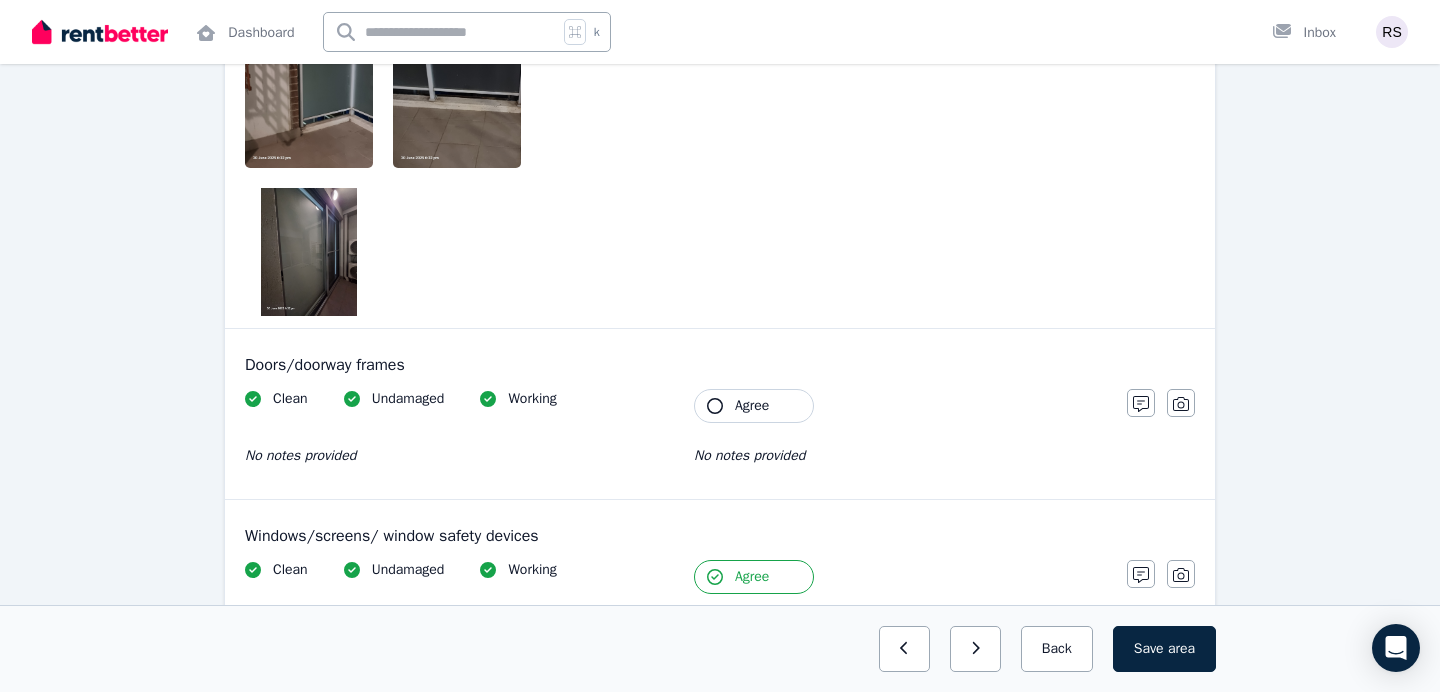 scroll, scrollTop: 569, scrollLeft: 0, axis: vertical 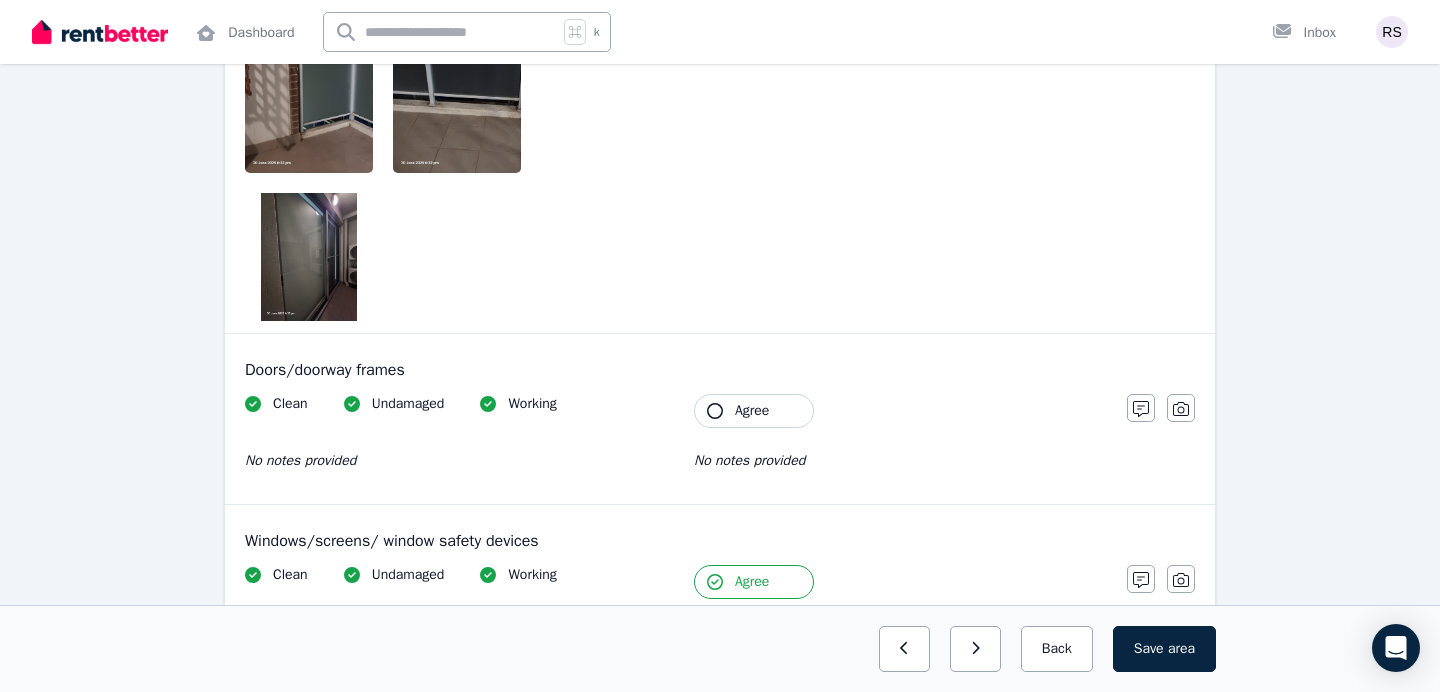 click 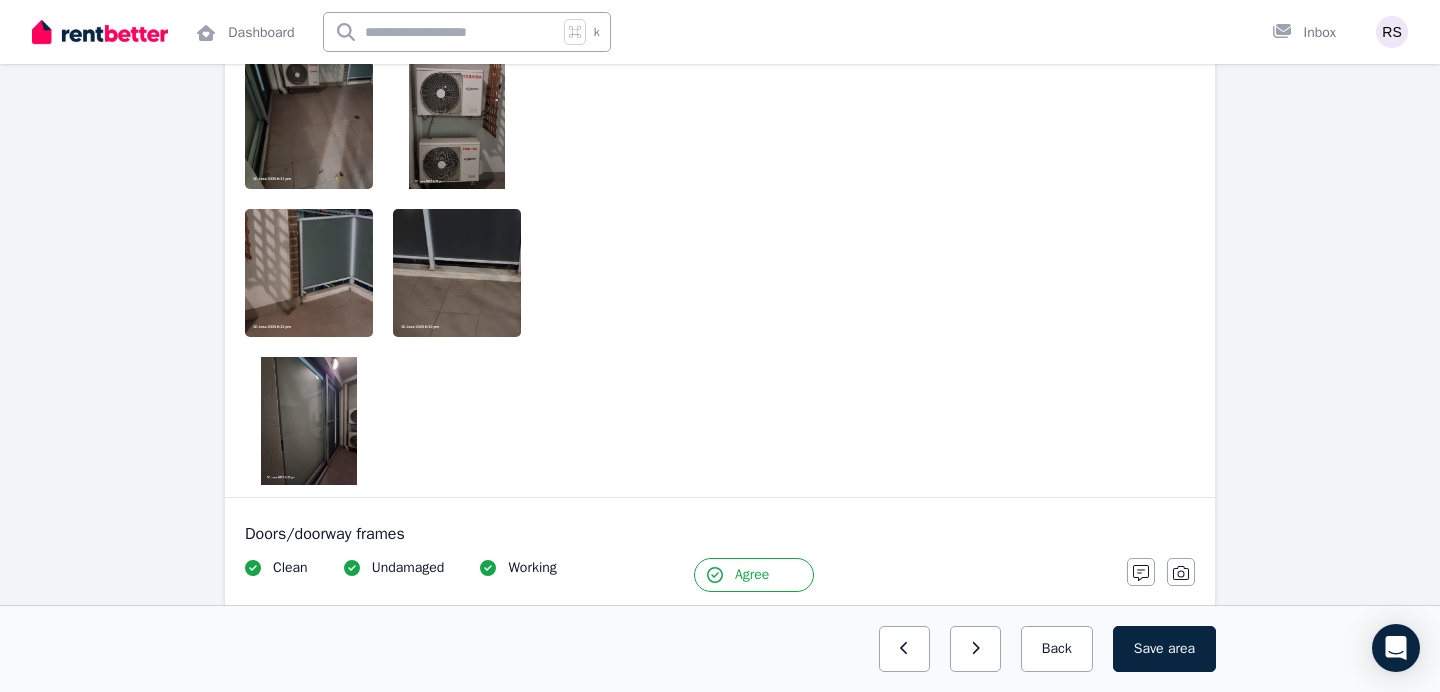 scroll, scrollTop: 437, scrollLeft: 0, axis: vertical 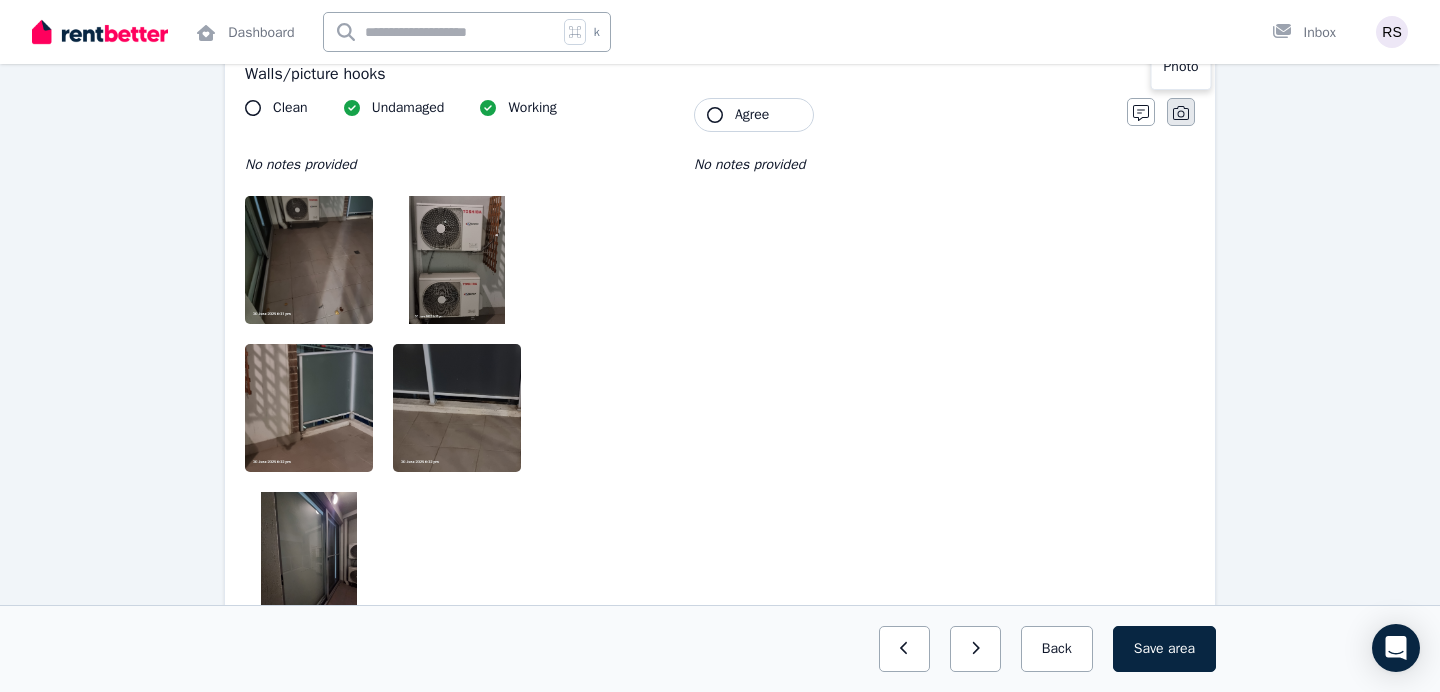 click 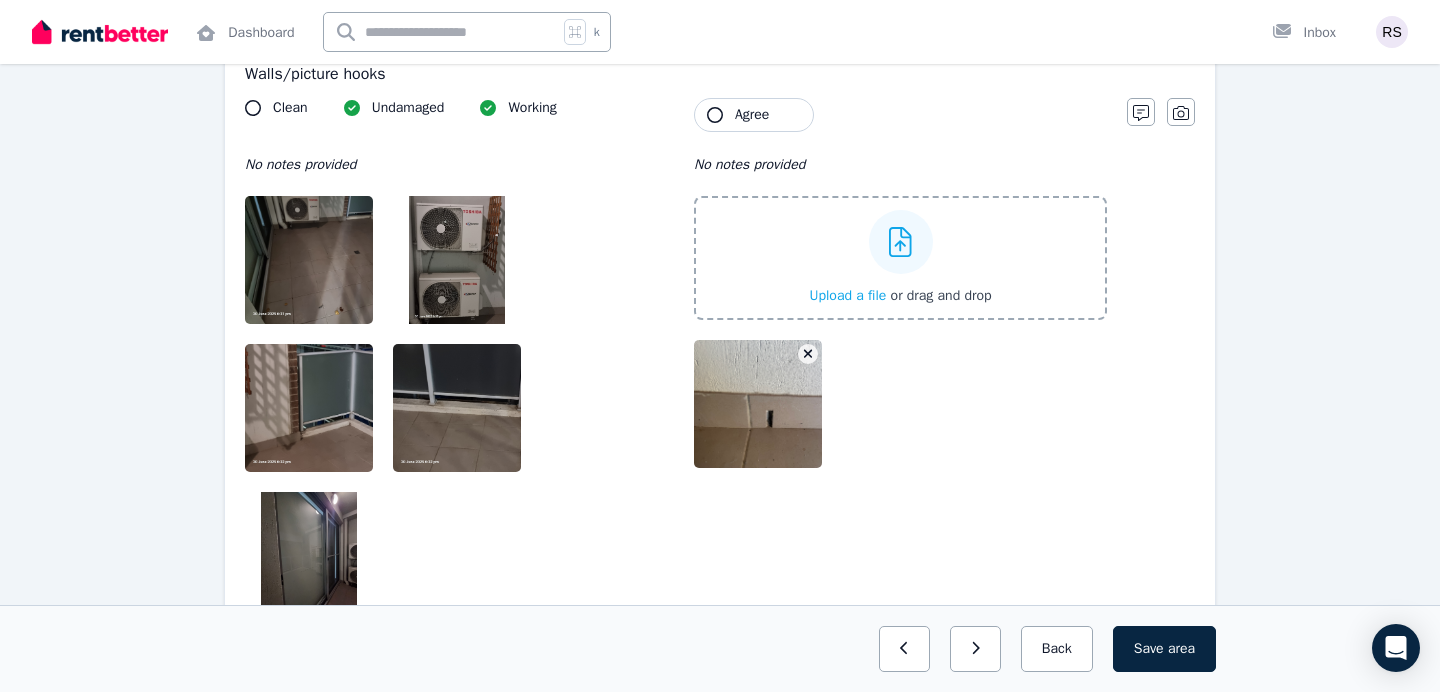 click on "Agree" at bounding box center [752, 115] 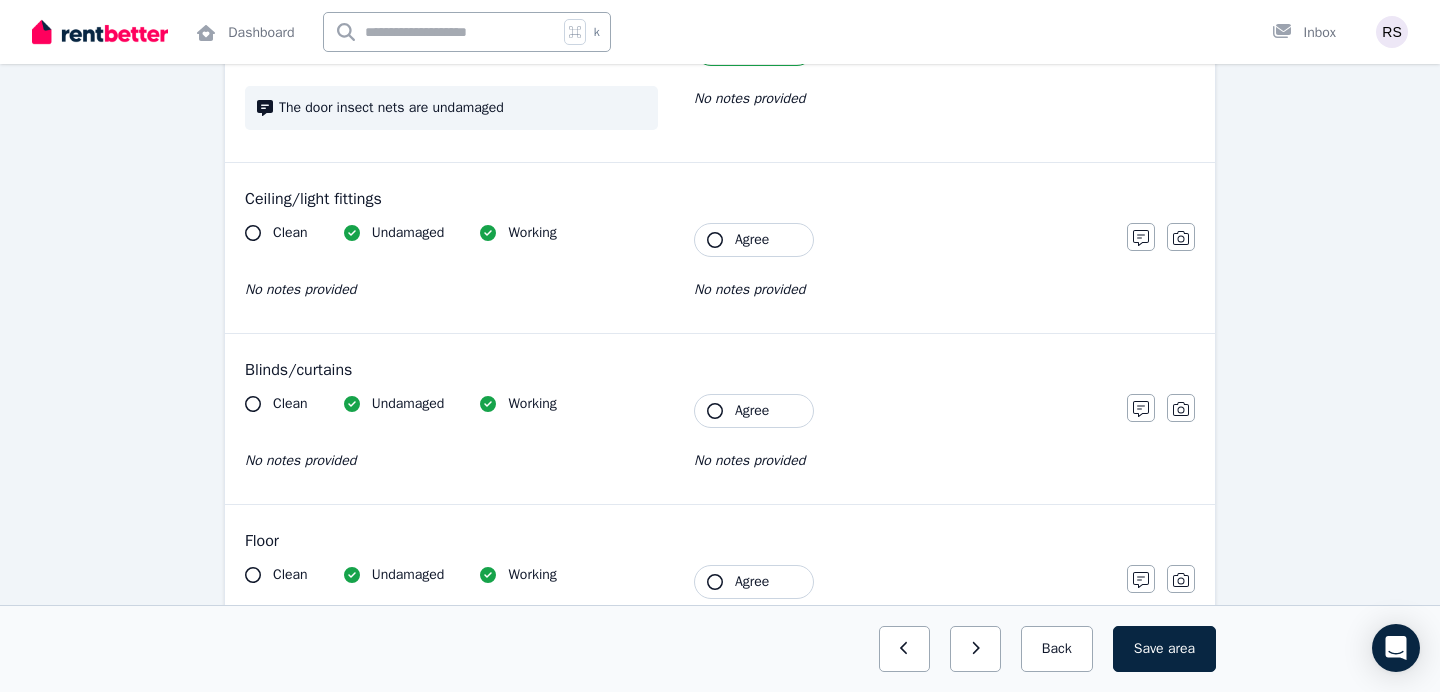scroll, scrollTop: 1104, scrollLeft: 0, axis: vertical 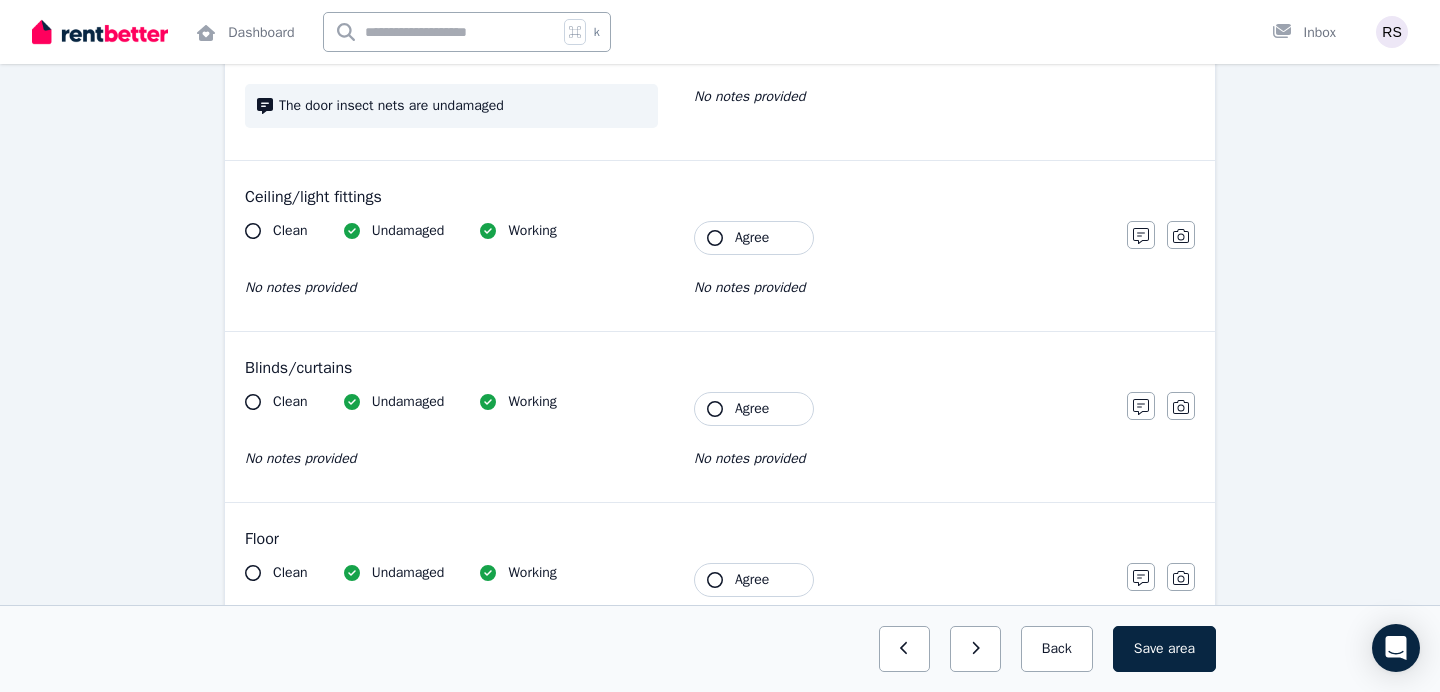 click on "Agree" at bounding box center [752, 409] 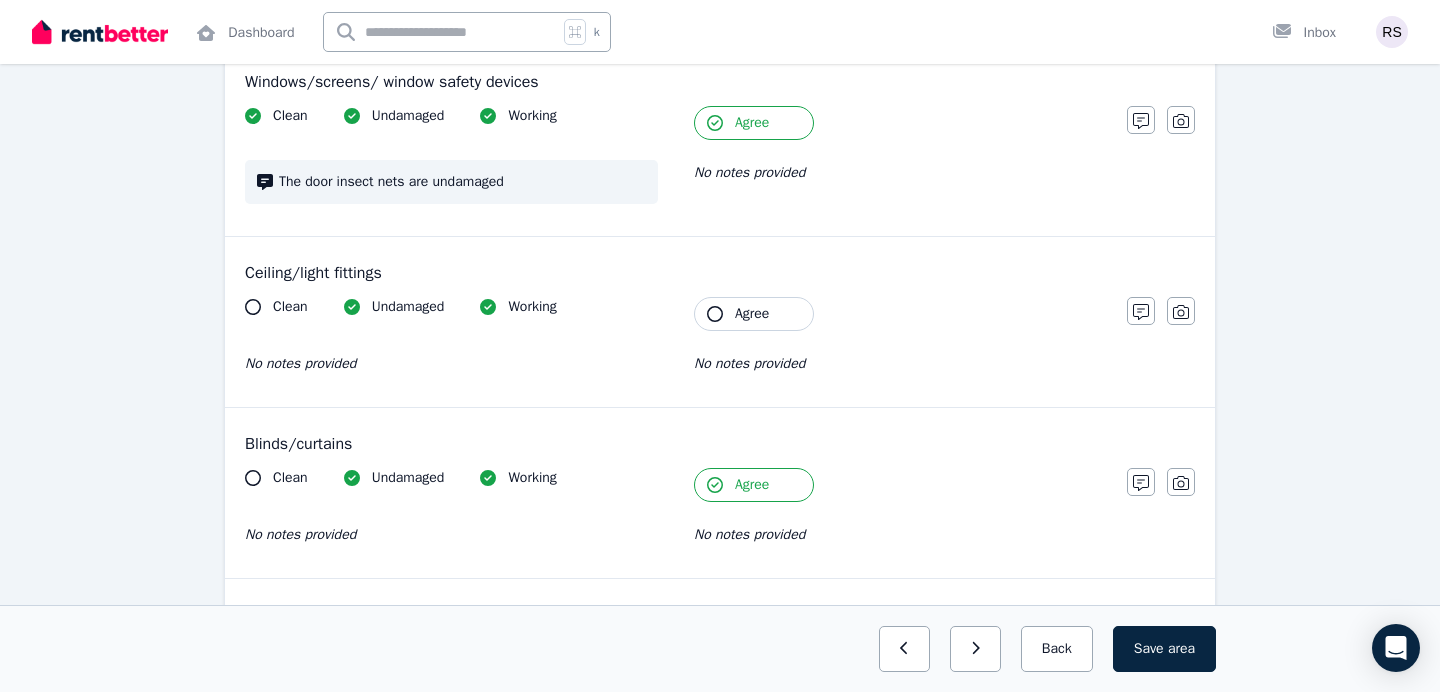 scroll, scrollTop: 1042, scrollLeft: 0, axis: vertical 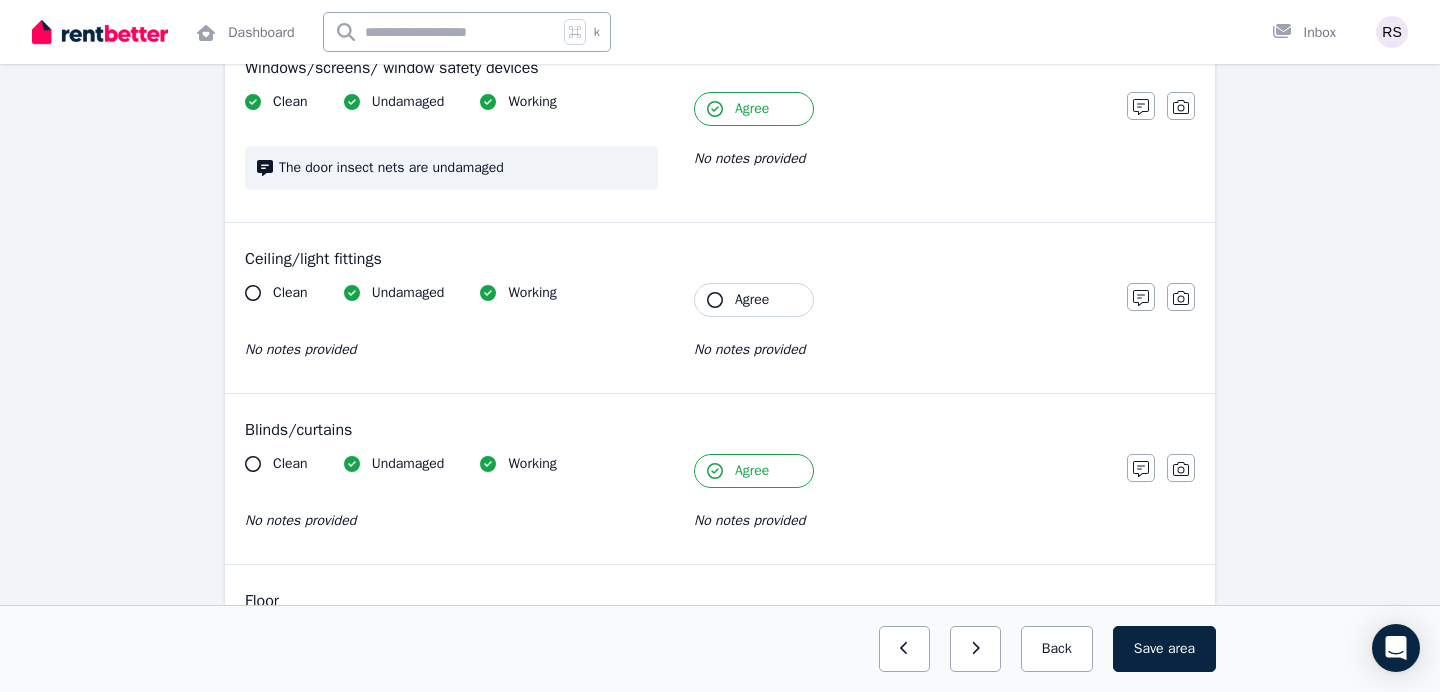 click 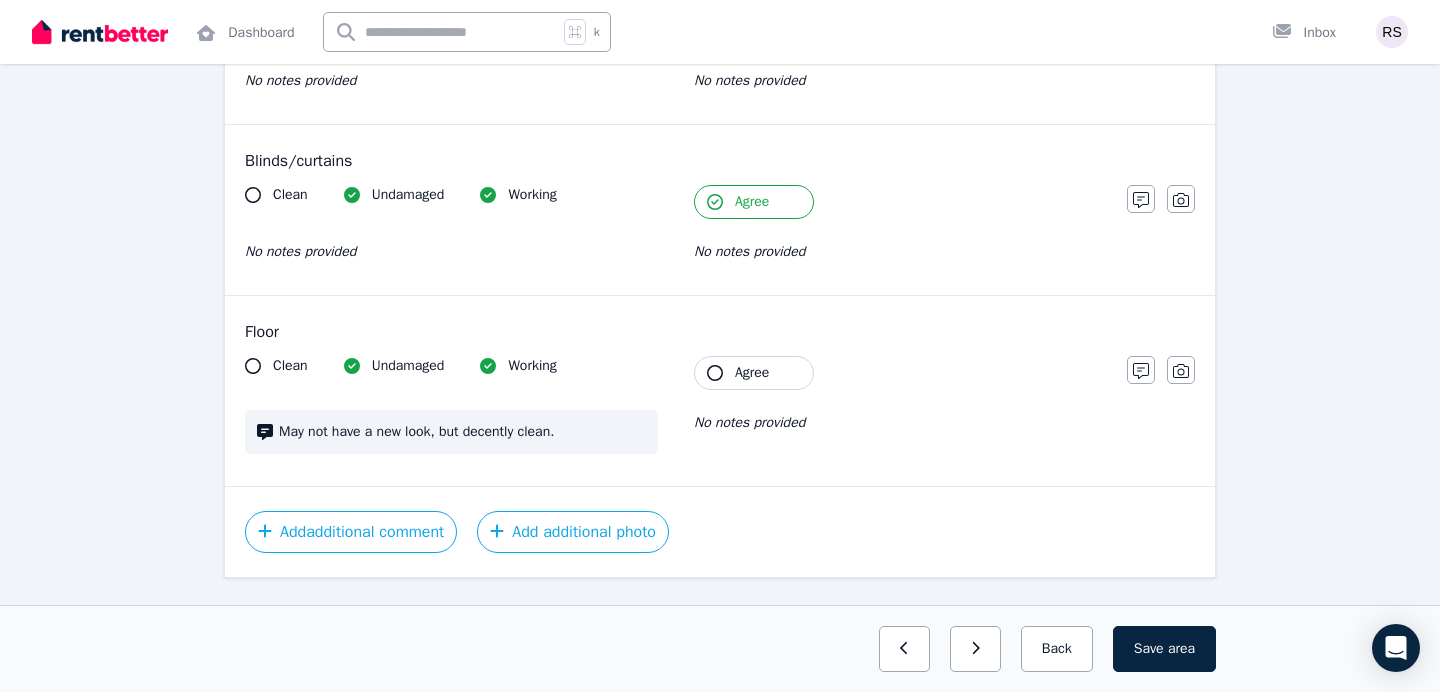 scroll, scrollTop: 1314, scrollLeft: 0, axis: vertical 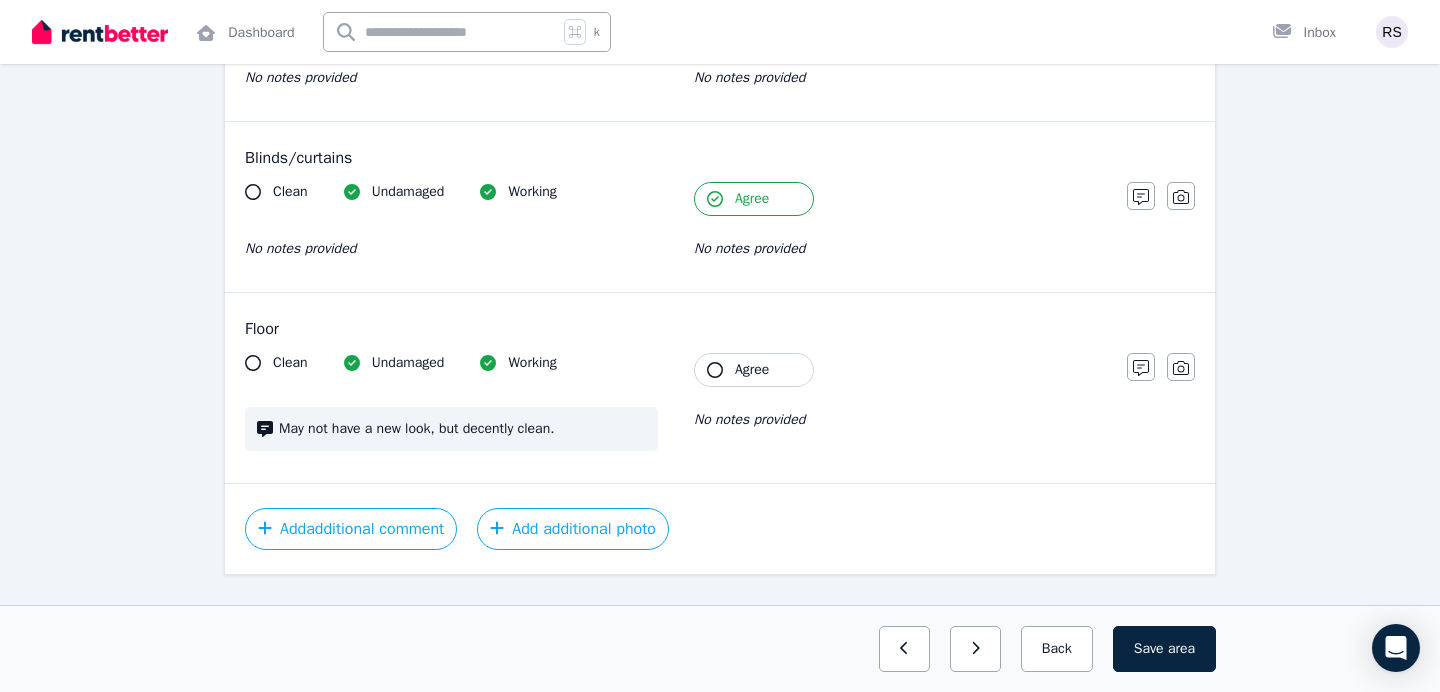 click on "Agree" at bounding box center (754, 370) 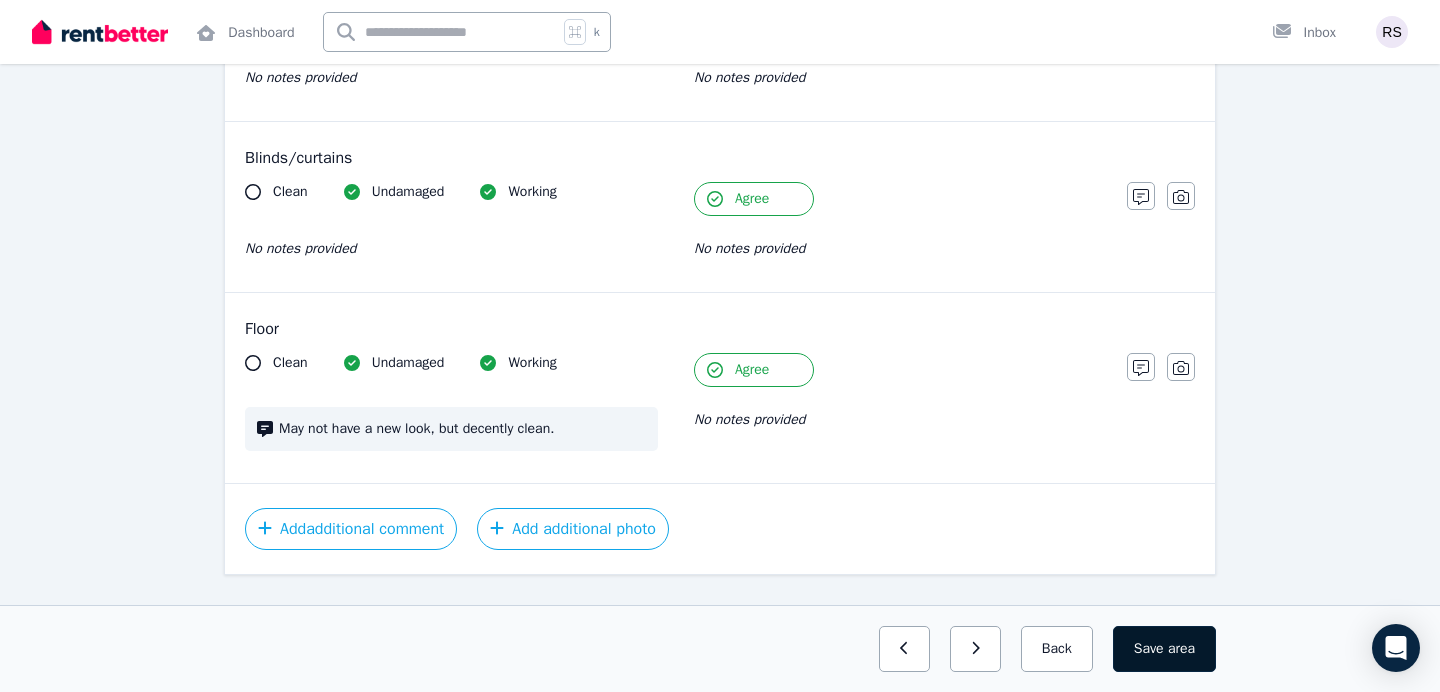 click on "Save   area" at bounding box center [1164, 649] 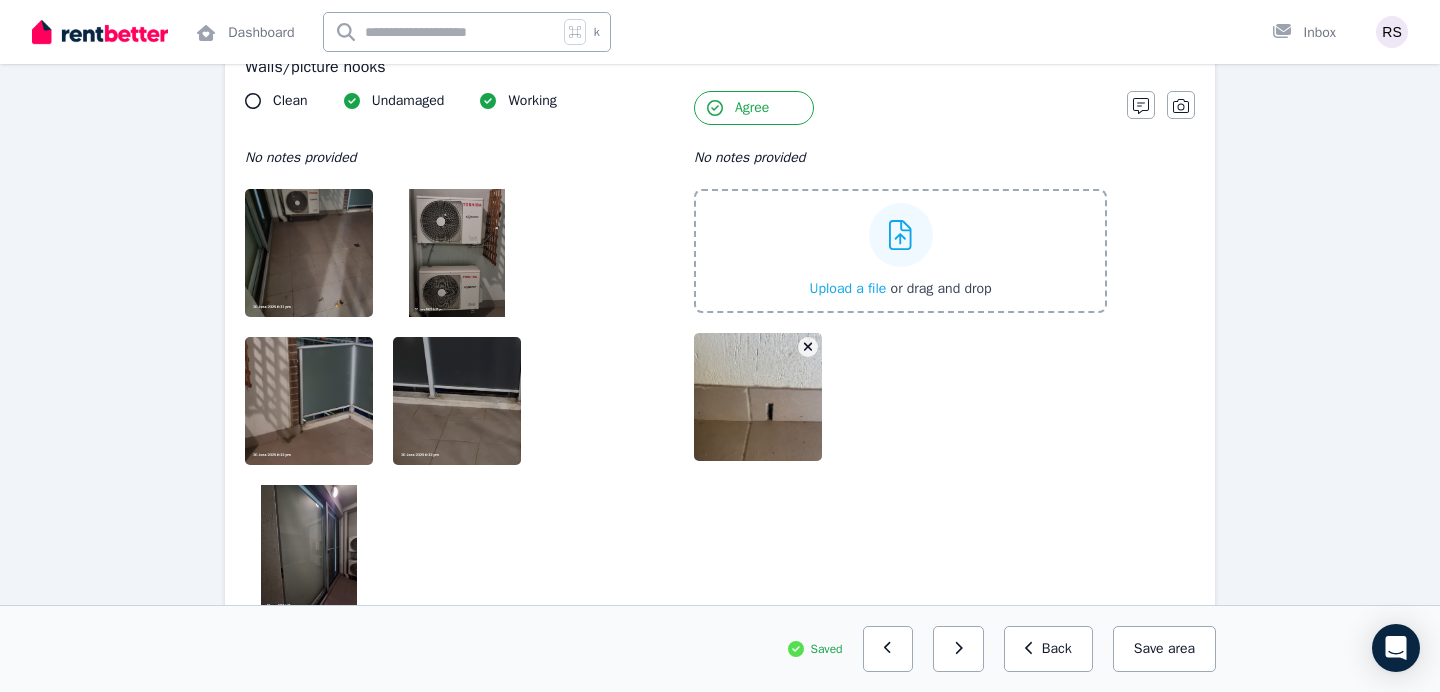 scroll, scrollTop: 0, scrollLeft: 0, axis: both 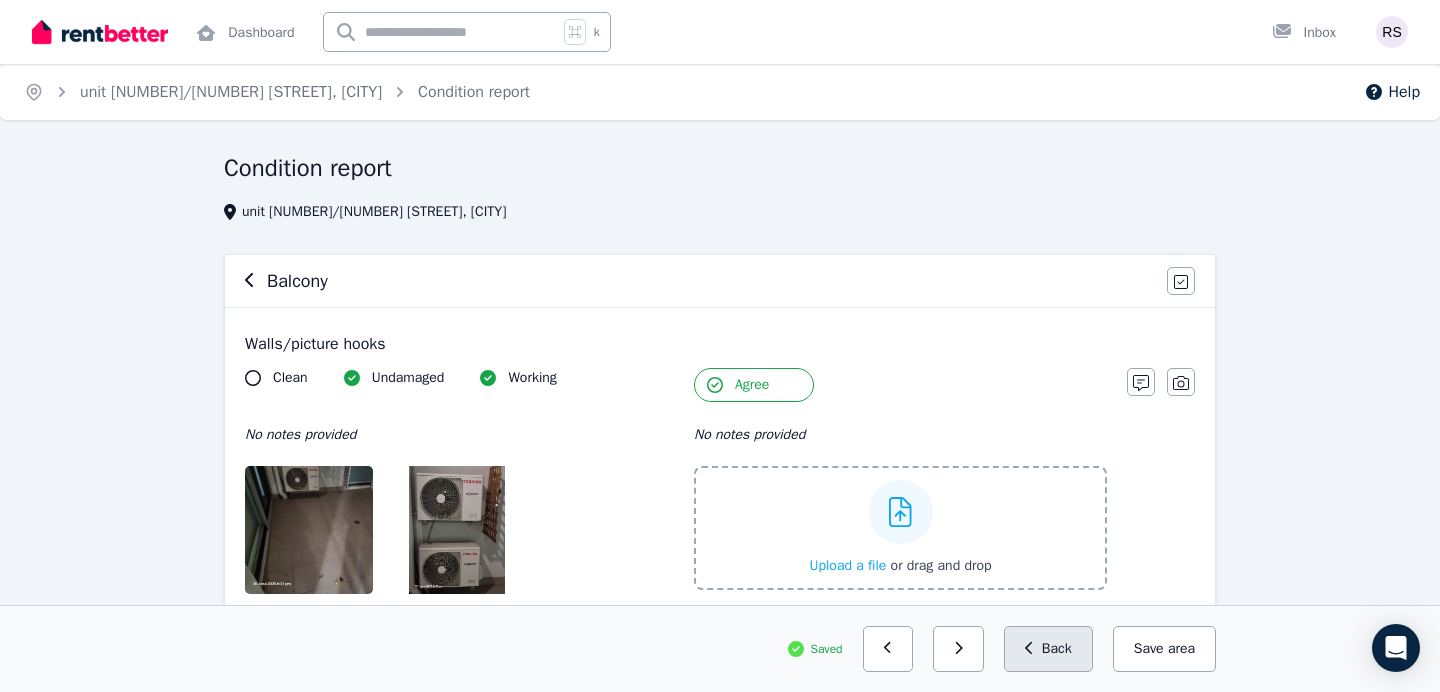 click on "Back" at bounding box center [1048, 649] 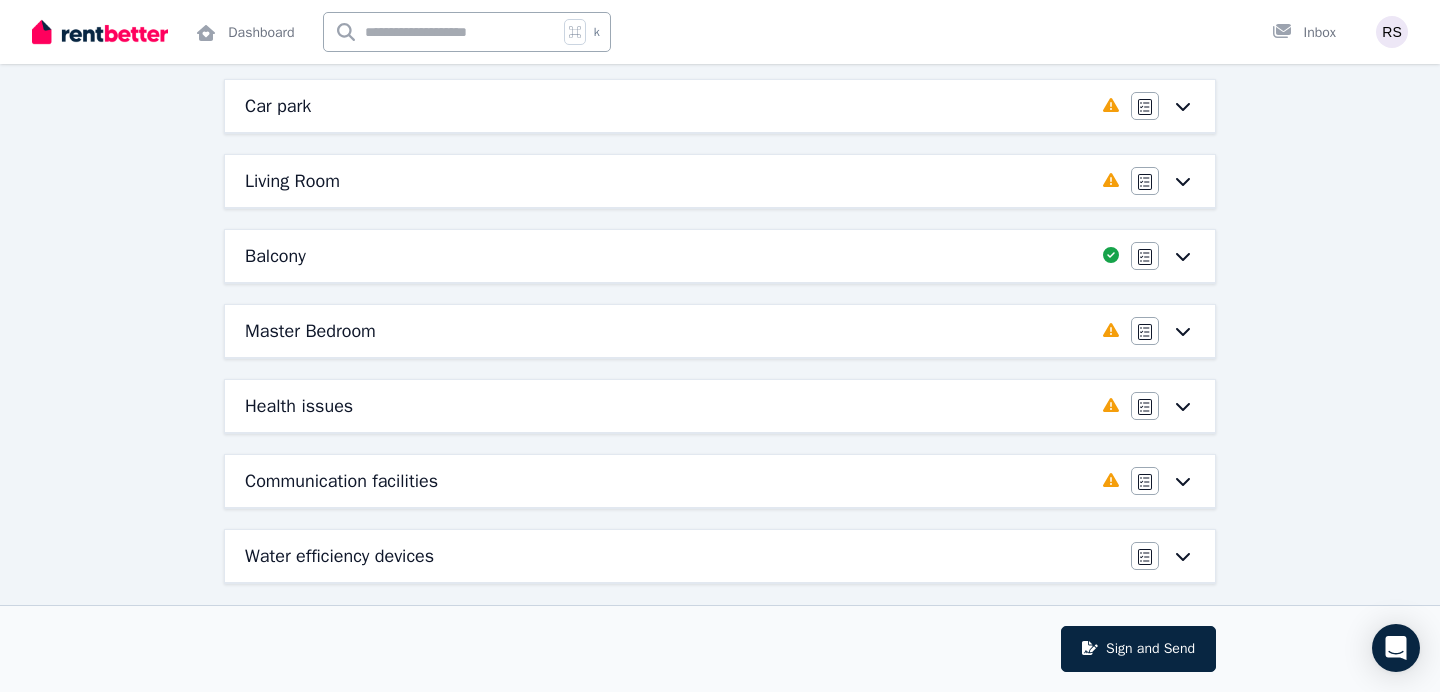 scroll, scrollTop: 565, scrollLeft: 0, axis: vertical 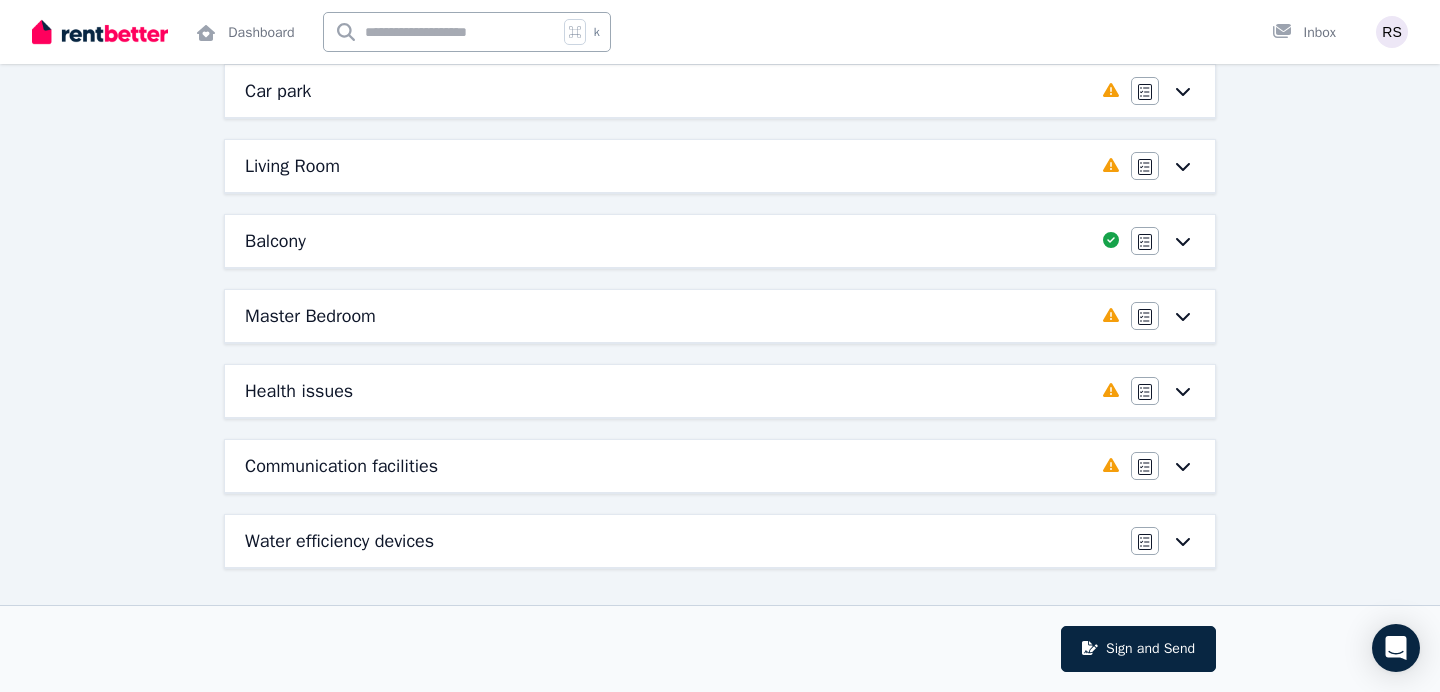 click on "Health issues" at bounding box center [299, 391] 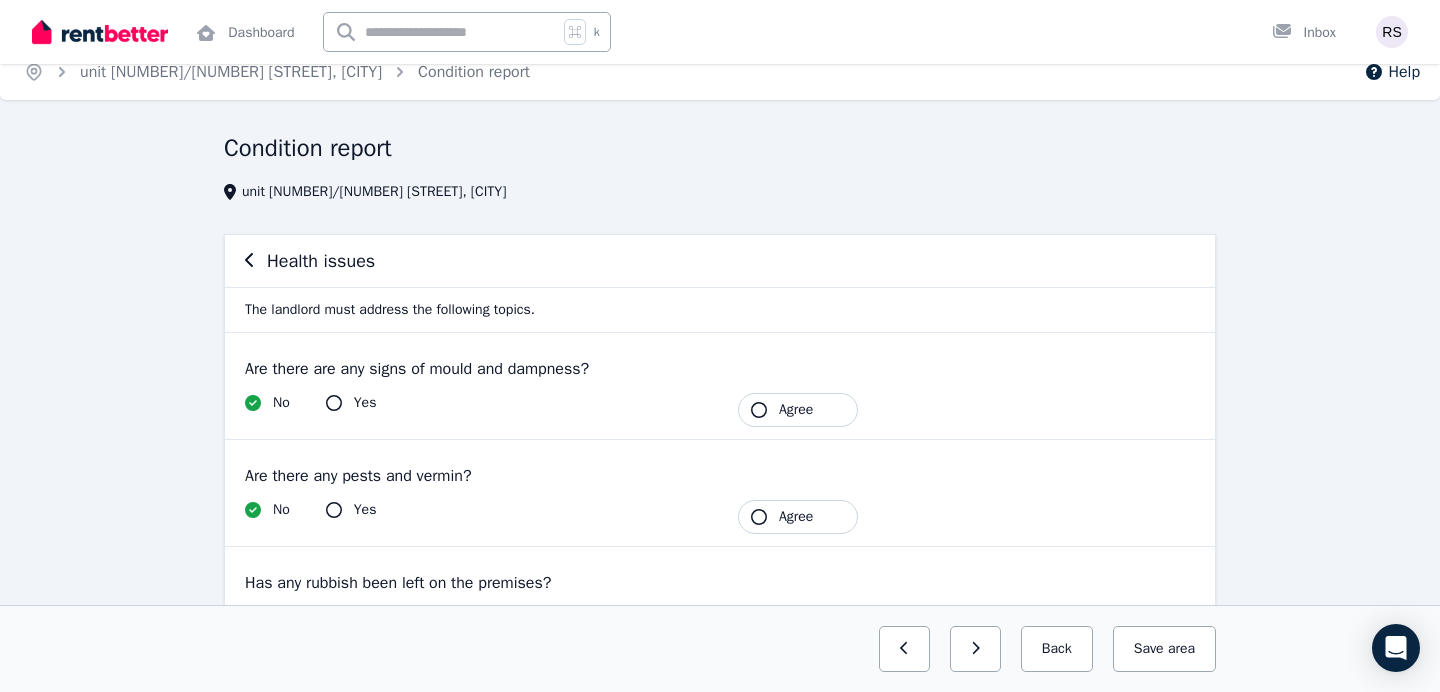 scroll, scrollTop: 24, scrollLeft: 0, axis: vertical 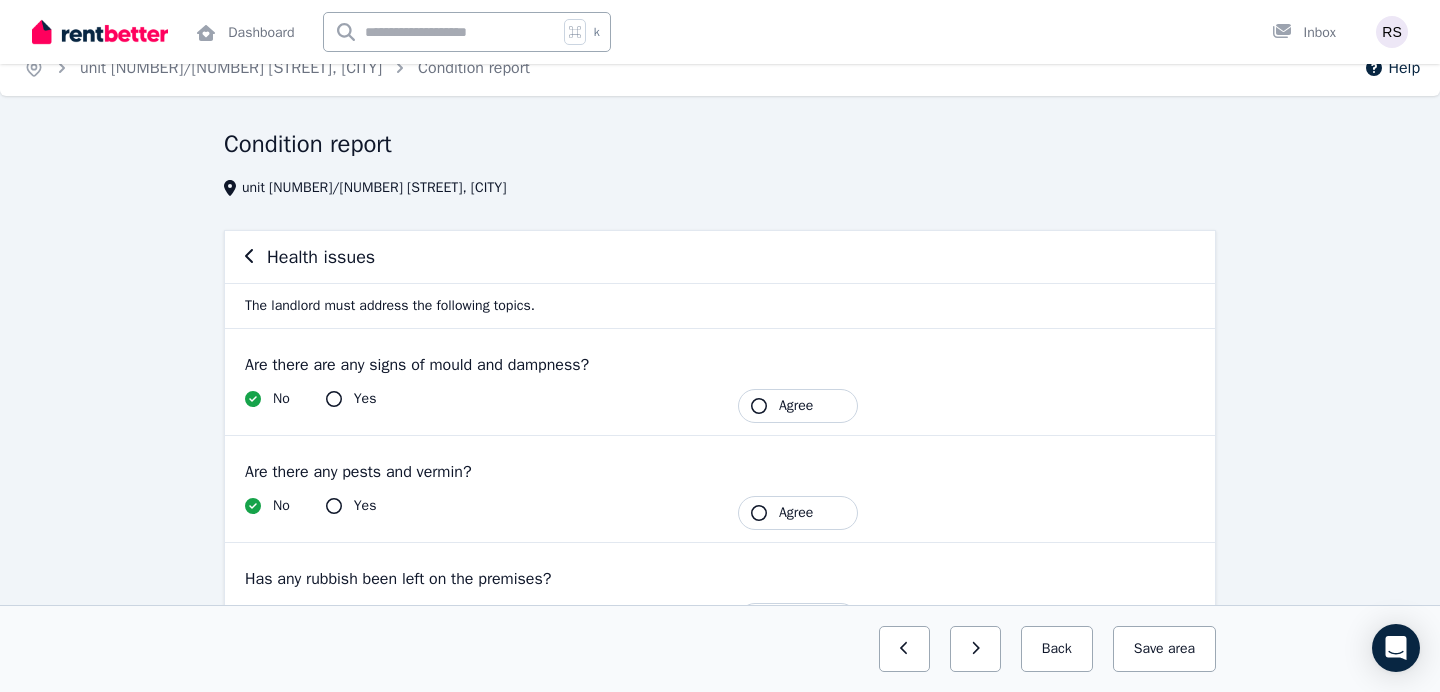 click 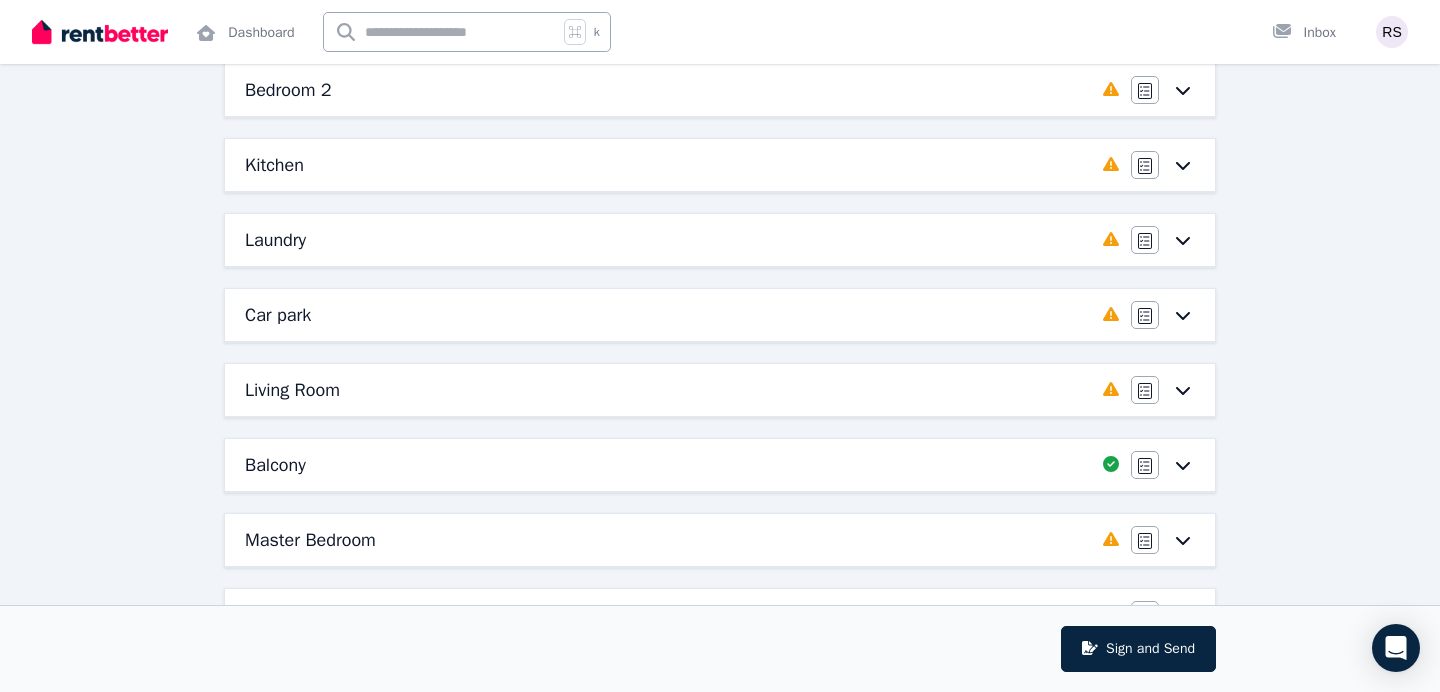 scroll, scrollTop: 565, scrollLeft: 0, axis: vertical 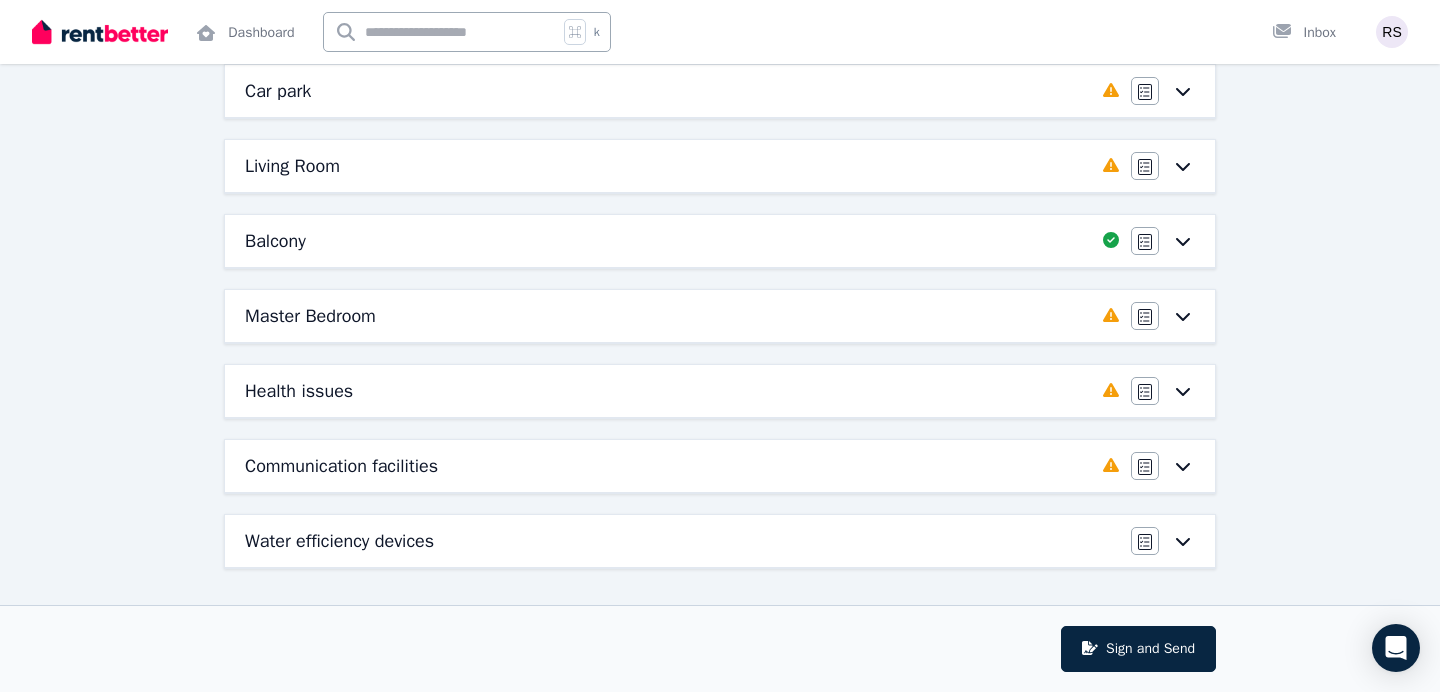 click on "Communication facilities" at bounding box center [341, 466] 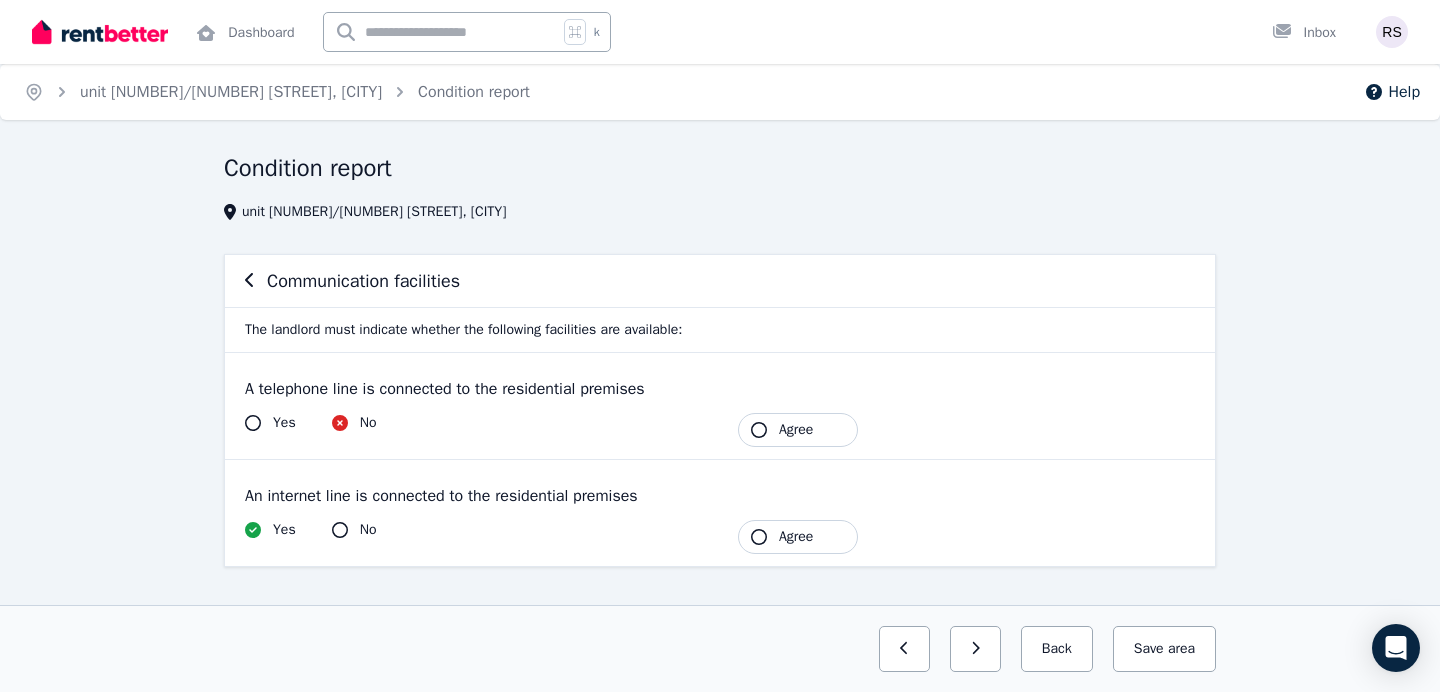 scroll, scrollTop: 34, scrollLeft: 0, axis: vertical 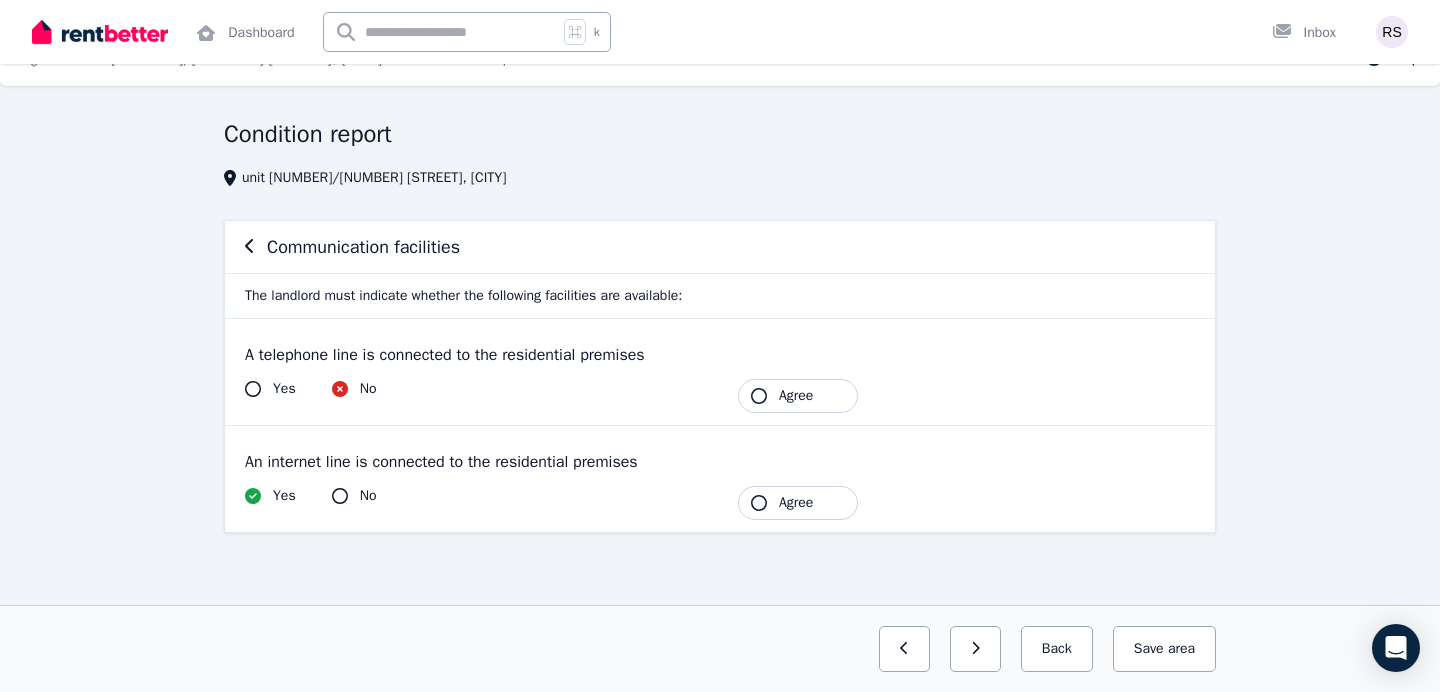 click on "Agree" at bounding box center [796, 503] 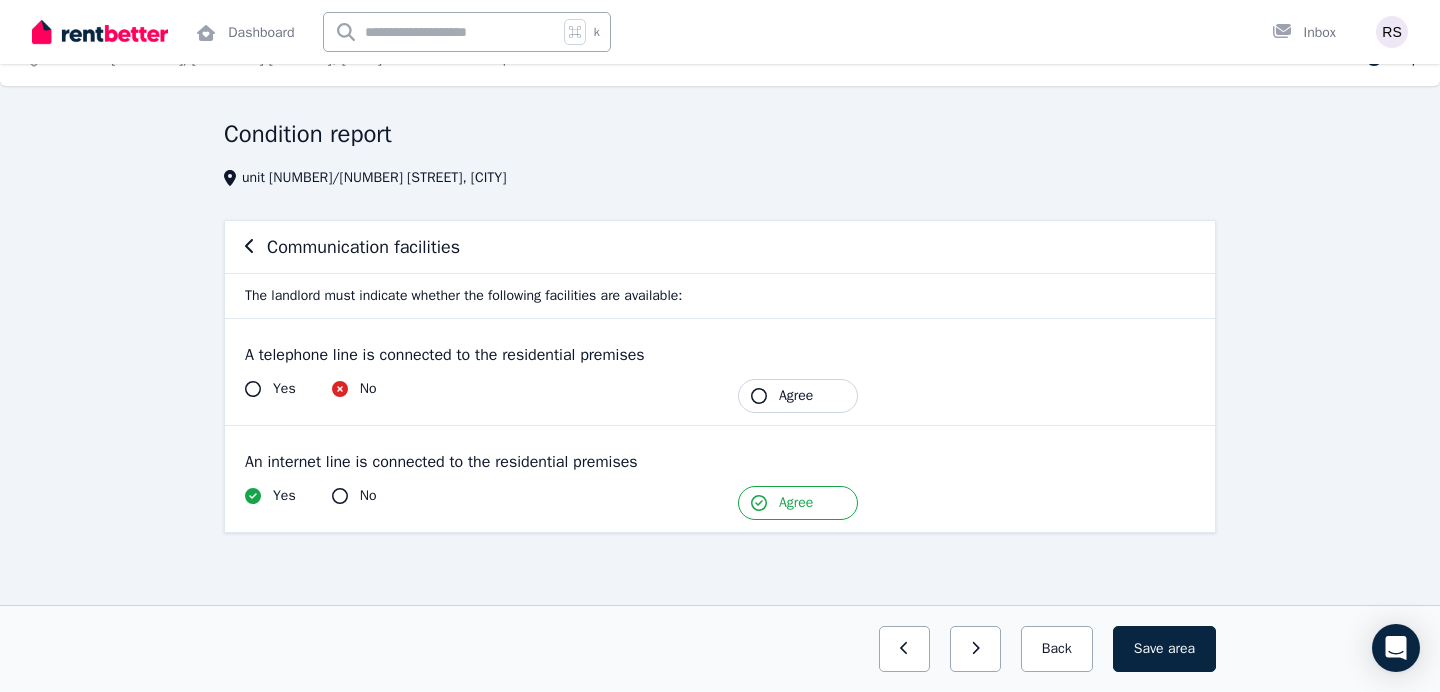 click on "Agree" at bounding box center (796, 396) 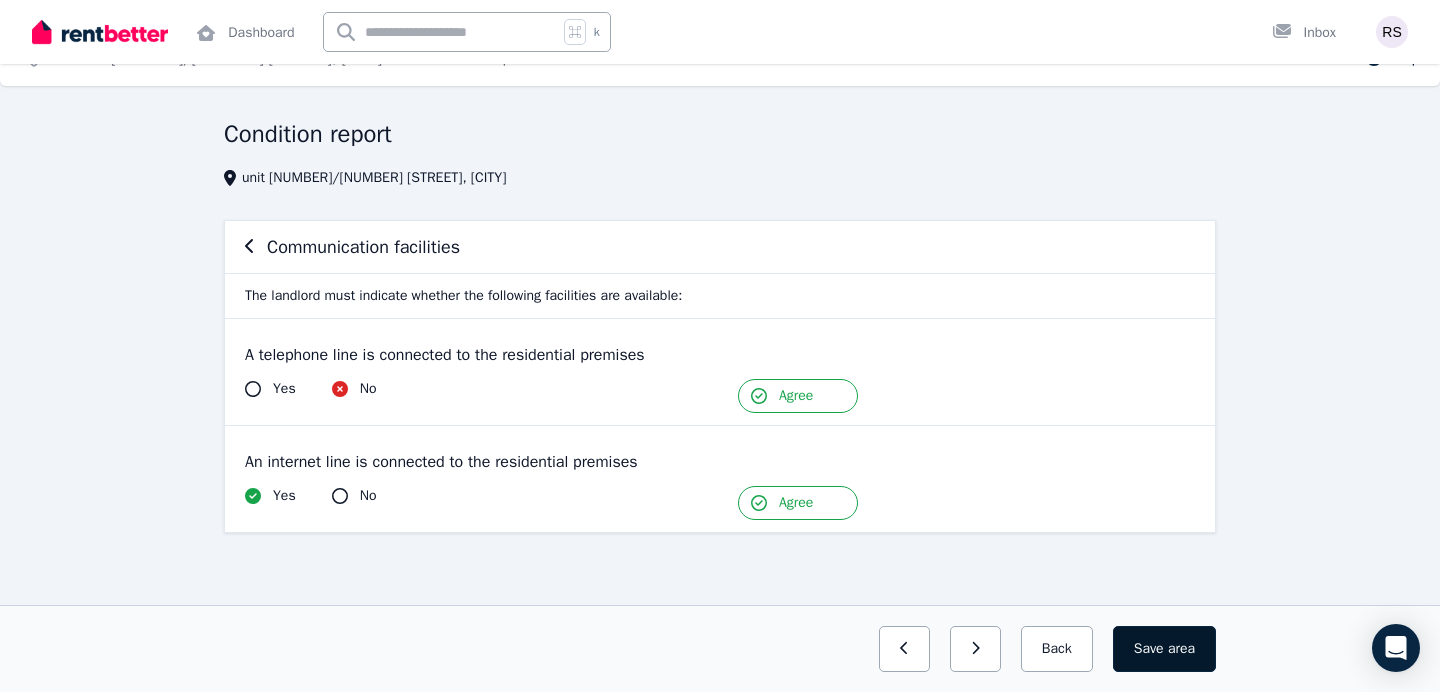 click on "Save   area" at bounding box center (1164, 649) 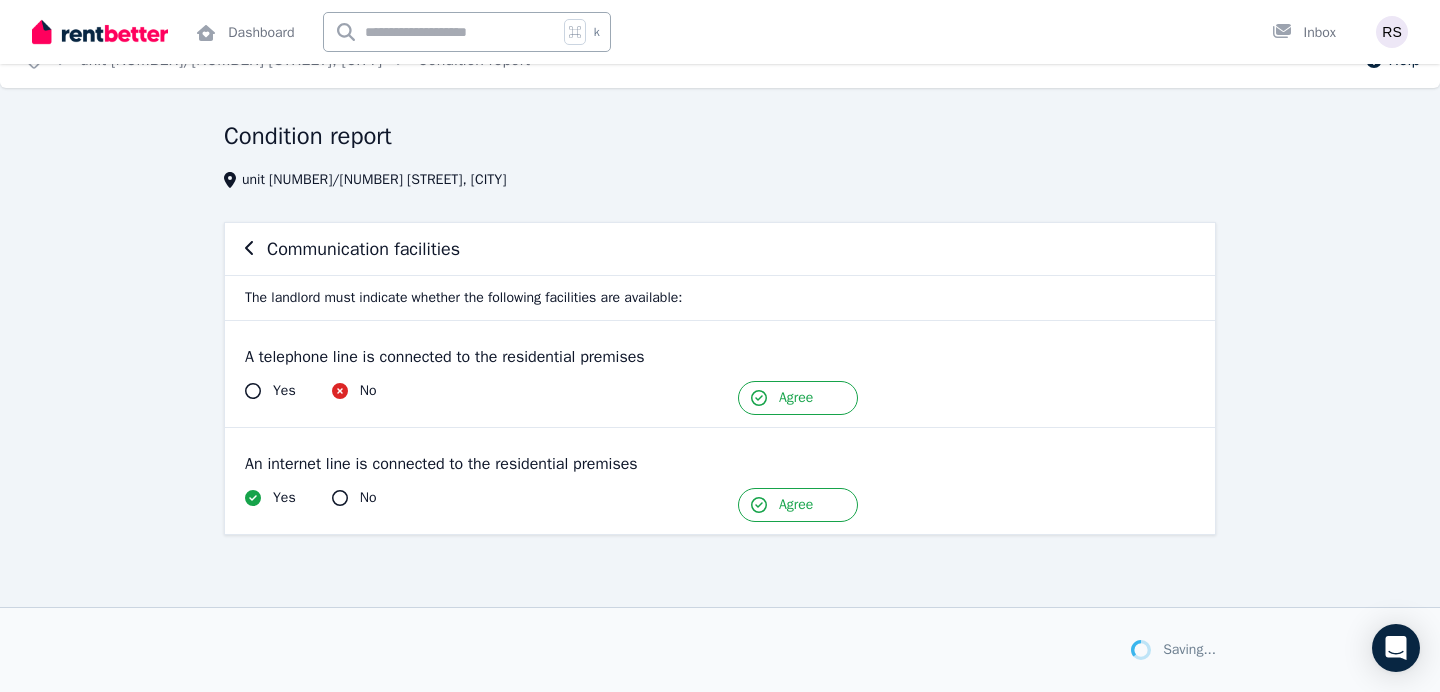 scroll, scrollTop: 34, scrollLeft: 0, axis: vertical 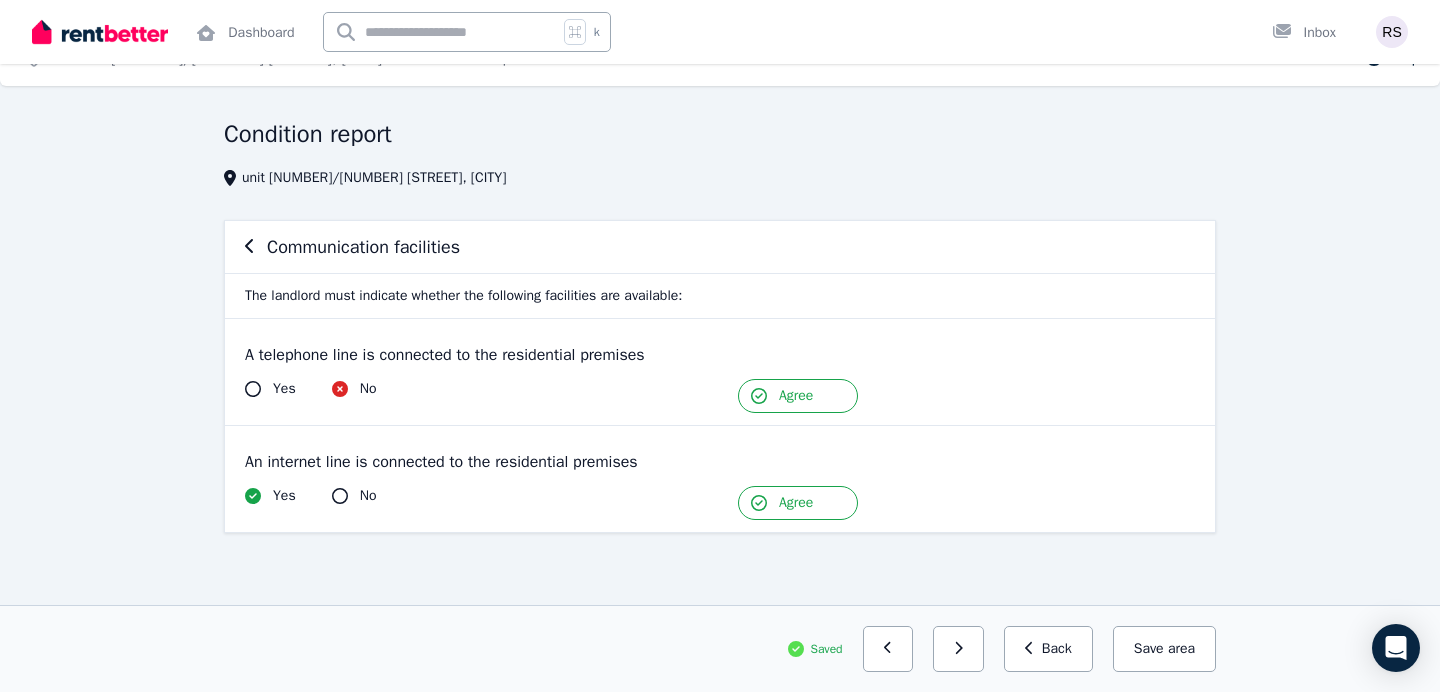 click on "Communication facilities" at bounding box center (720, 247) 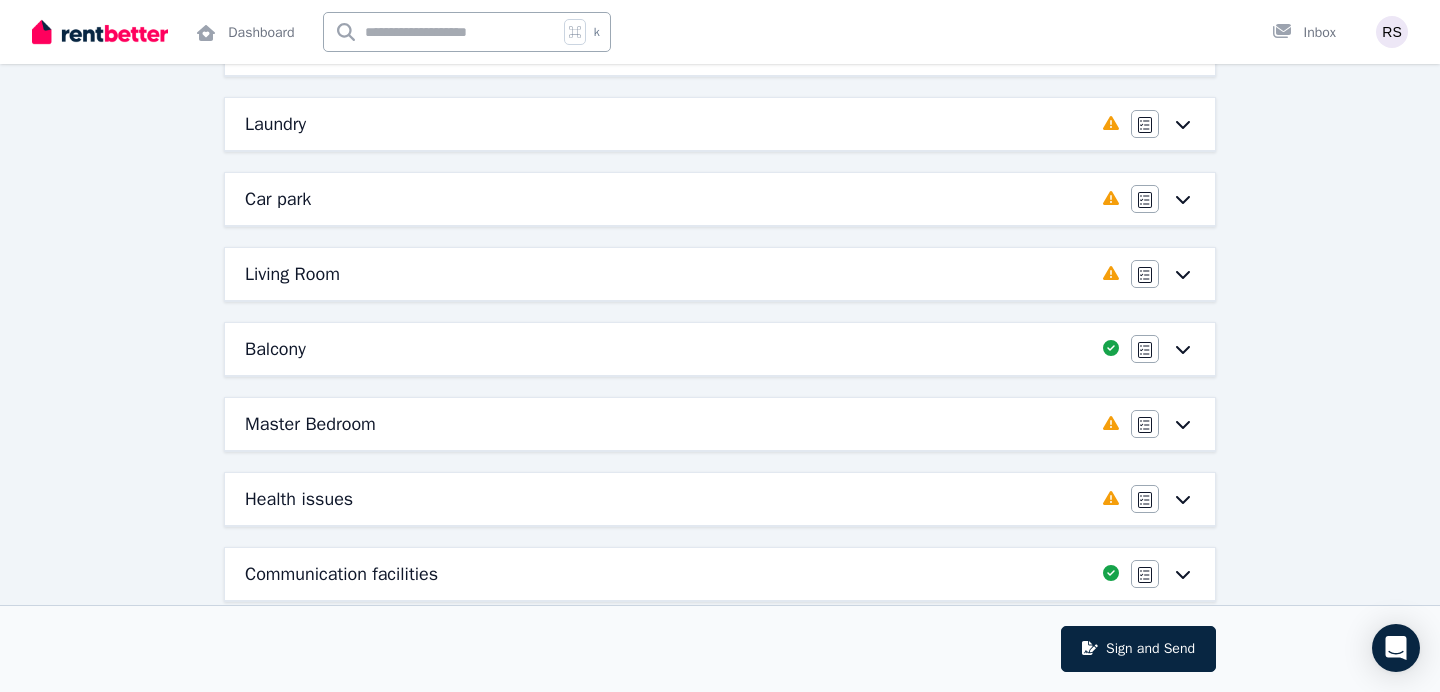 scroll, scrollTop: 565, scrollLeft: 0, axis: vertical 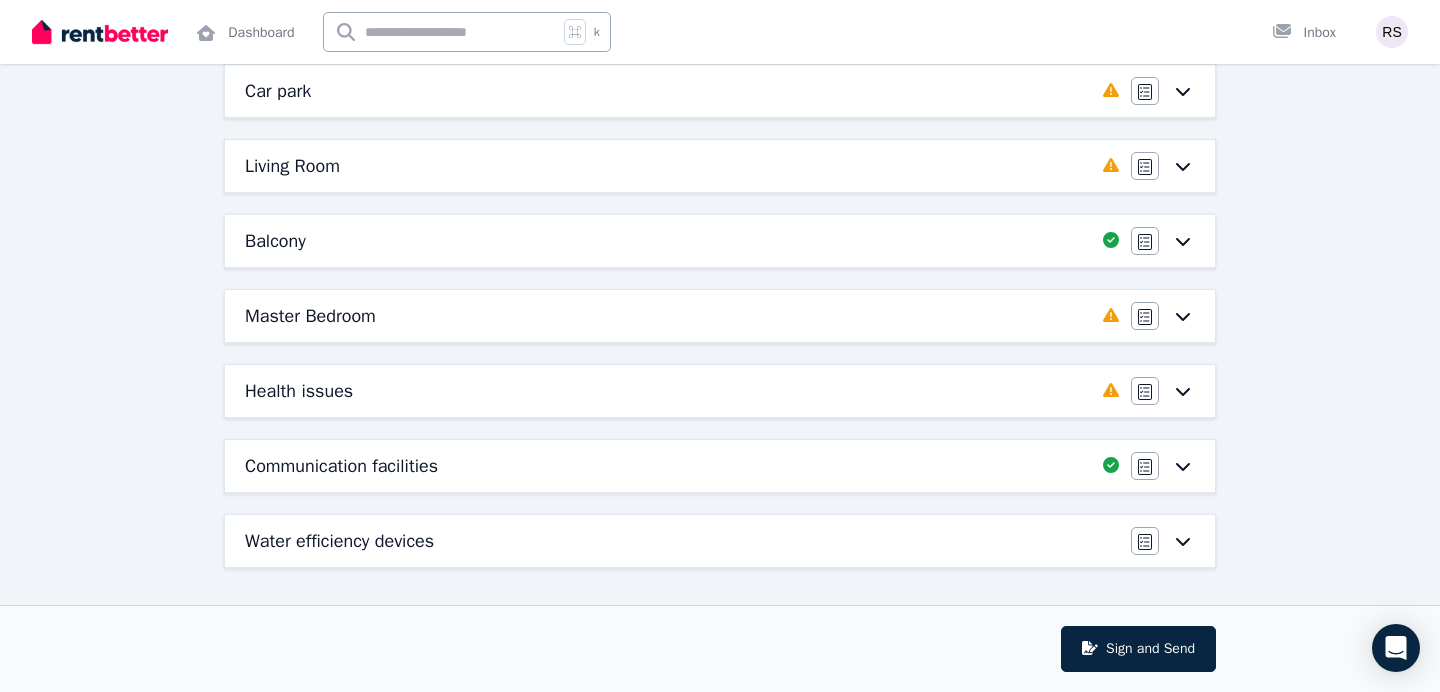 click on "Water efficiency devices" at bounding box center (339, 541) 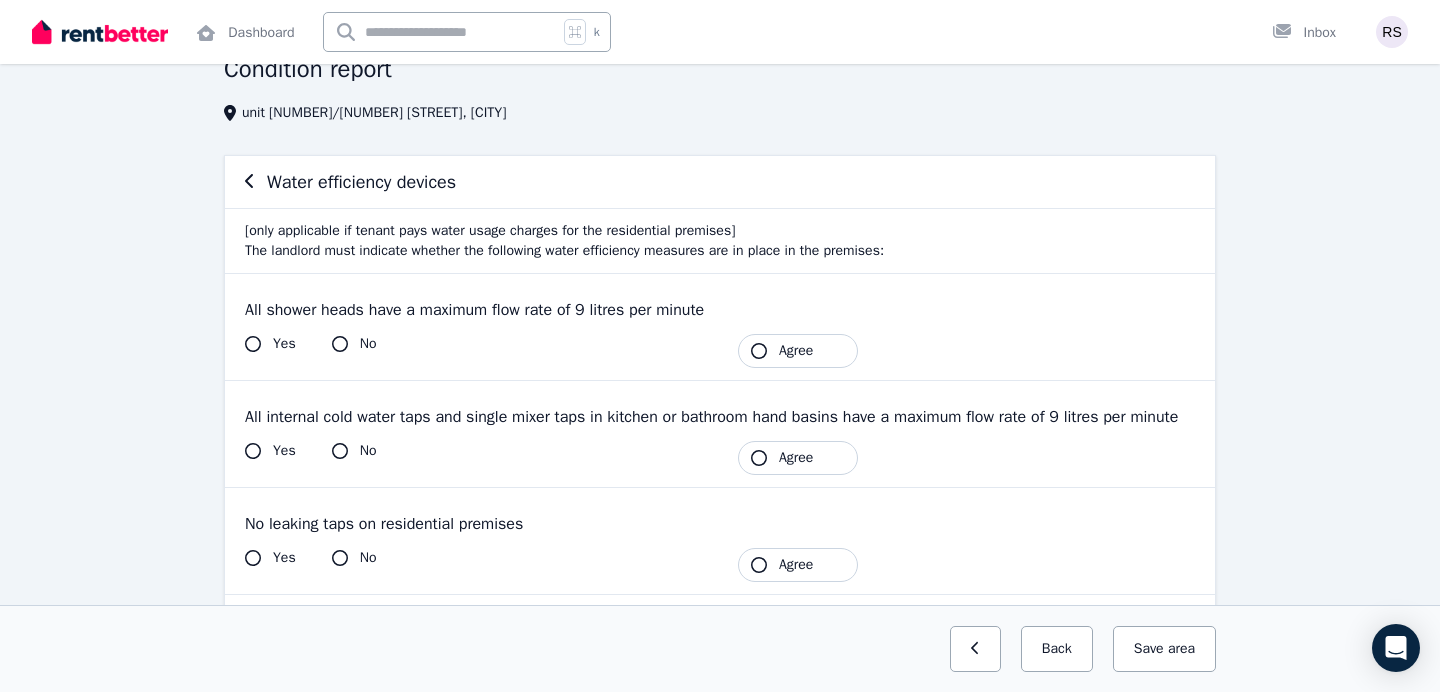 scroll, scrollTop: 105, scrollLeft: 0, axis: vertical 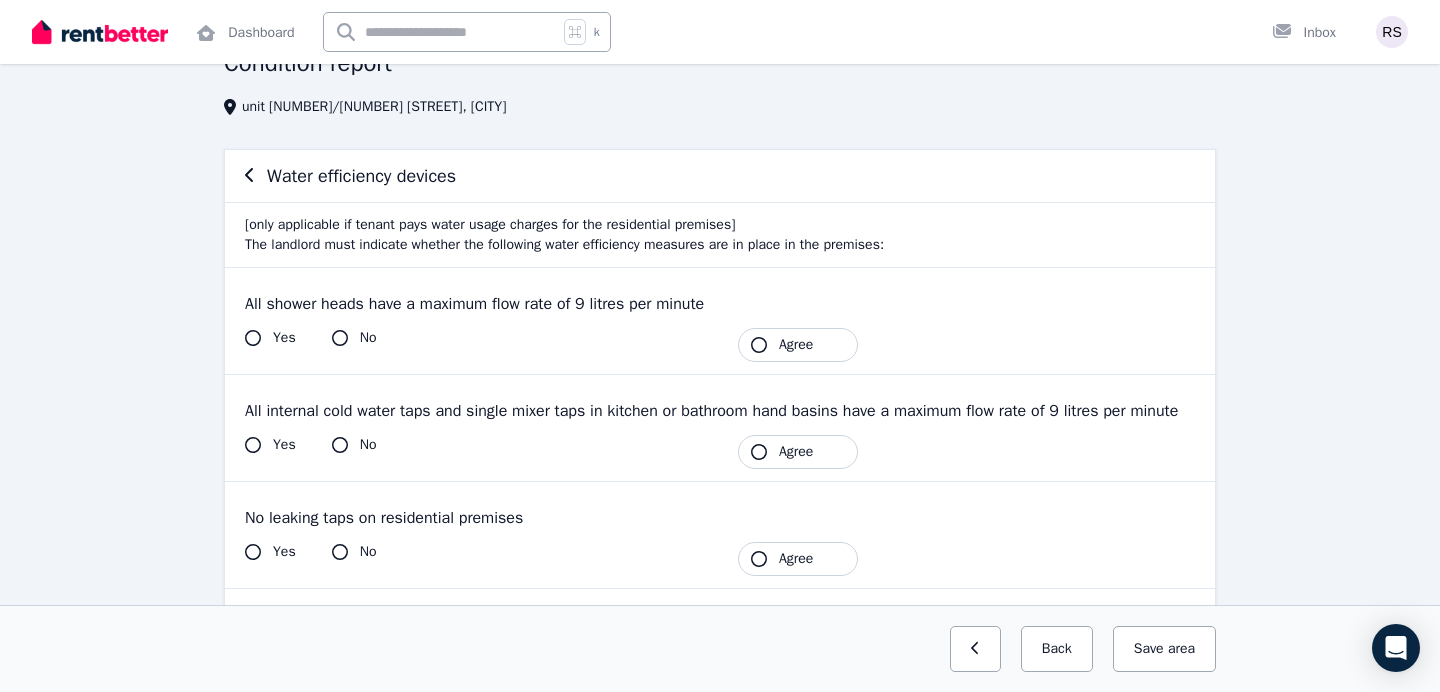 click 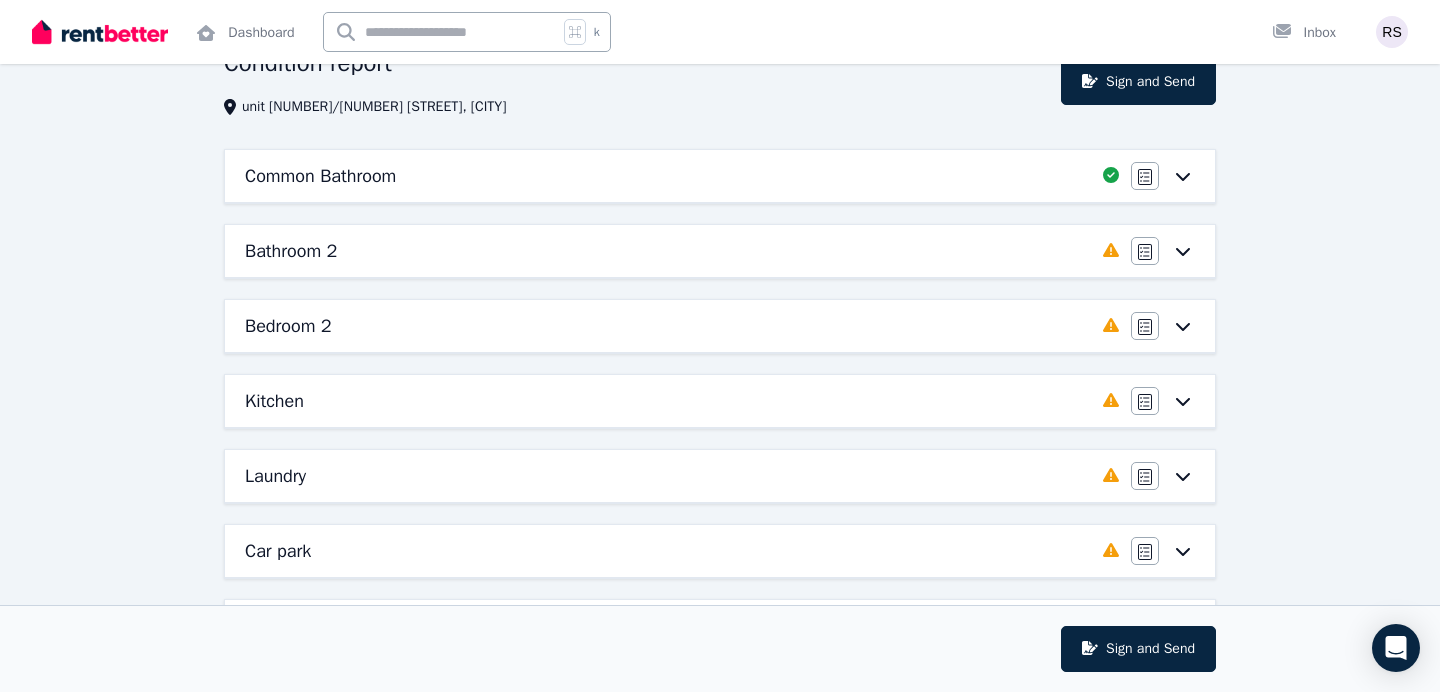 click on "Kitchen" at bounding box center (274, 401) 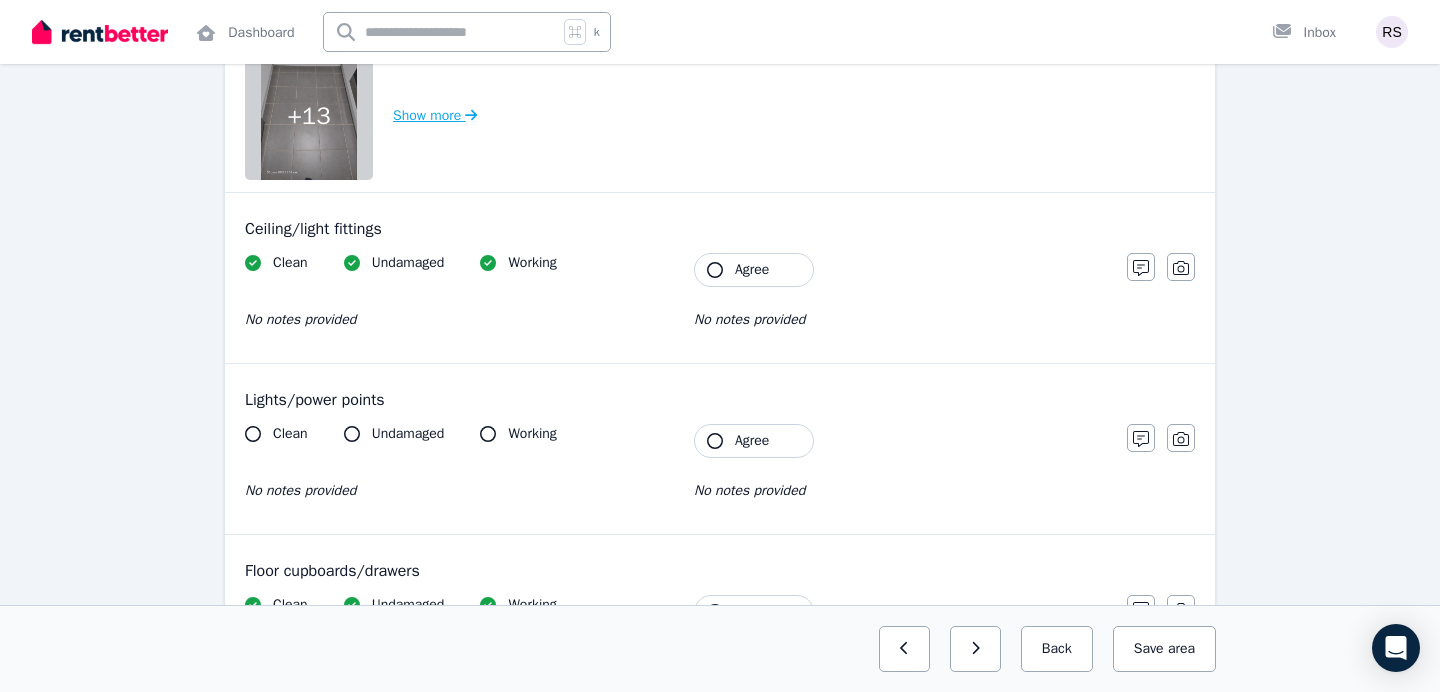 scroll, scrollTop: 727, scrollLeft: 0, axis: vertical 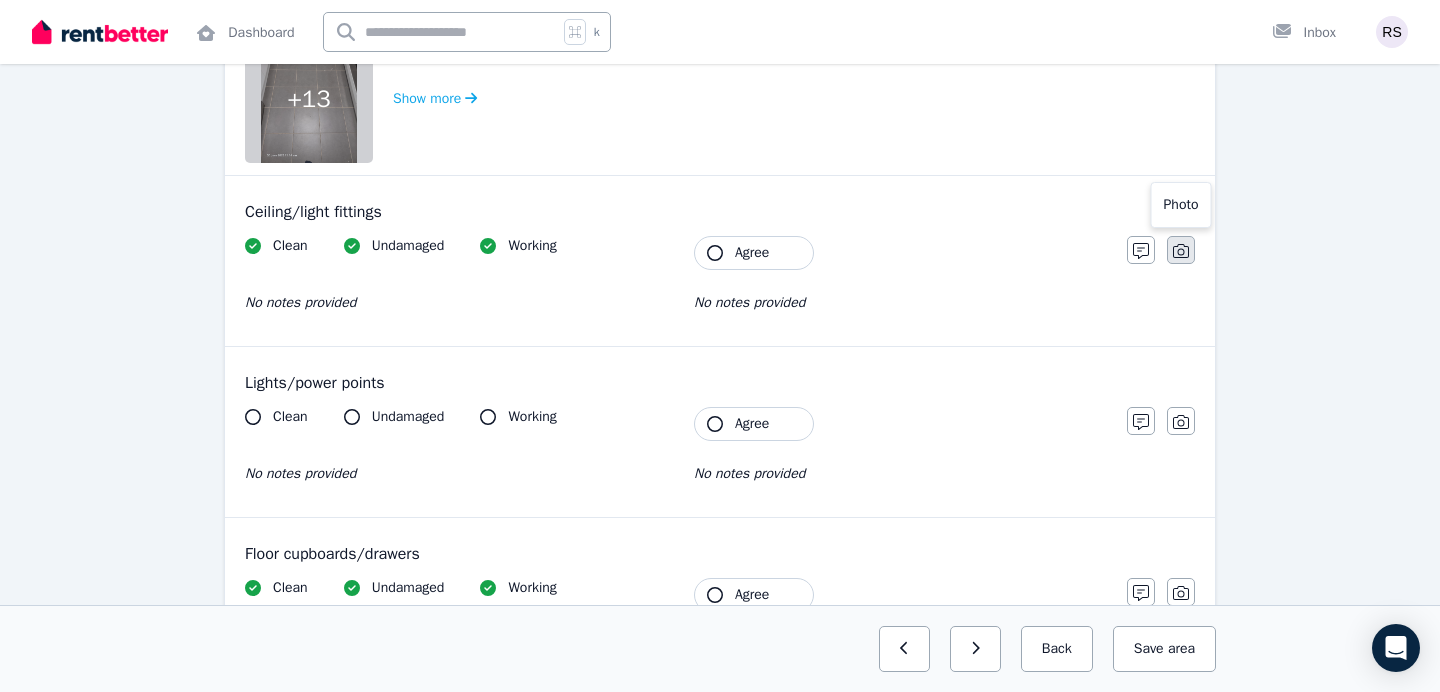 click 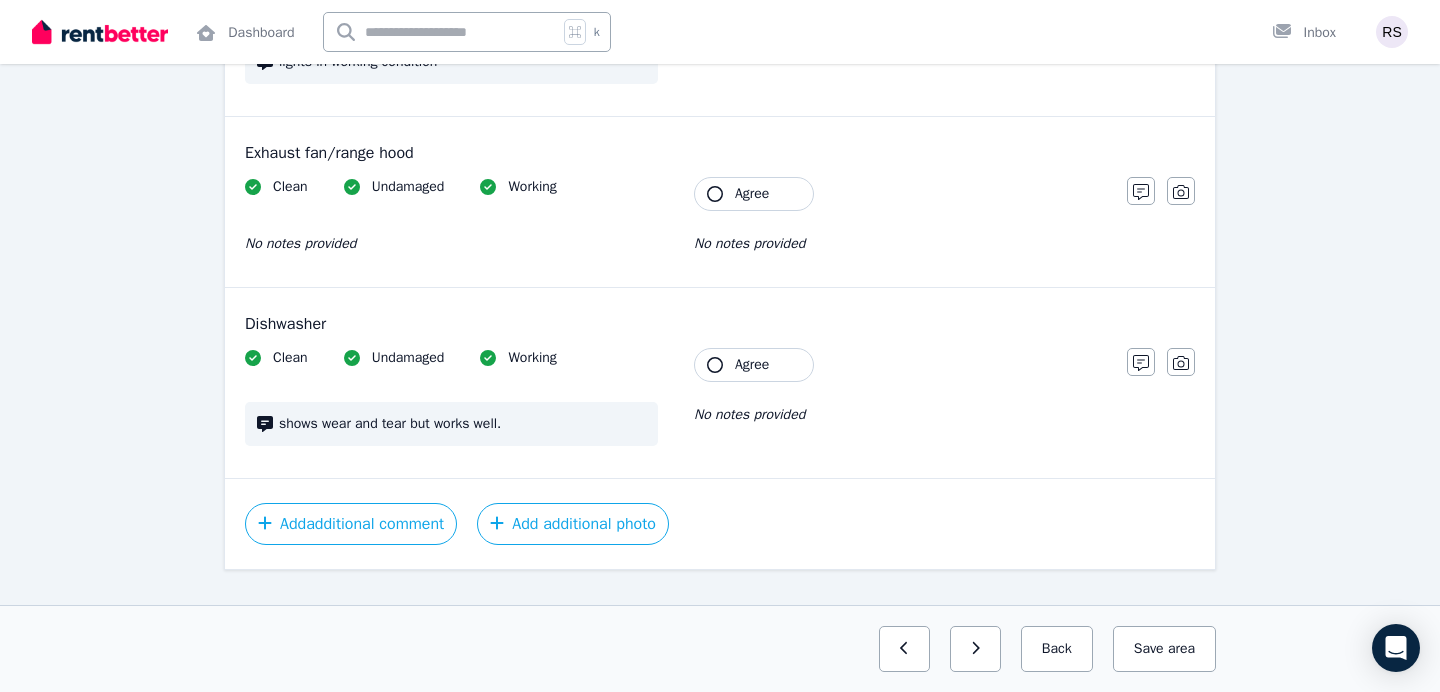 scroll, scrollTop: 2192, scrollLeft: 0, axis: vertical 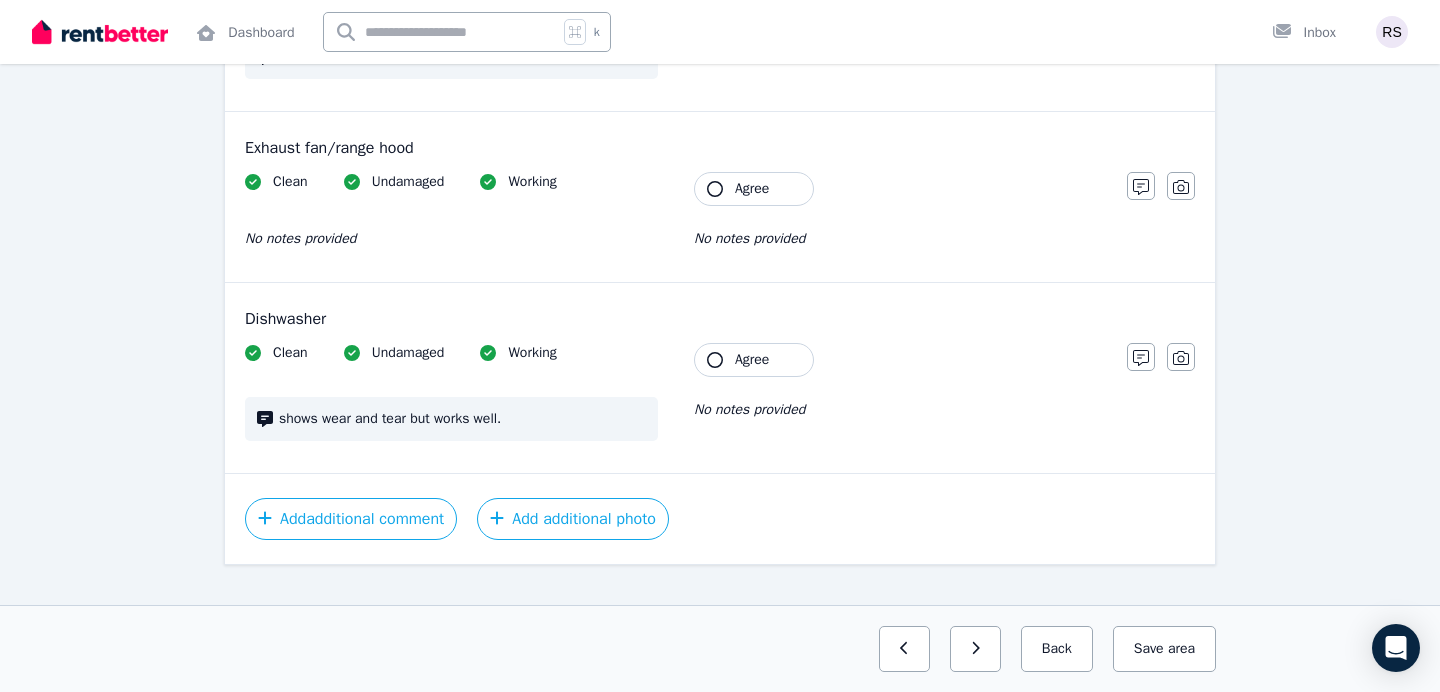 click 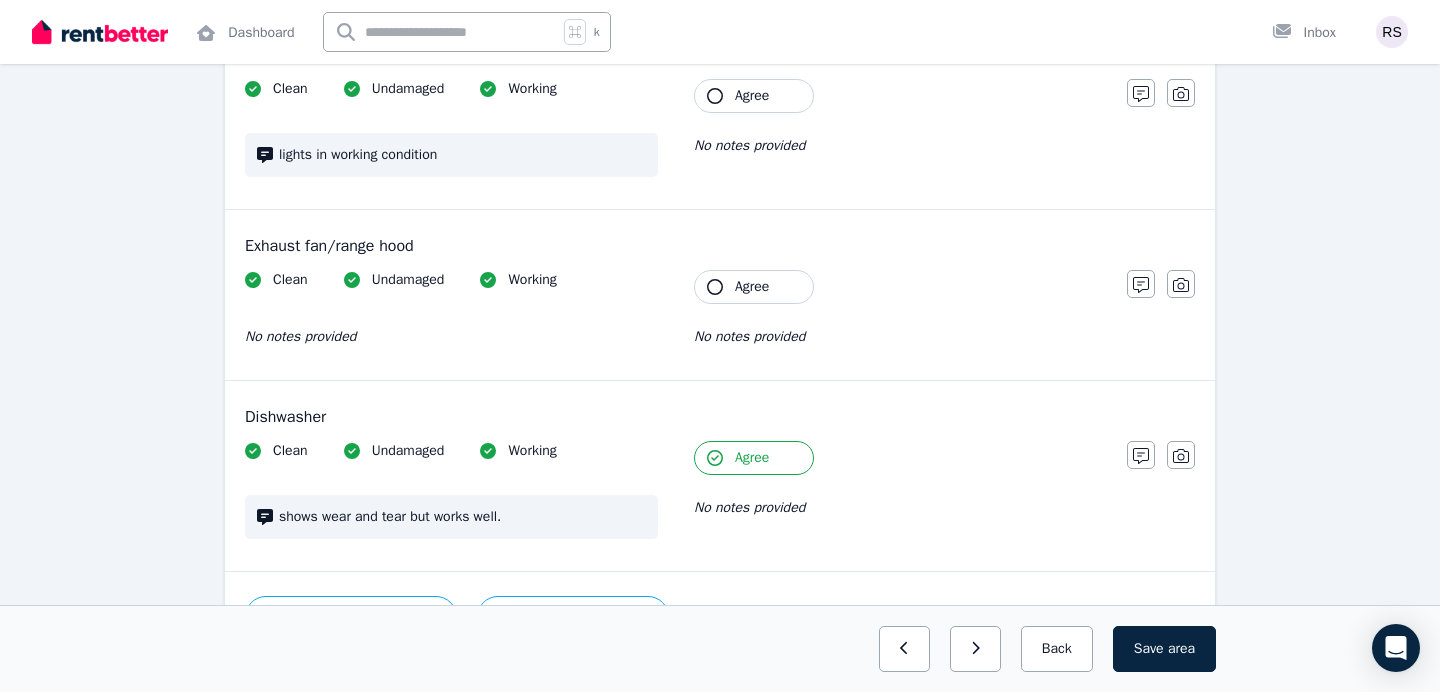scroll, scrollTop: 2066, scrollLeft: 0, axis: vertical 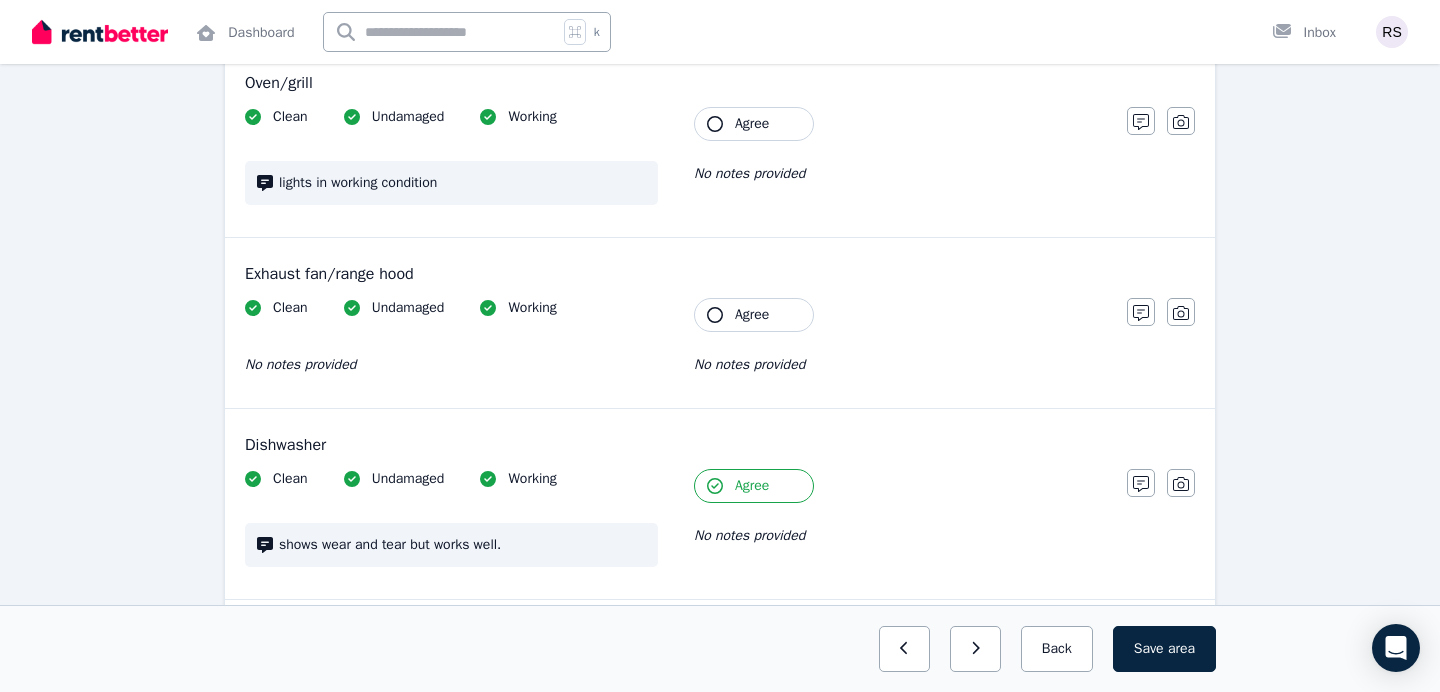click 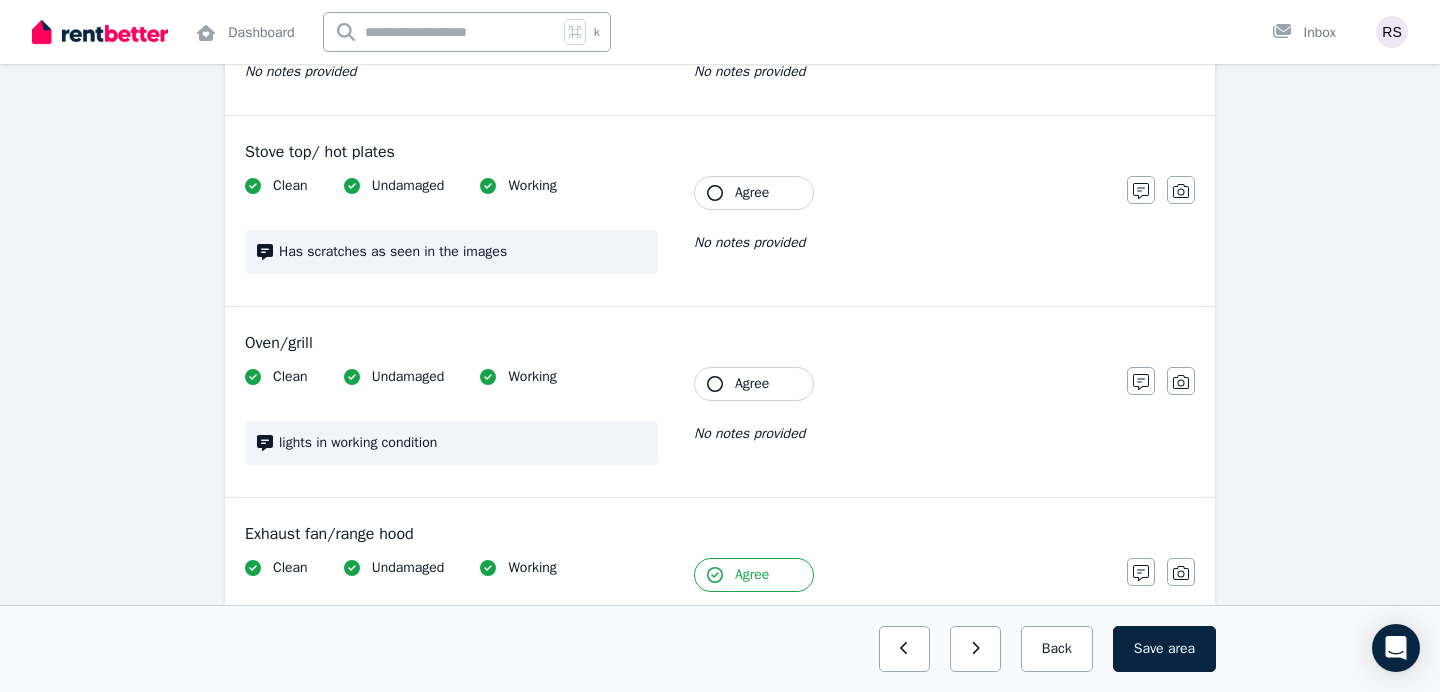 scroll, scrollTop: 1807, scrollLeft: 0, axis: vertical 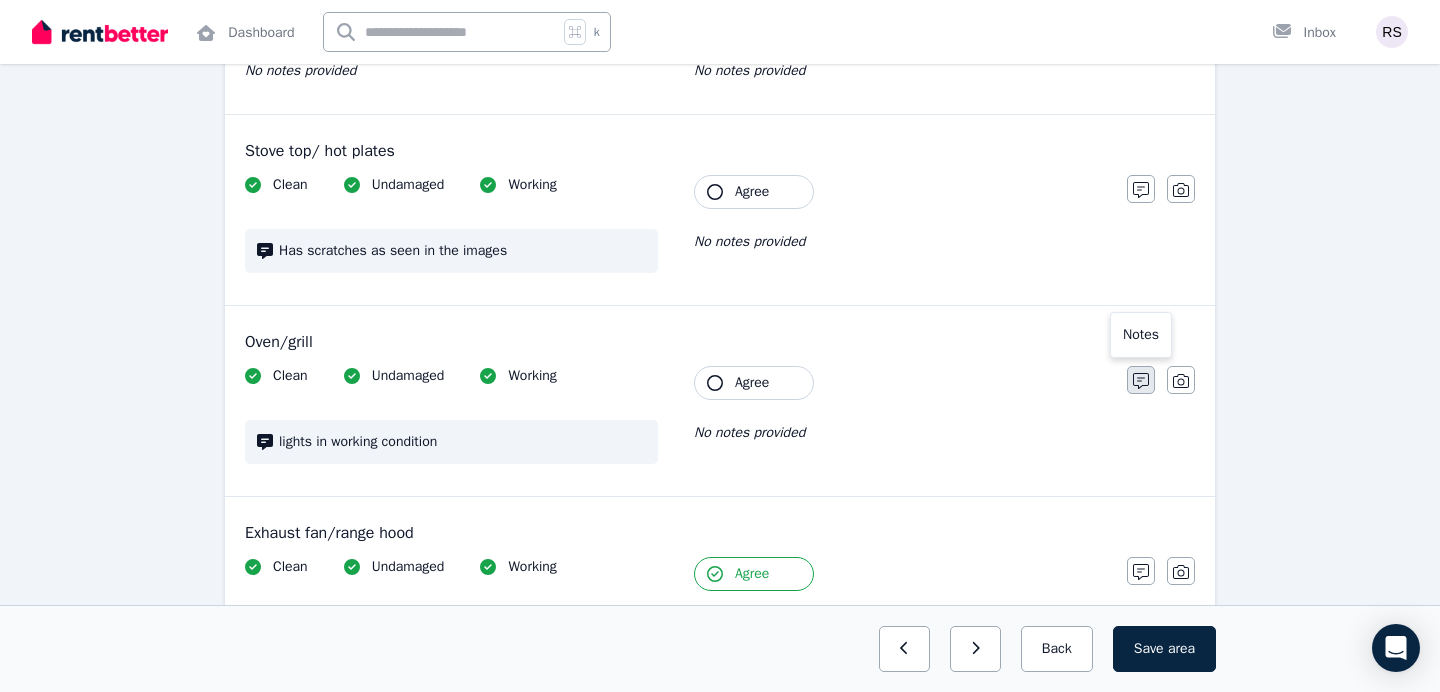 click 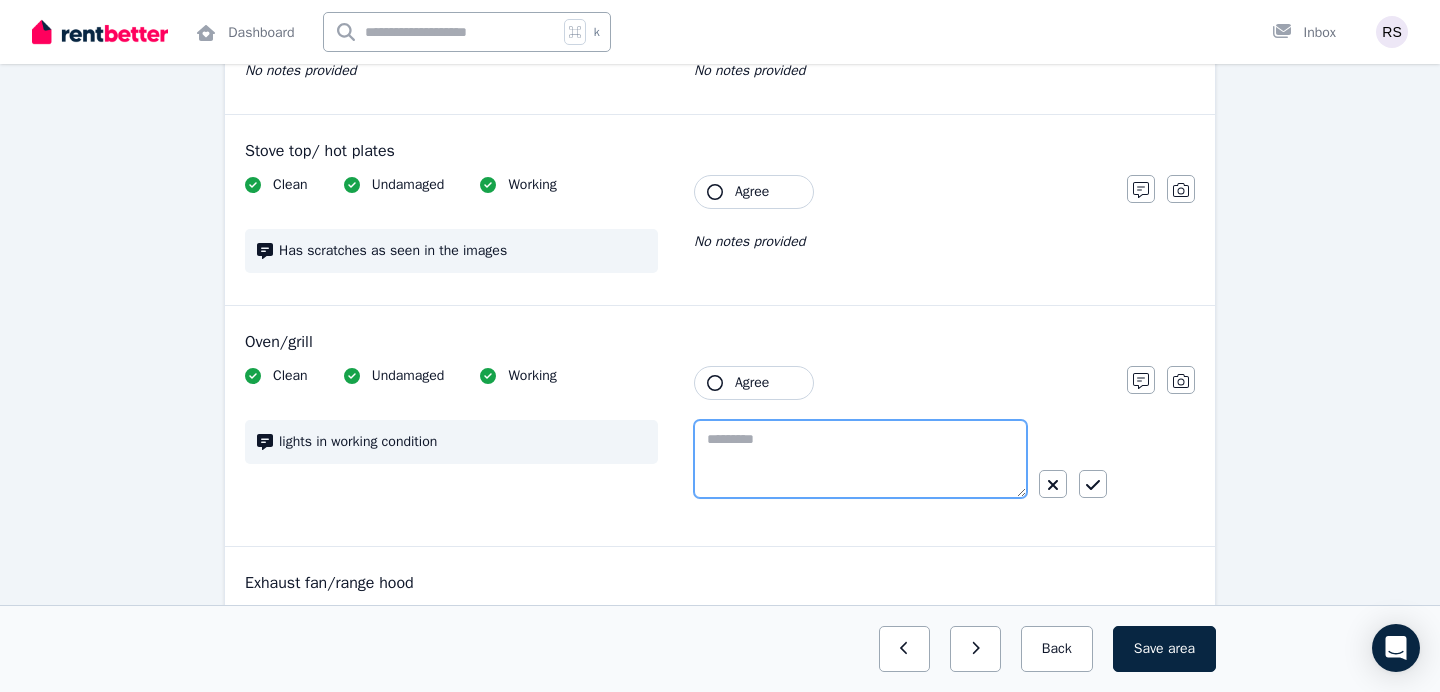 click at bounding box center [860, 459] 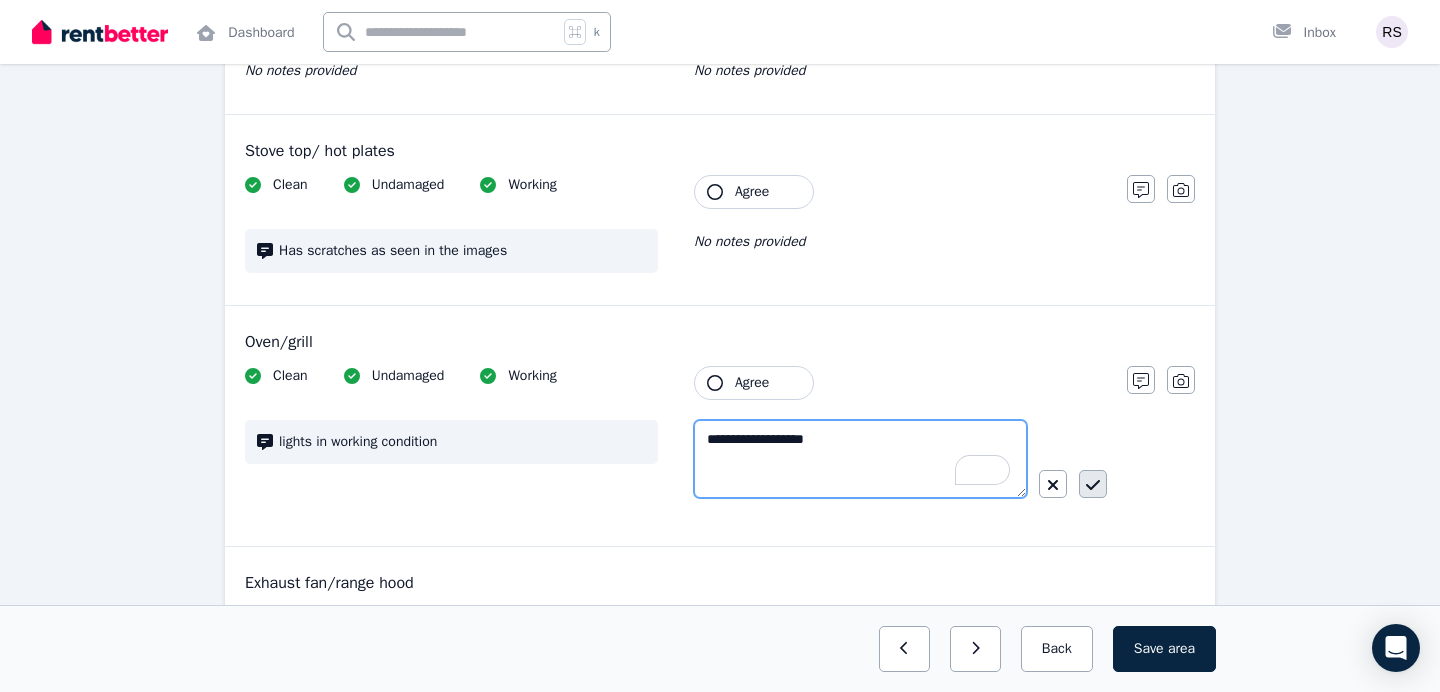 type on "**********" 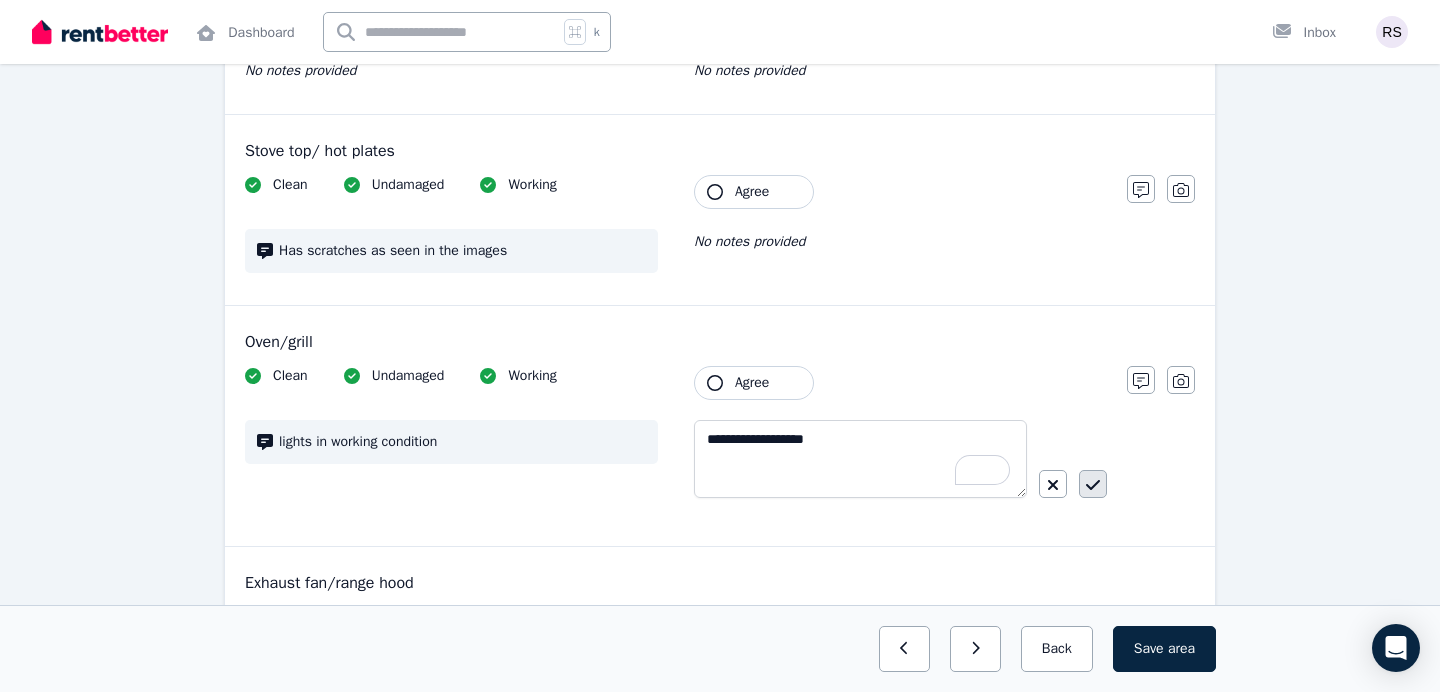 click 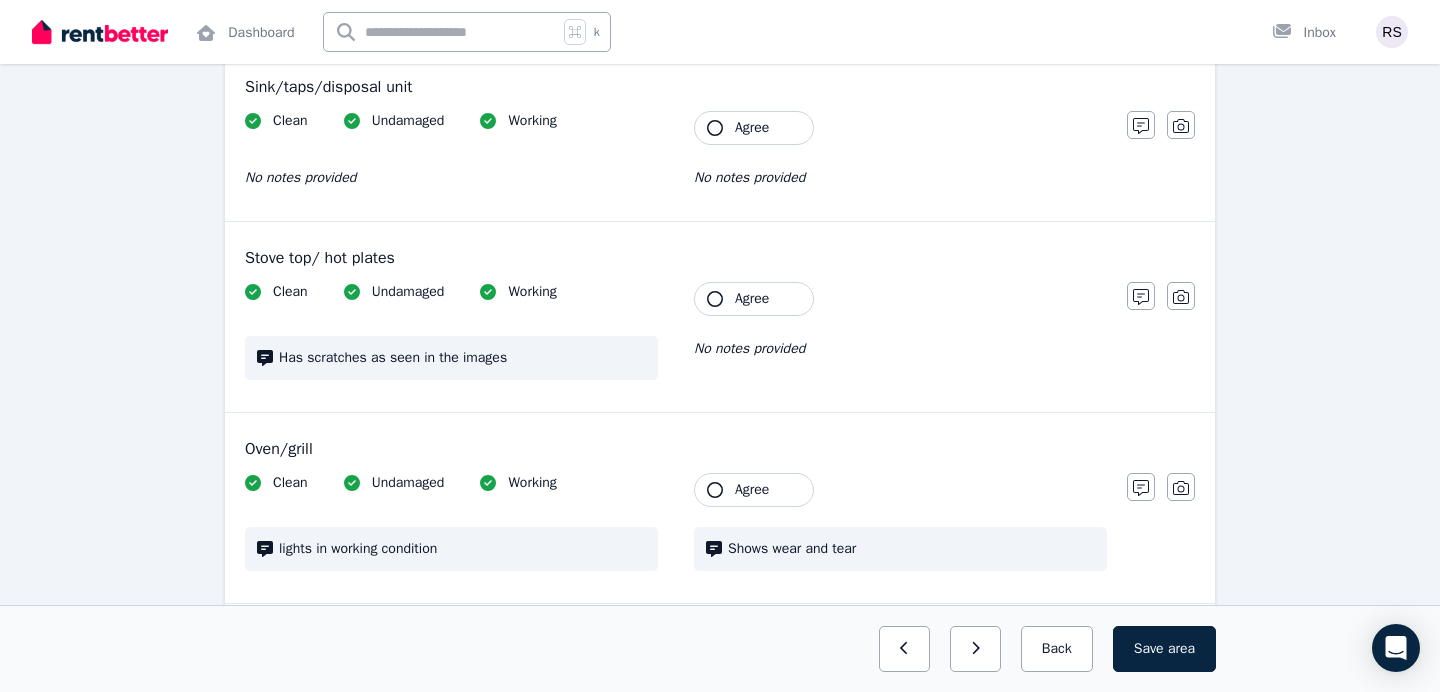scroll, scrollTop: 1678, scrollLeft: 0, axis: vertical 